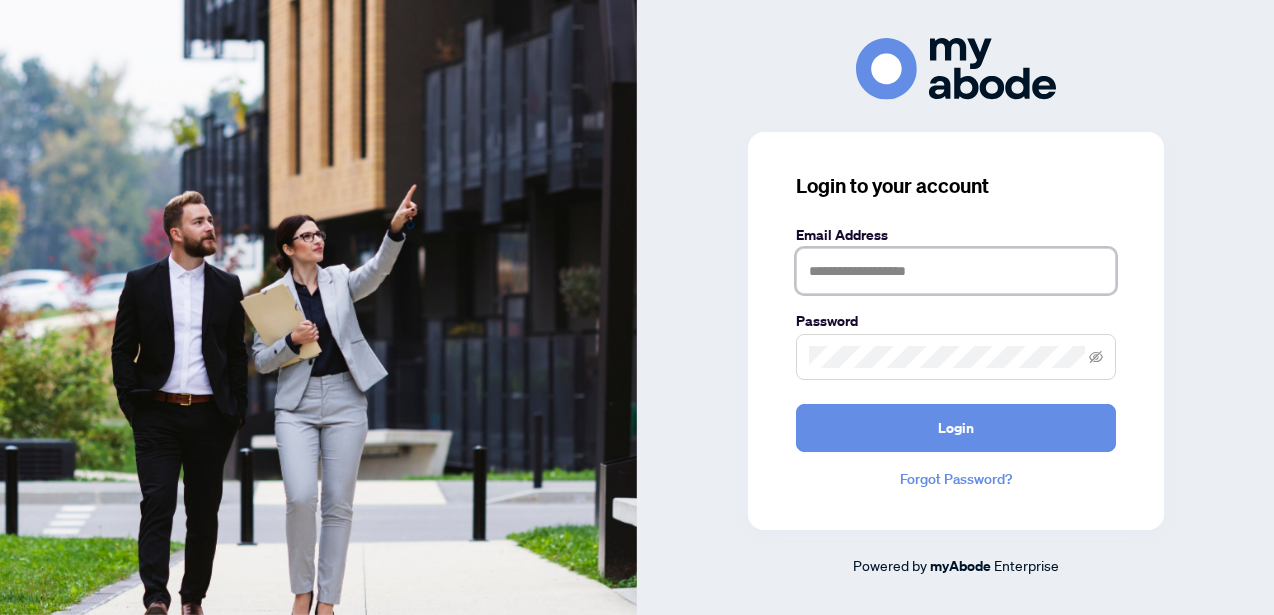 scroll, scrollTop: 0, scrollLeft: 0, axis: both 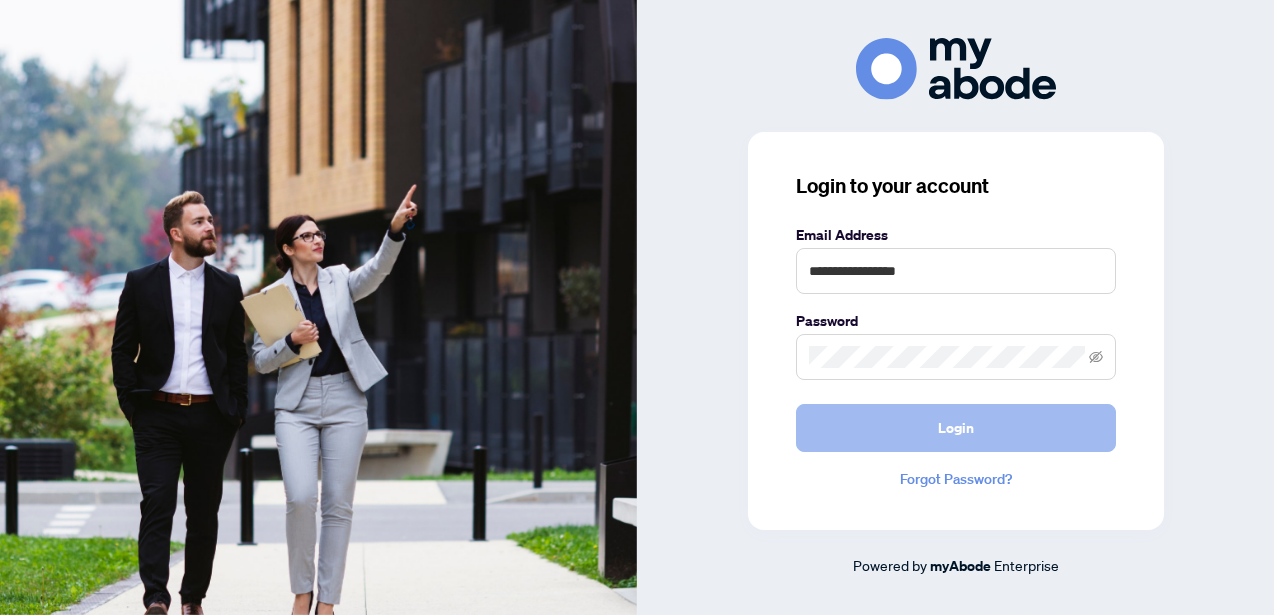 click on "Login" at bounding box center (956, 428) 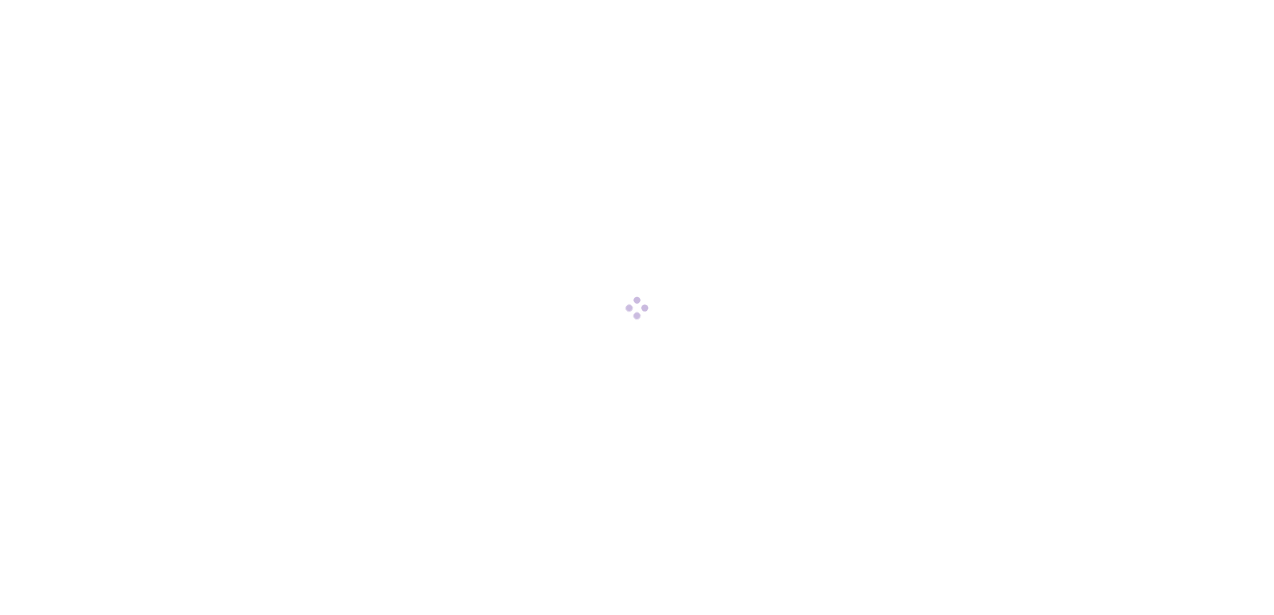 scroll, scrollTop: 0, scrollLeft: 0, axis: both 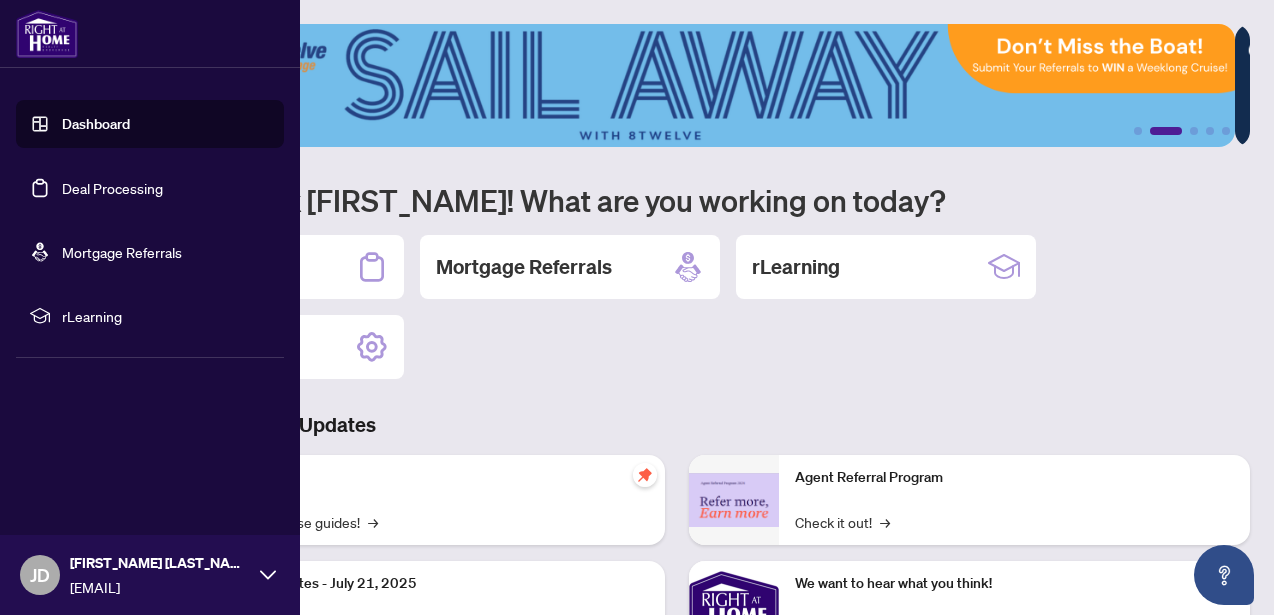 click on "Deal Processing" at bounding box center [112, 188] 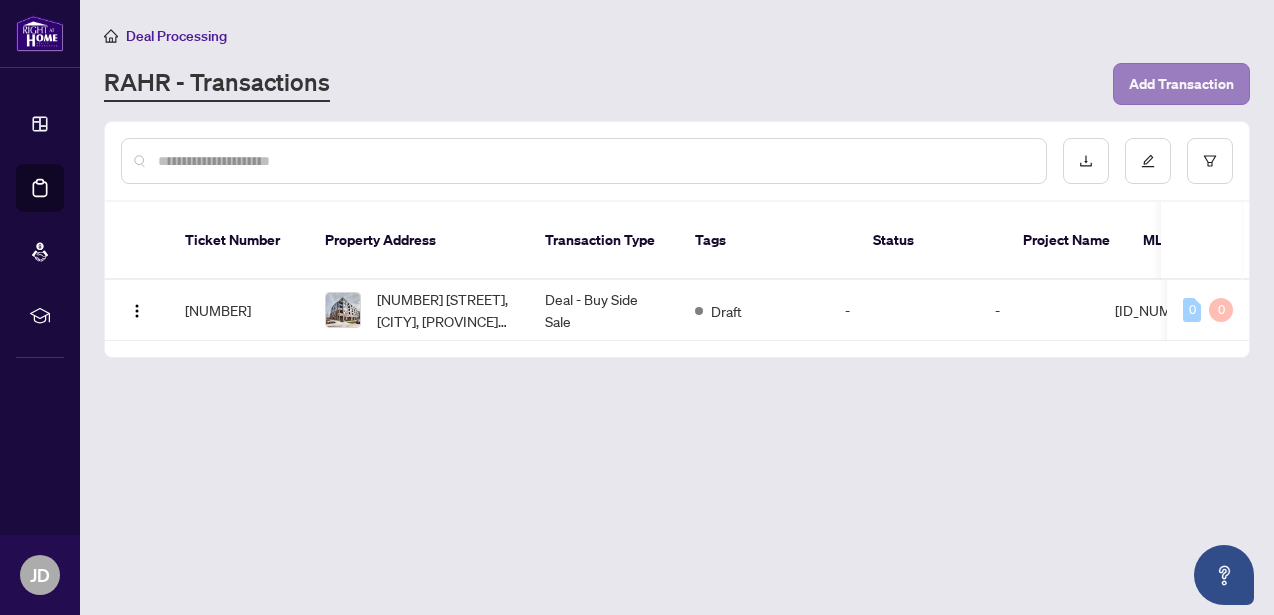 click on "Add Transaction" at bounding box center [1181, 84] 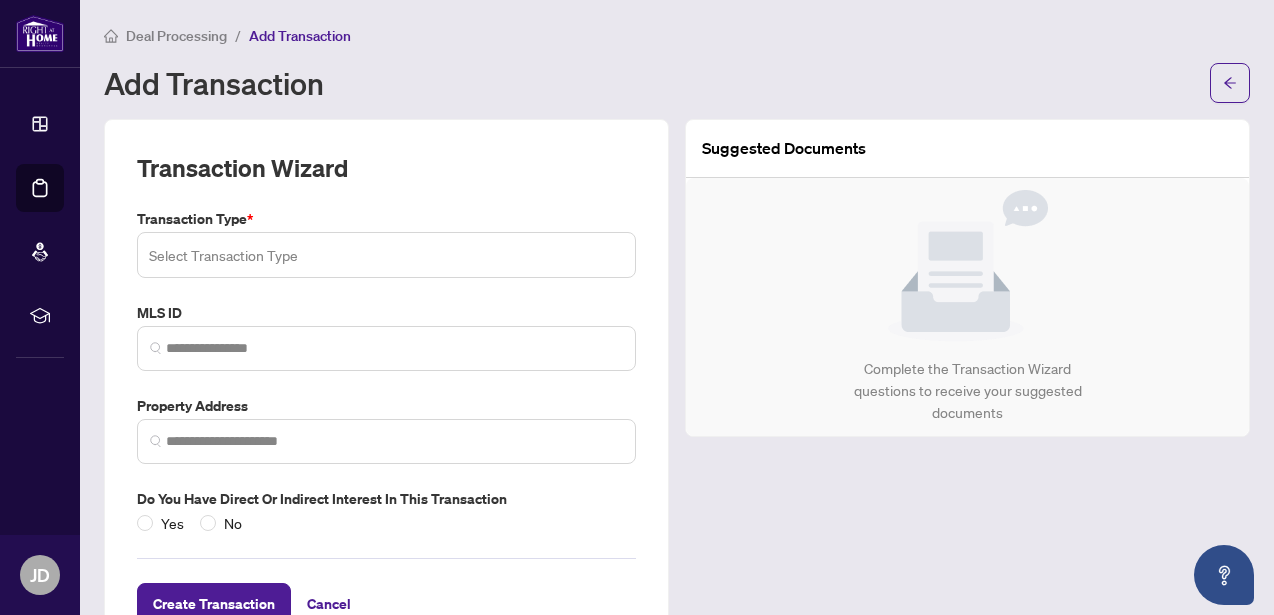 click at bounding box center (386, 255) 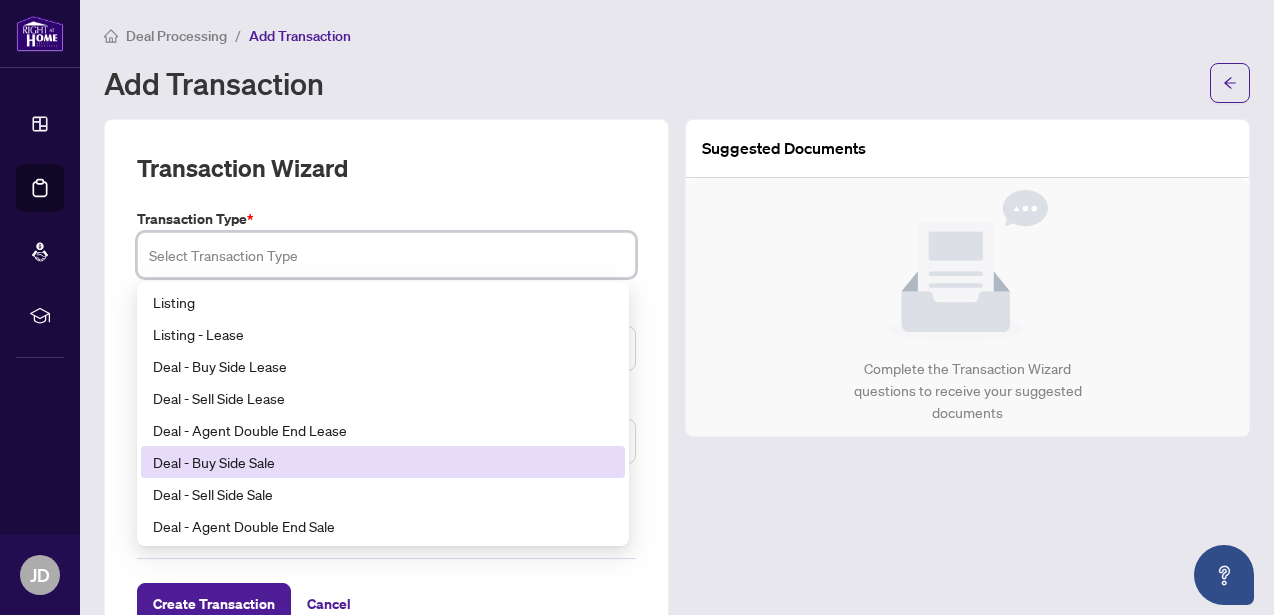 click on "Deal - Buy Side Sale" at bounding box center [383, 462] 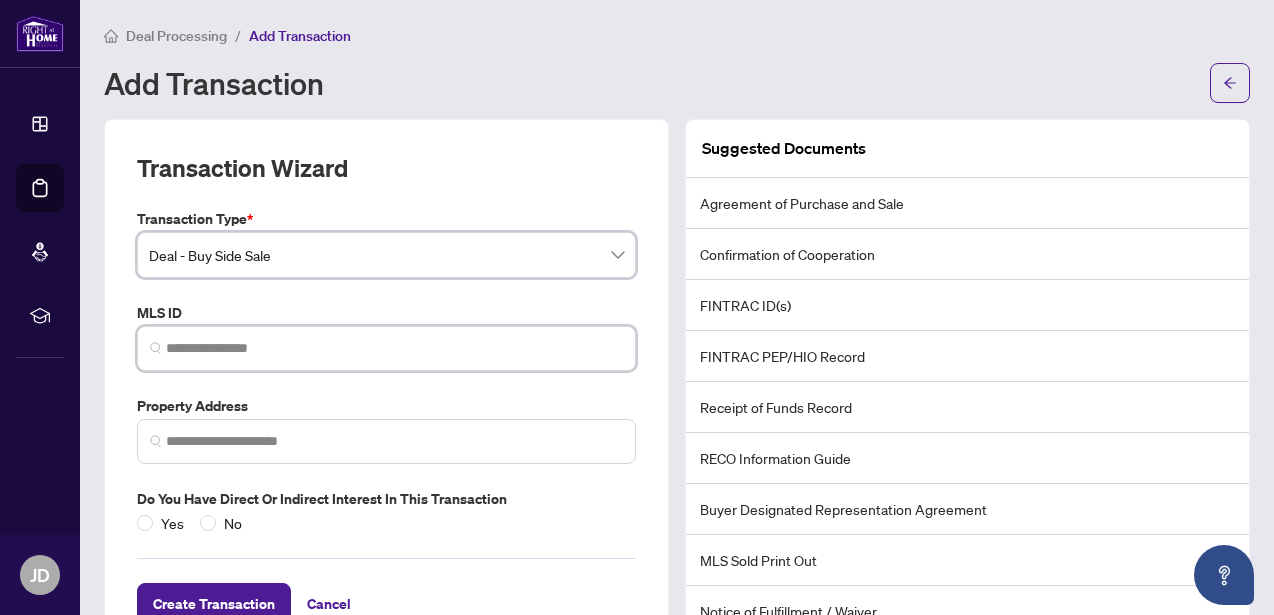 click at bounding box center [394, 348] 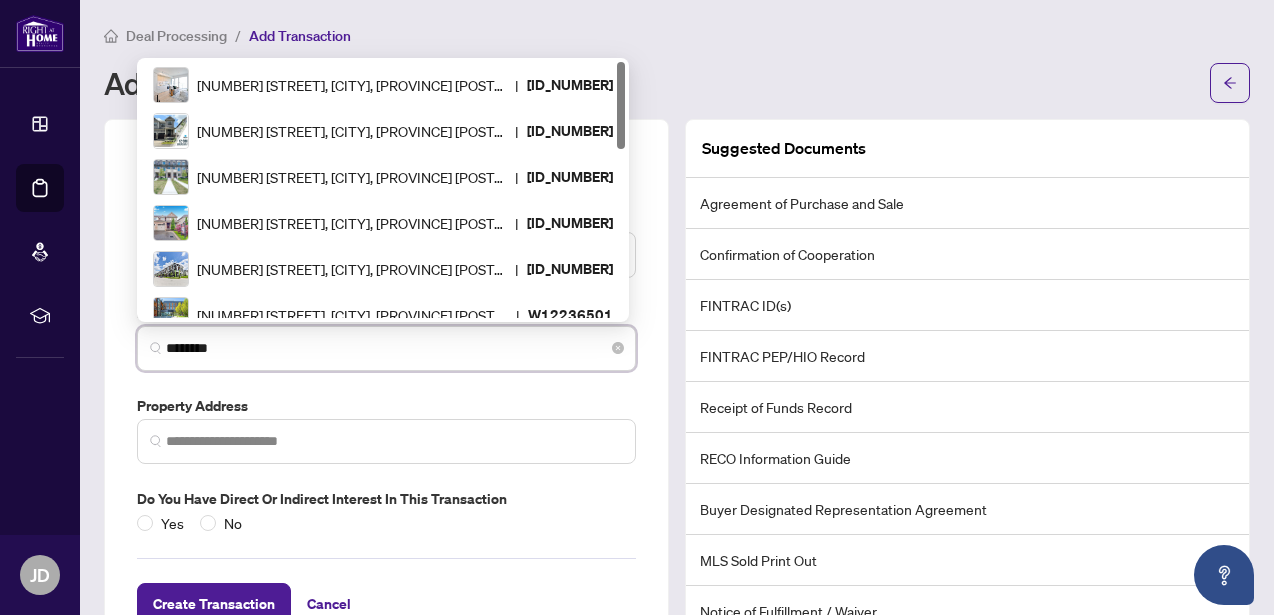 type on "*********" 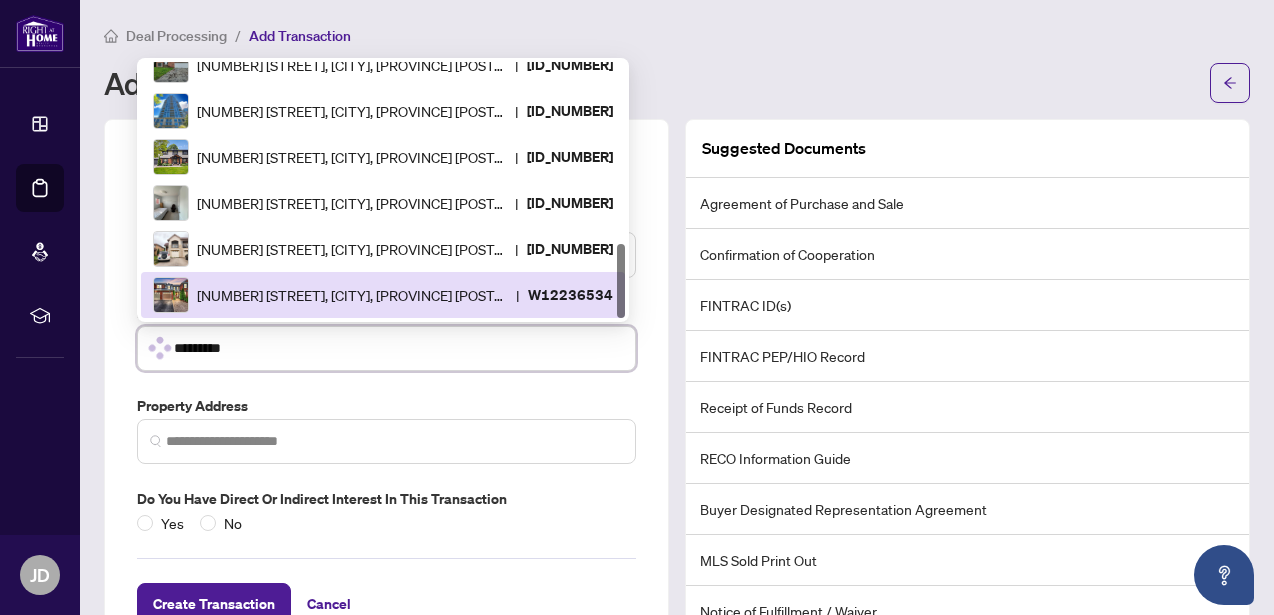 scroll, scrollTop: 0, scrollLeft: 0, axis: both 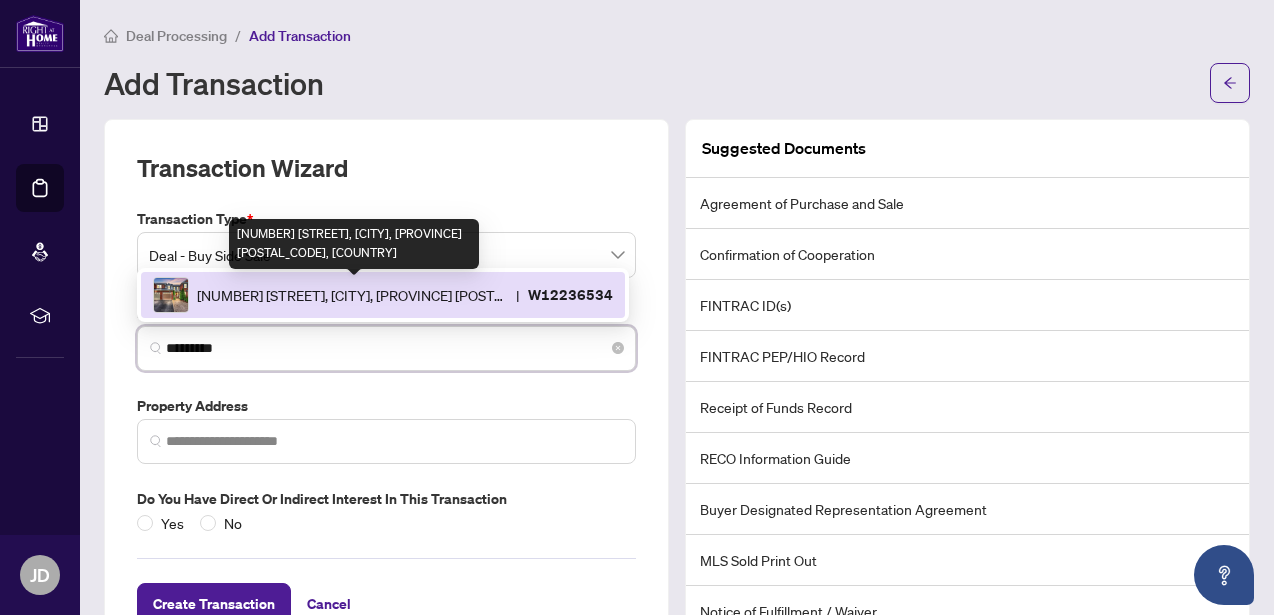 click on "[NUMBER] [STREET], [CITY], [PROVINCE] [POSTAL_CODE], [COUNTRY]" at bounding box center (352, 295) 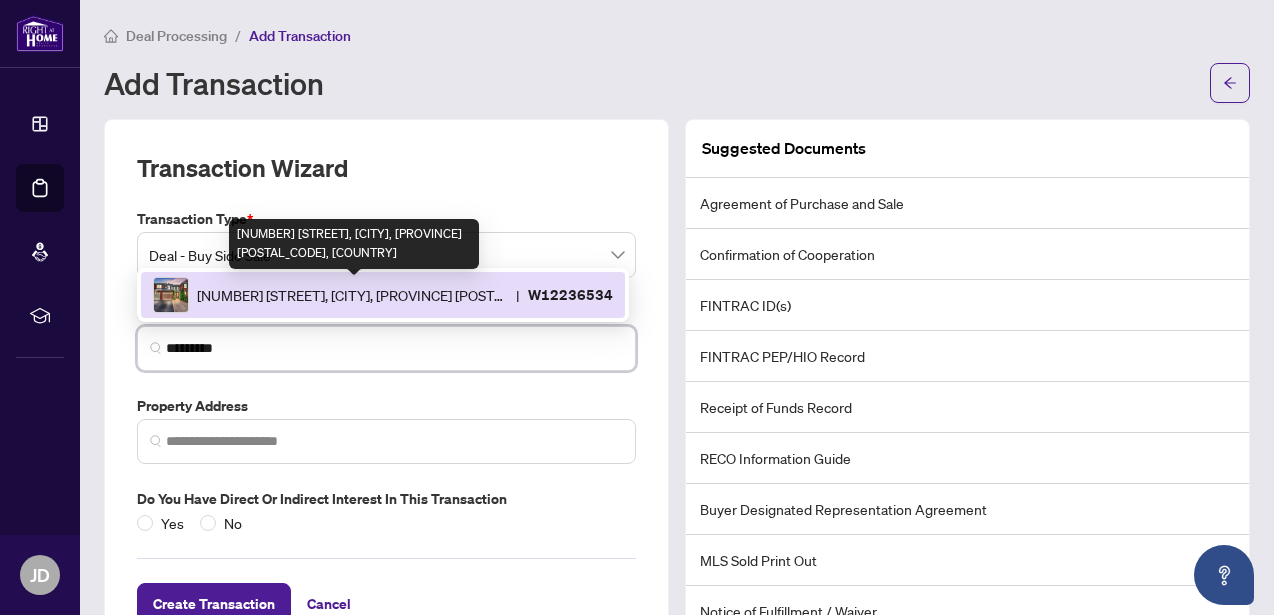 type on "**********" 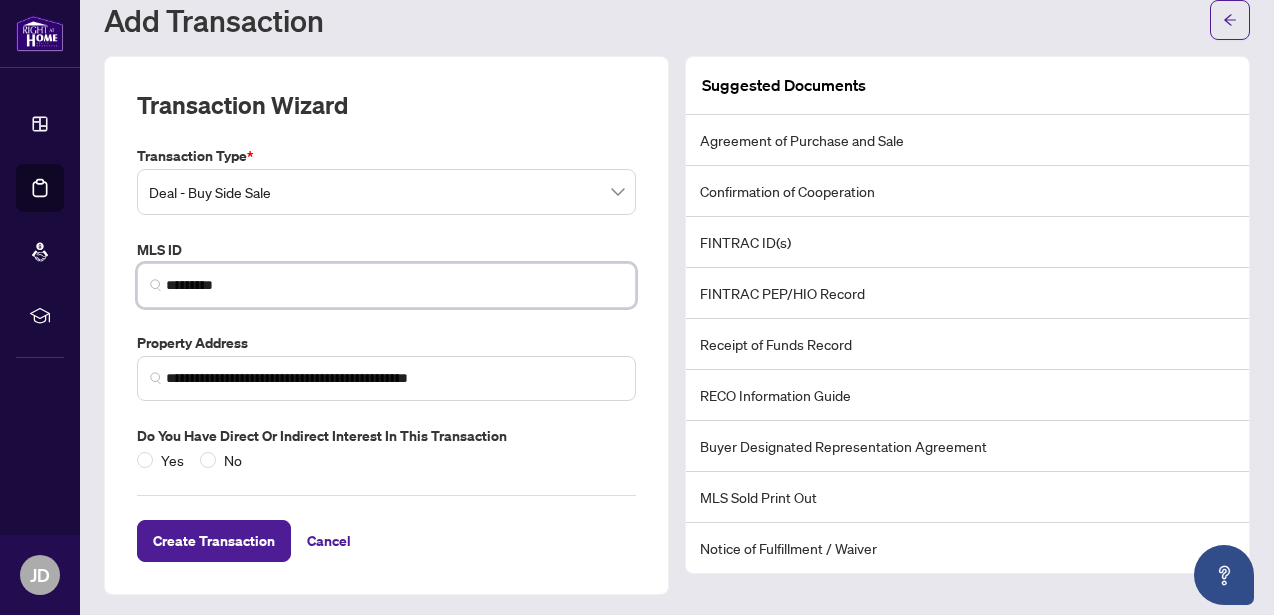 scroll, scrollTop: 62, scrollLeft: 0, axis: vertical 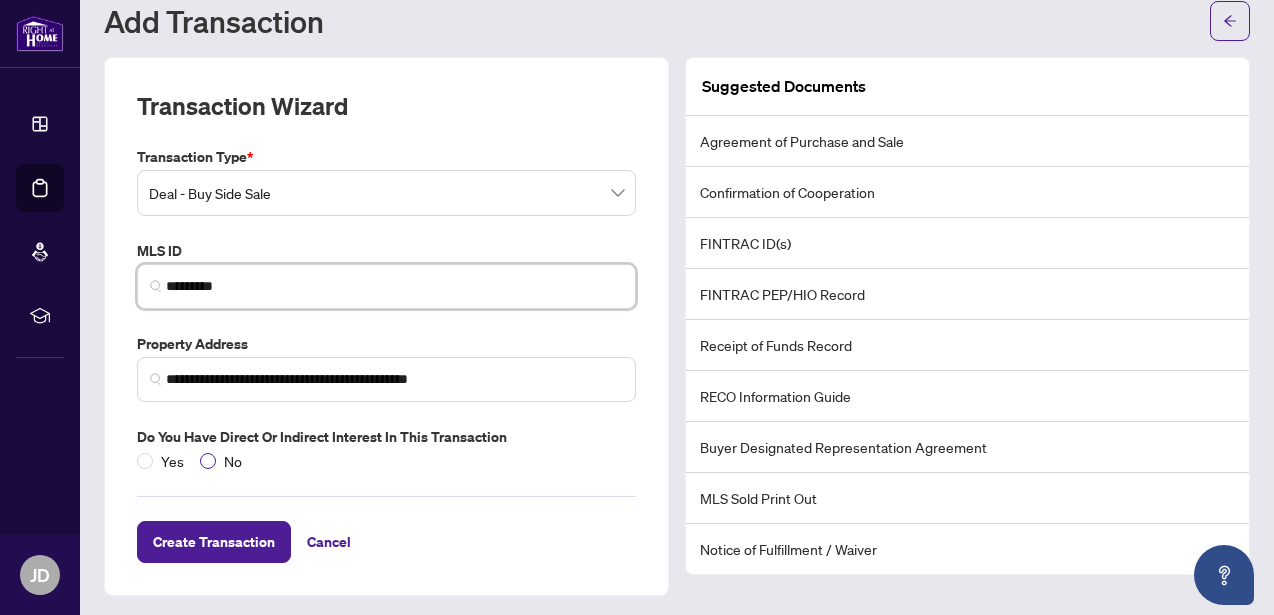 type on "*********" 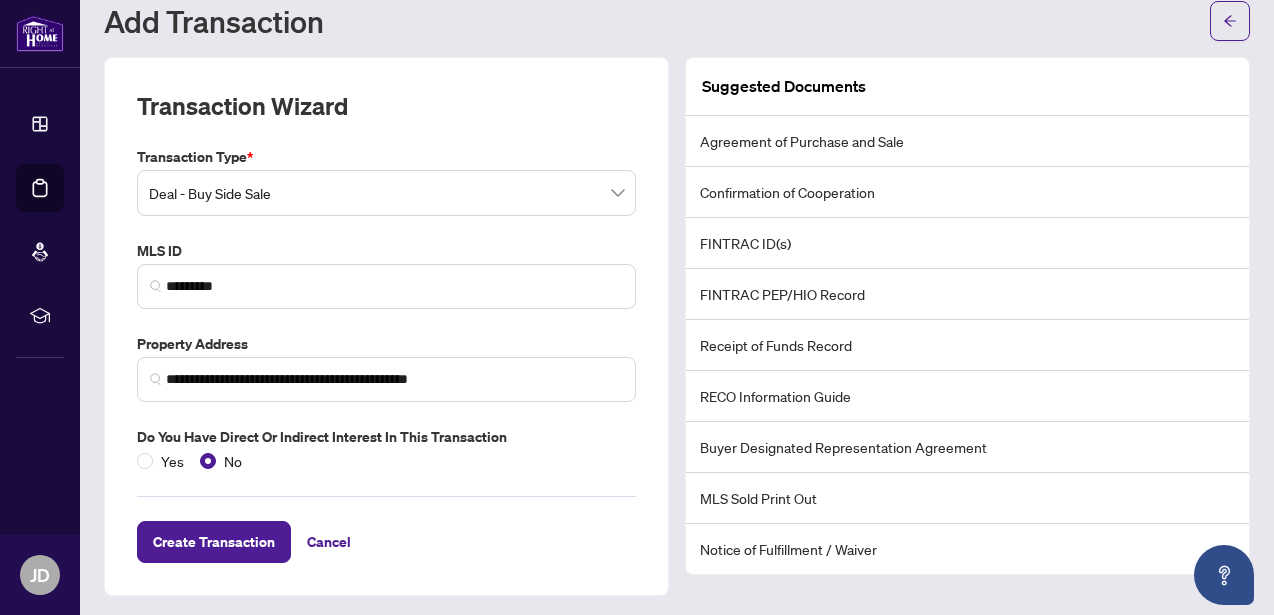 scroll, scrollTop: 0, scrollLeft: 0, axis: both 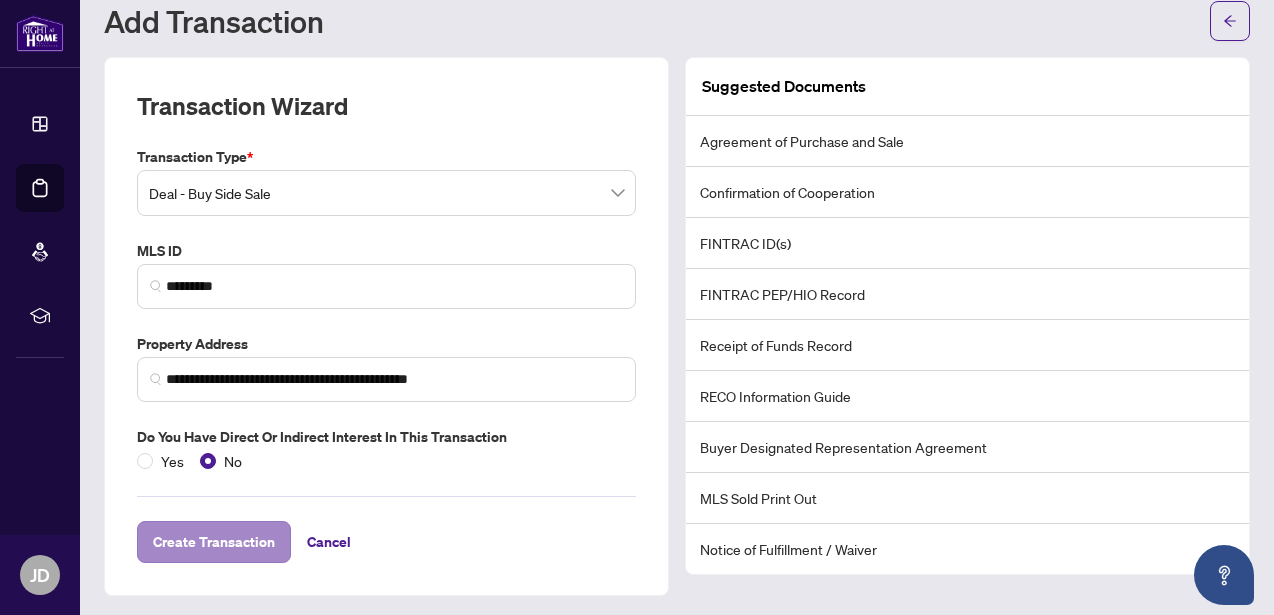 click on "Create Transaction" at bounding box center (214, 542) 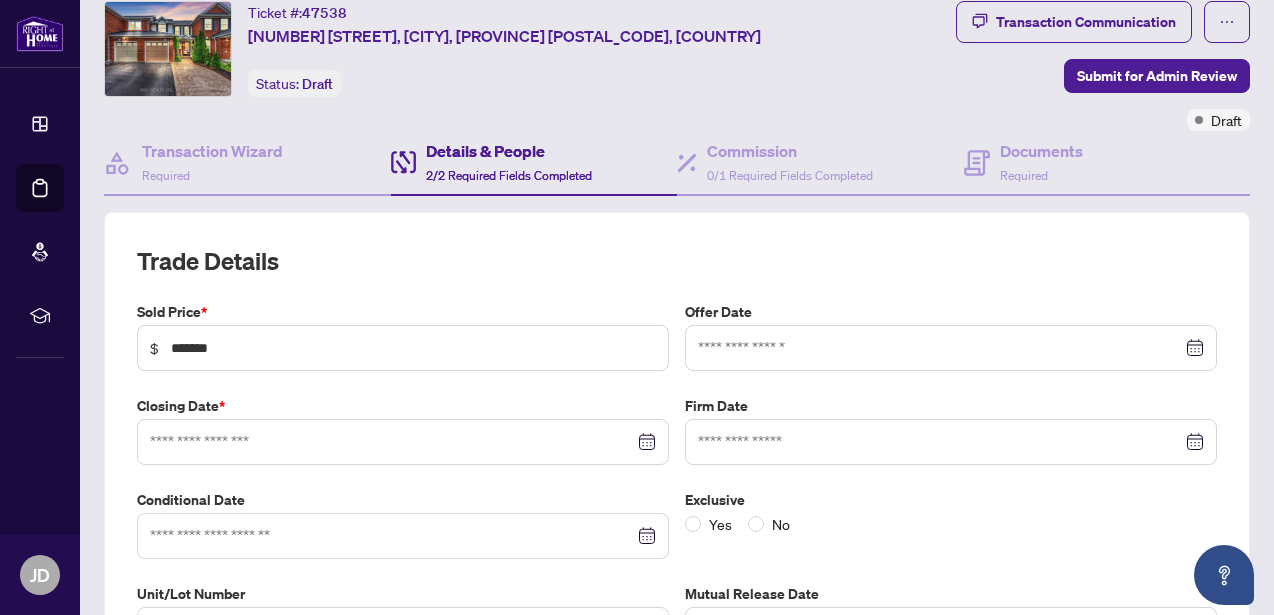 type on "**********" 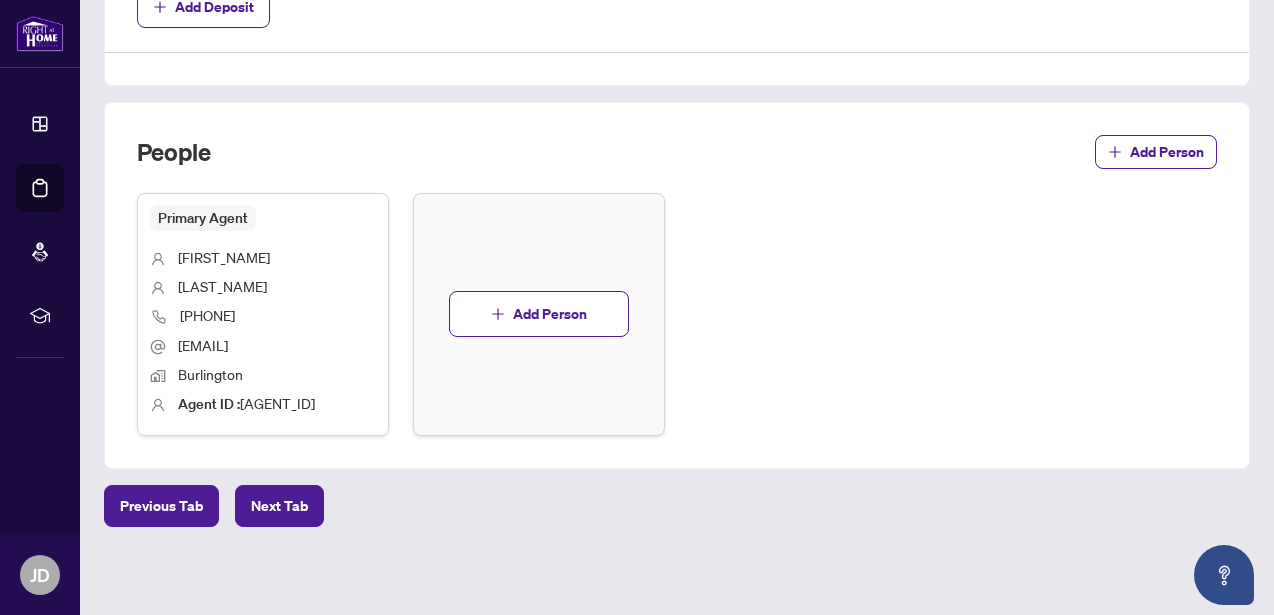 scroll, scrollTop: 863, scrollLeft: 0, axis: vertical 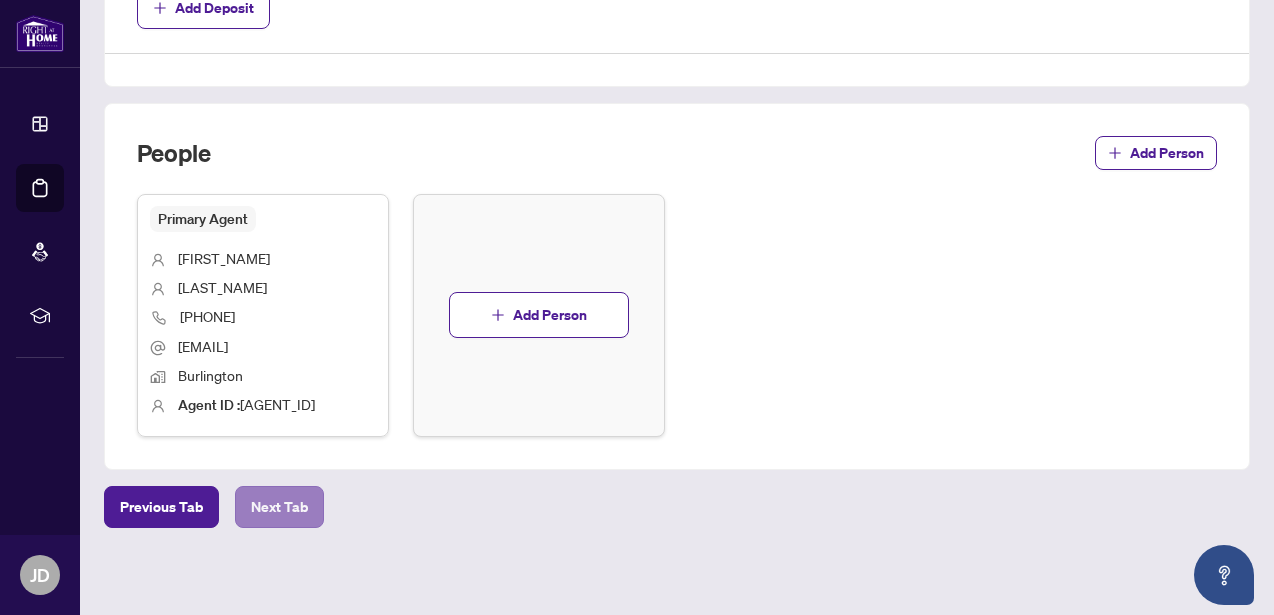 click on "Next Tab" at bounding box center [279, 507] 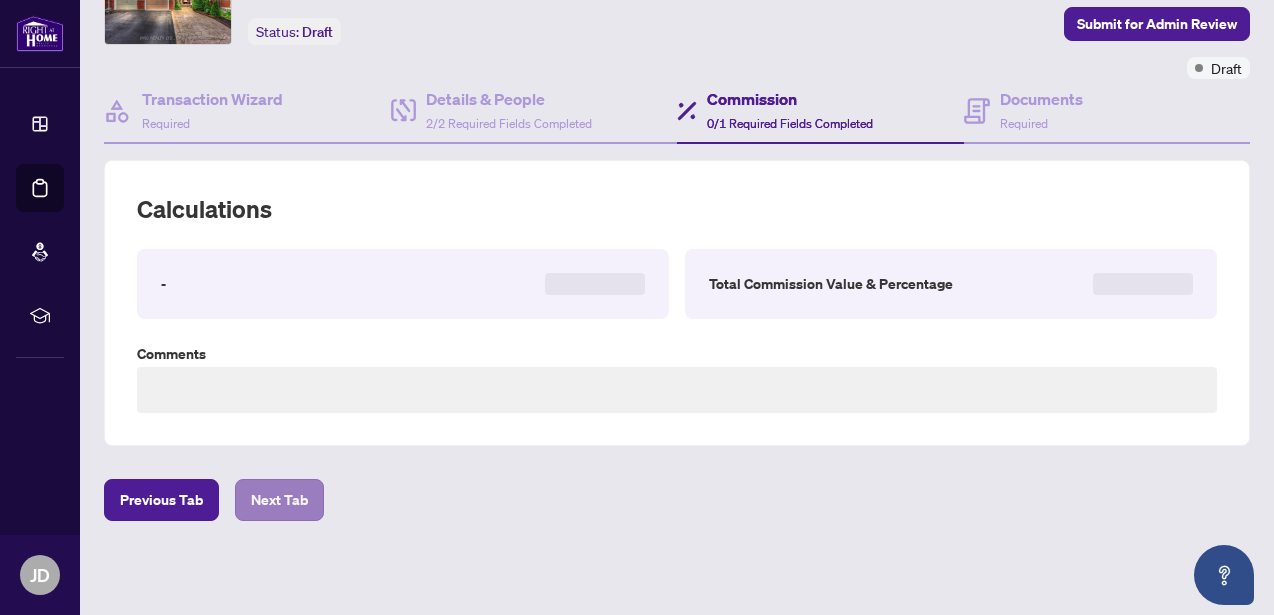 scroll, scrollTop: 112, scrollLeft: 0, axis: vertical 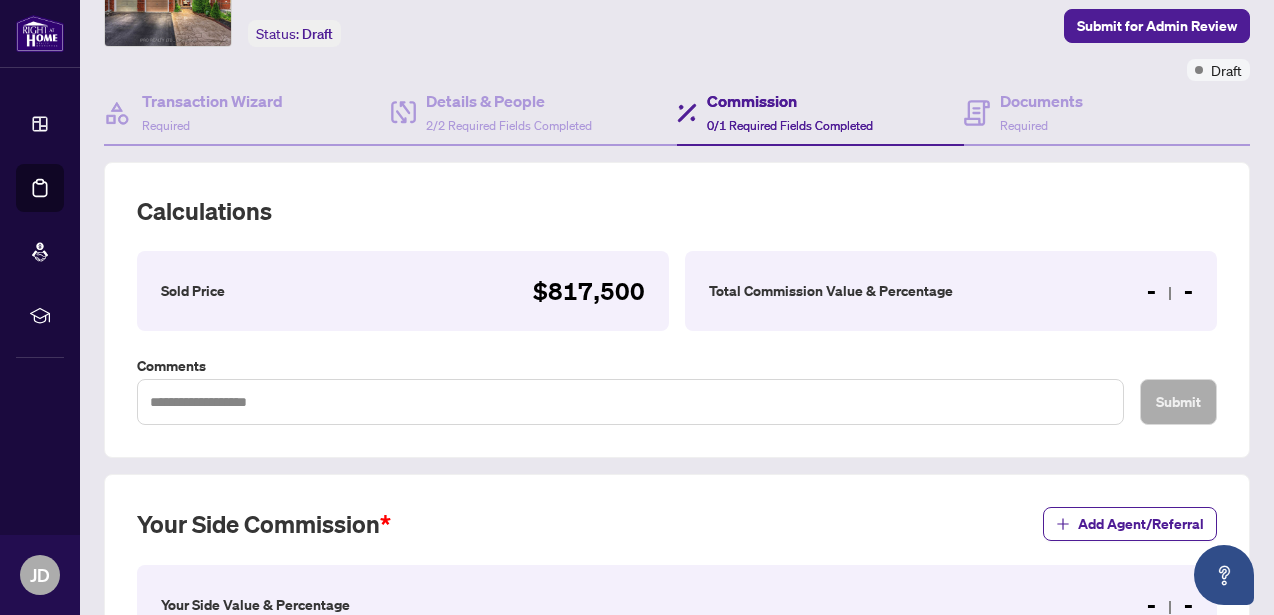 drag, startPoint x: 1143, startPoint y: 293, endPoint x: 1091, endPoint y: 288, distance: 52.23983 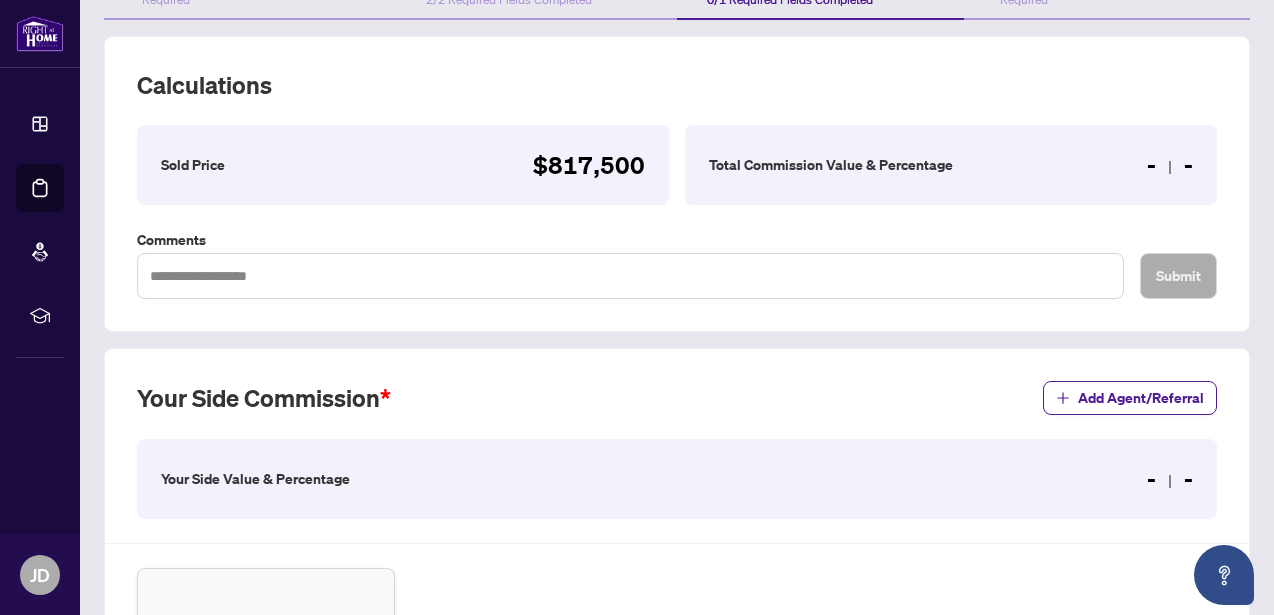 scroll, scrollTop: 254, scrollLeft: 0, axis: vertical 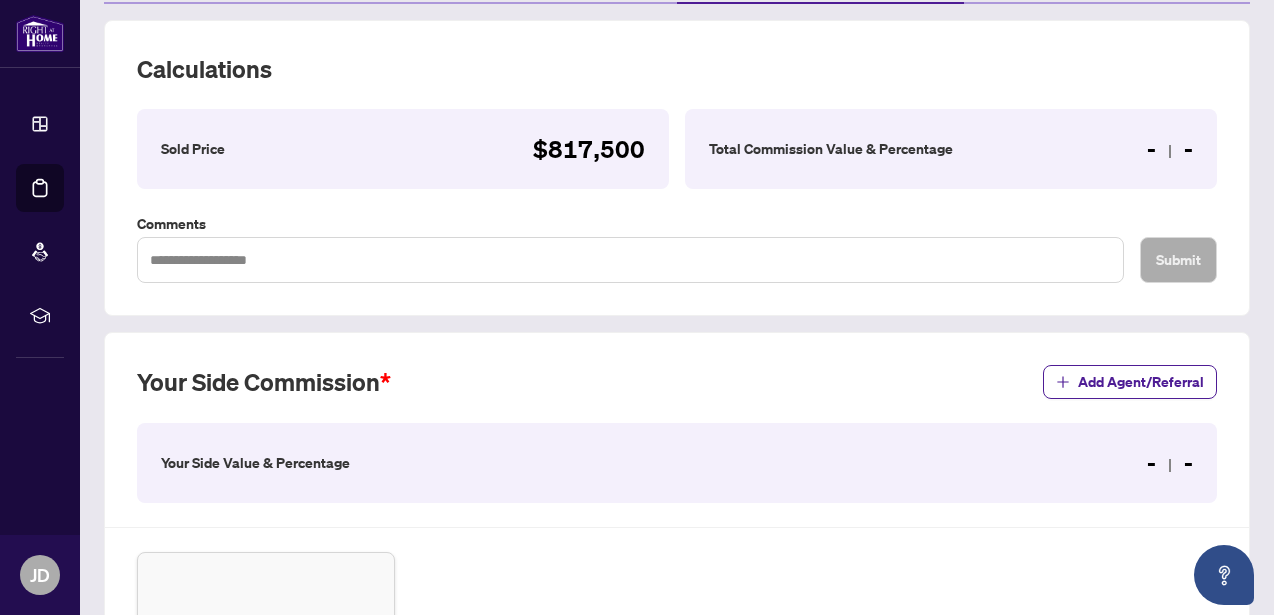 drag, startPoint x: 1171, startPoint y: 465, endPoint x: 950, endPoint y: 466, distance: 221.00226 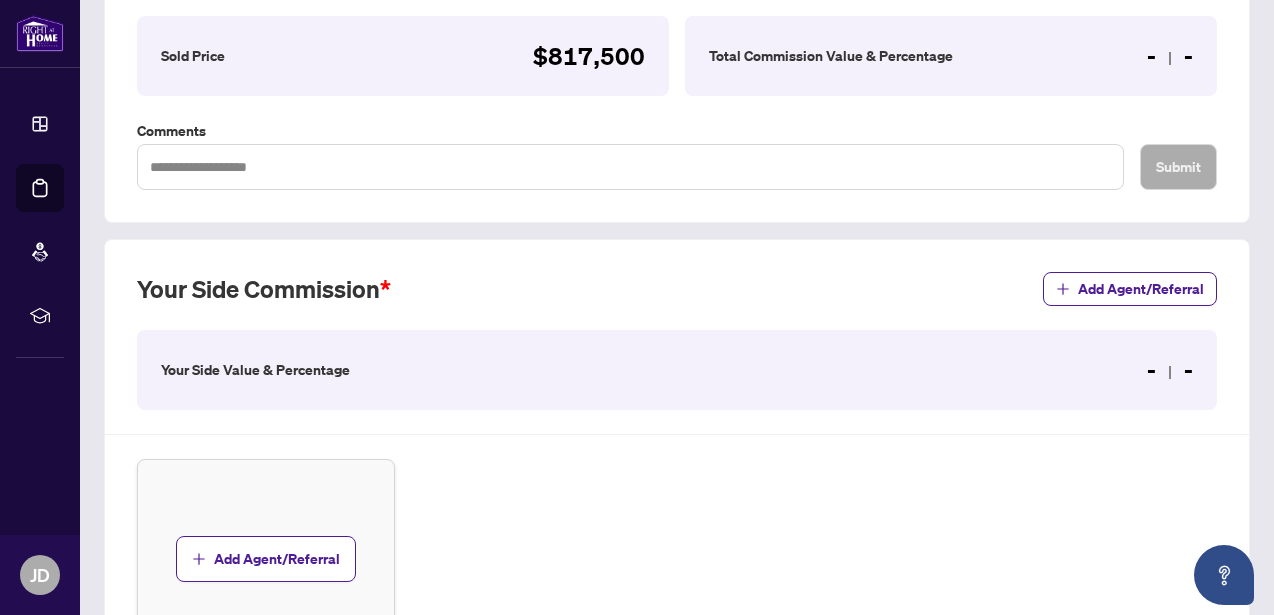 scroll, scrollTop: 344, scrollLeft: 0, axis: vertical 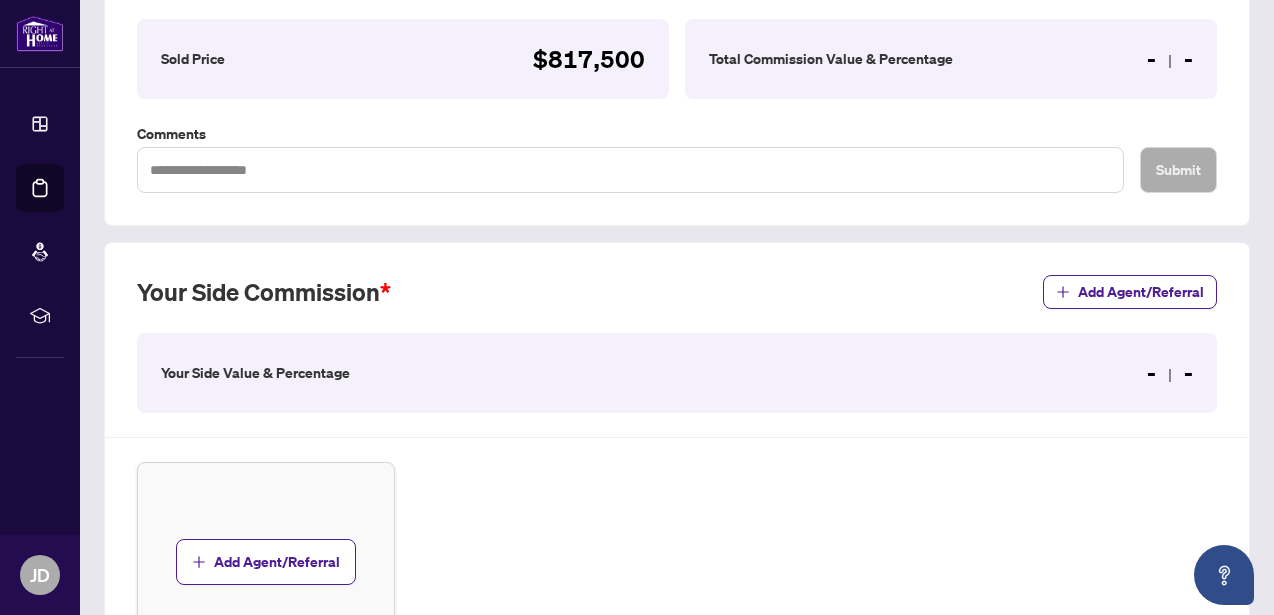 click on "Your Side Commission" at bounding box center (264, 292) 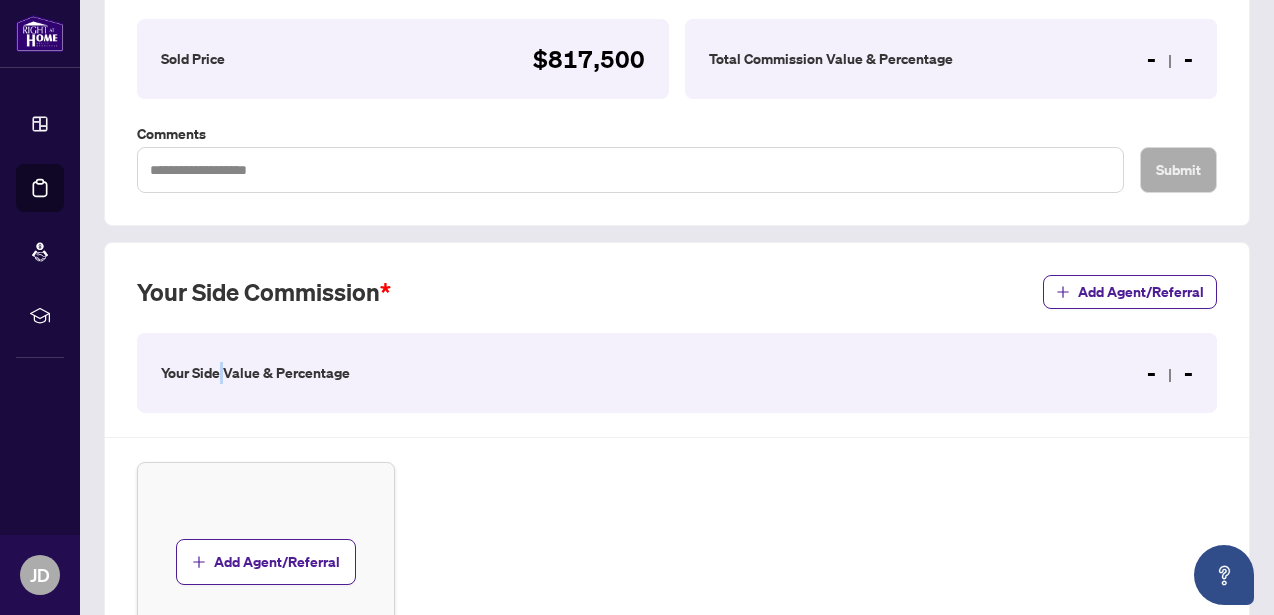 drag, startPoint x: 220, startPoint y: 366, endPoint x: 292, endPoint y: 370, distance: 72.11102 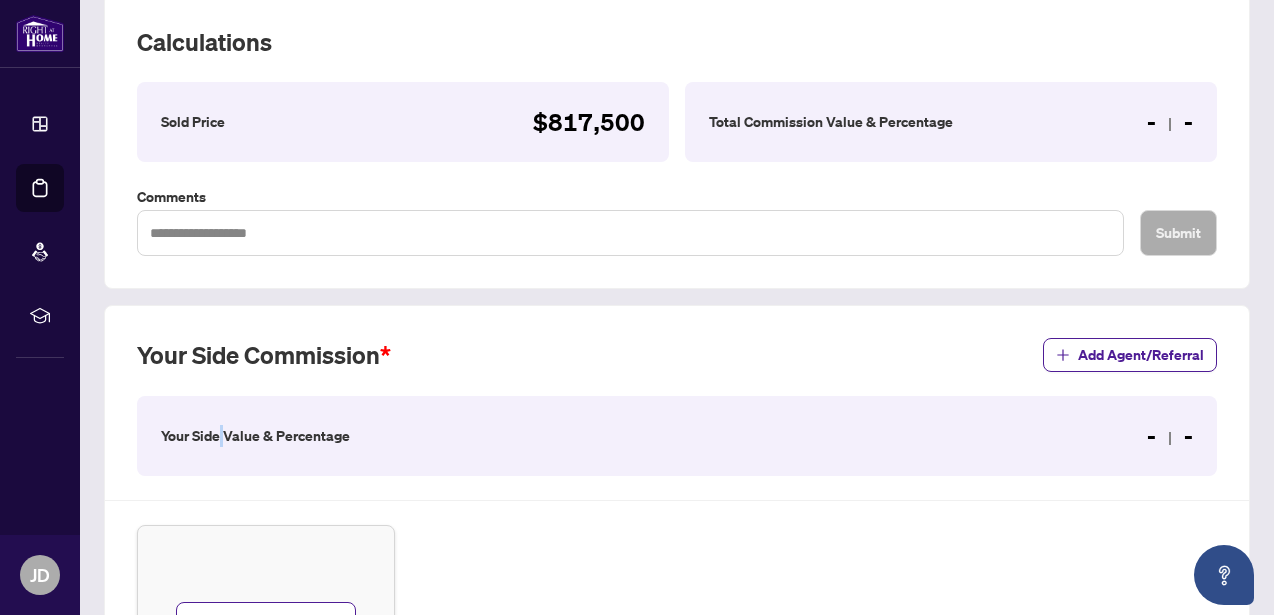 scroll, scrollTop: 222, scrollLeft: 0, axis: vertical 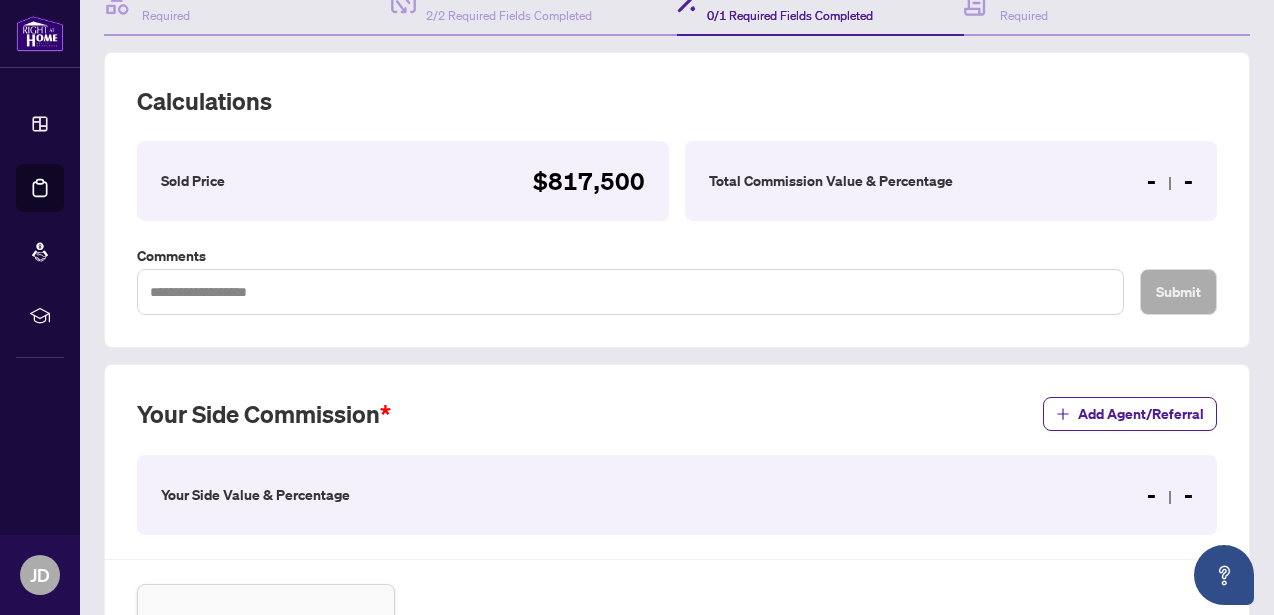 drag, startPoint x: 758, startPoint y: 182, endPoint x: 857, endPoint y: 167, distance: 100.12991 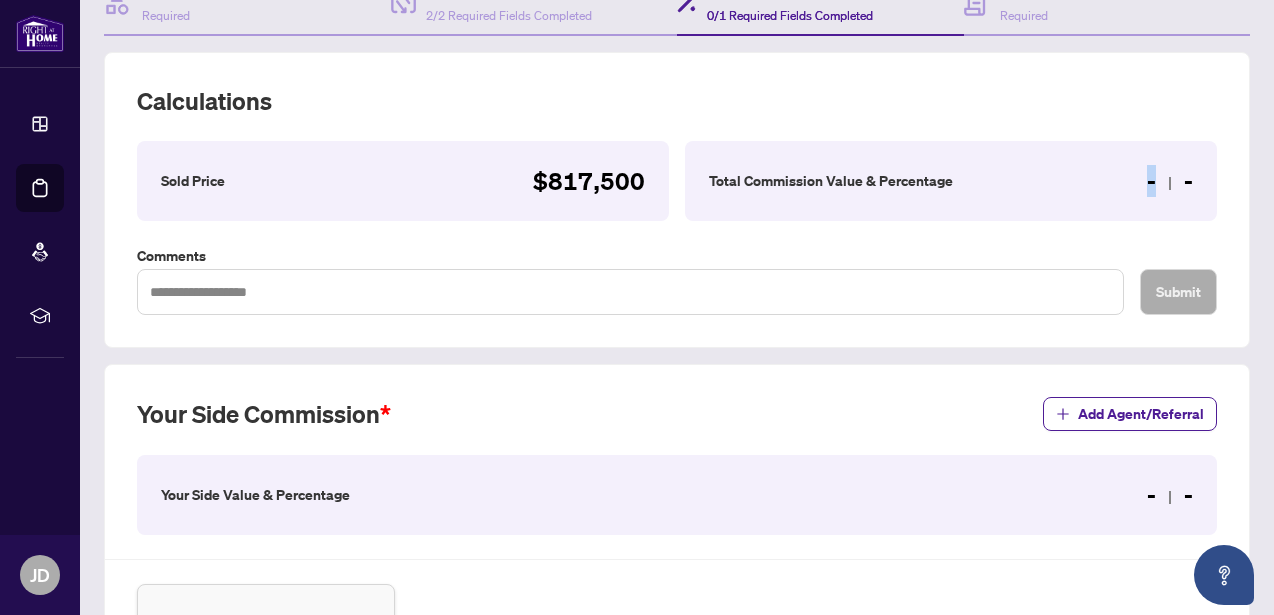 drag, startPoint x: 1141, startPoint y: 182, endPoint x: 809, endPoint y: 180, distance: 332.006 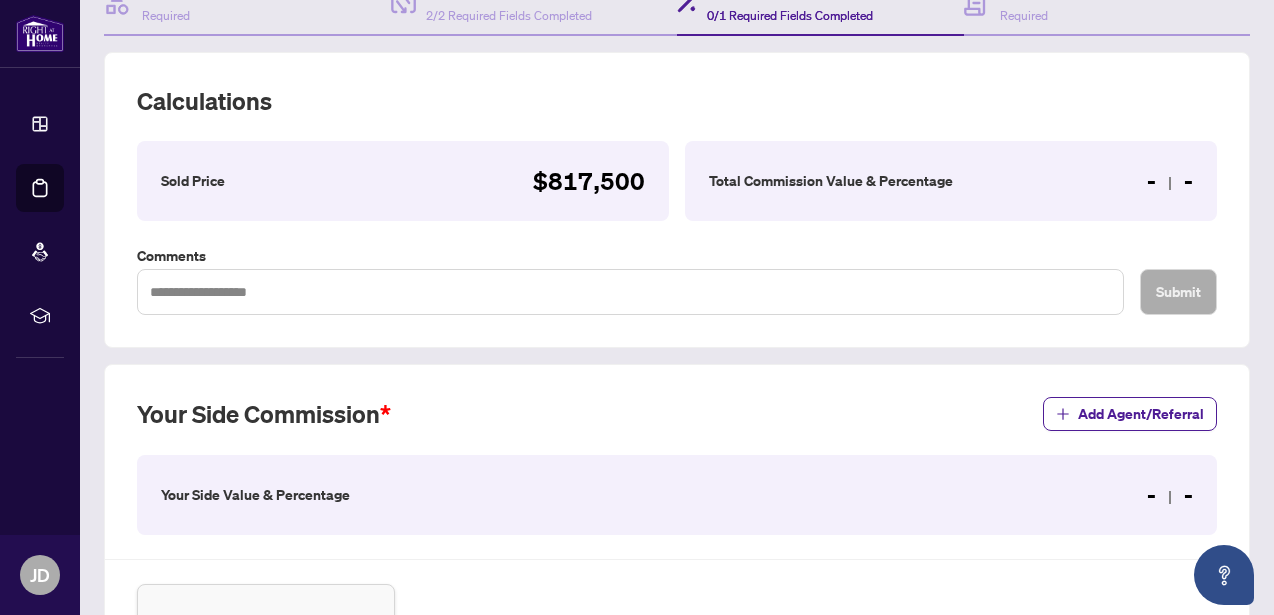 click on "Total Commission Value & Percentage" at bounding box center [831, 181] 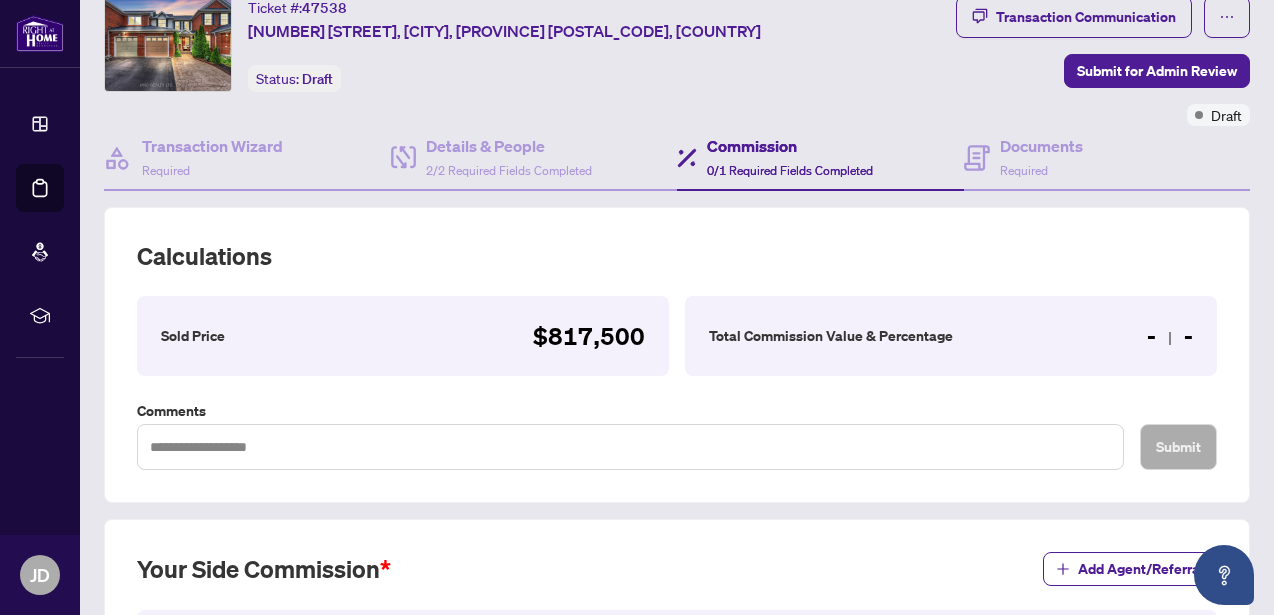 scroll, scrollTop: 32, scrollLeft: 0, axis: vertical 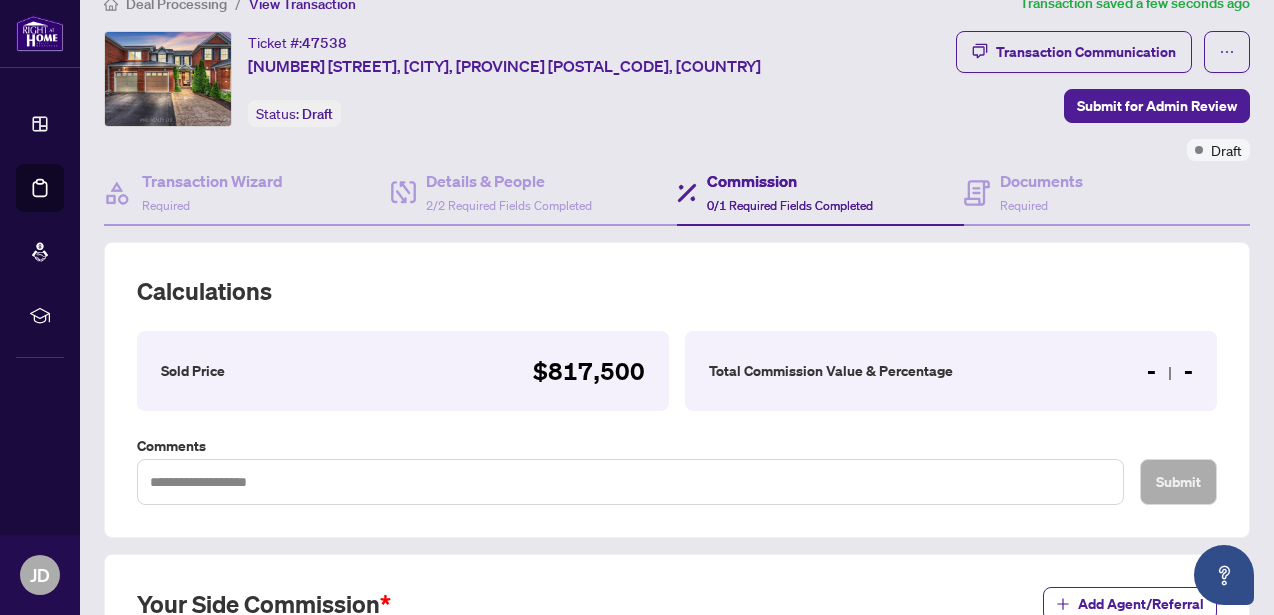click on "0/1 Required Fields Completed" at bounding box center [790, 205] 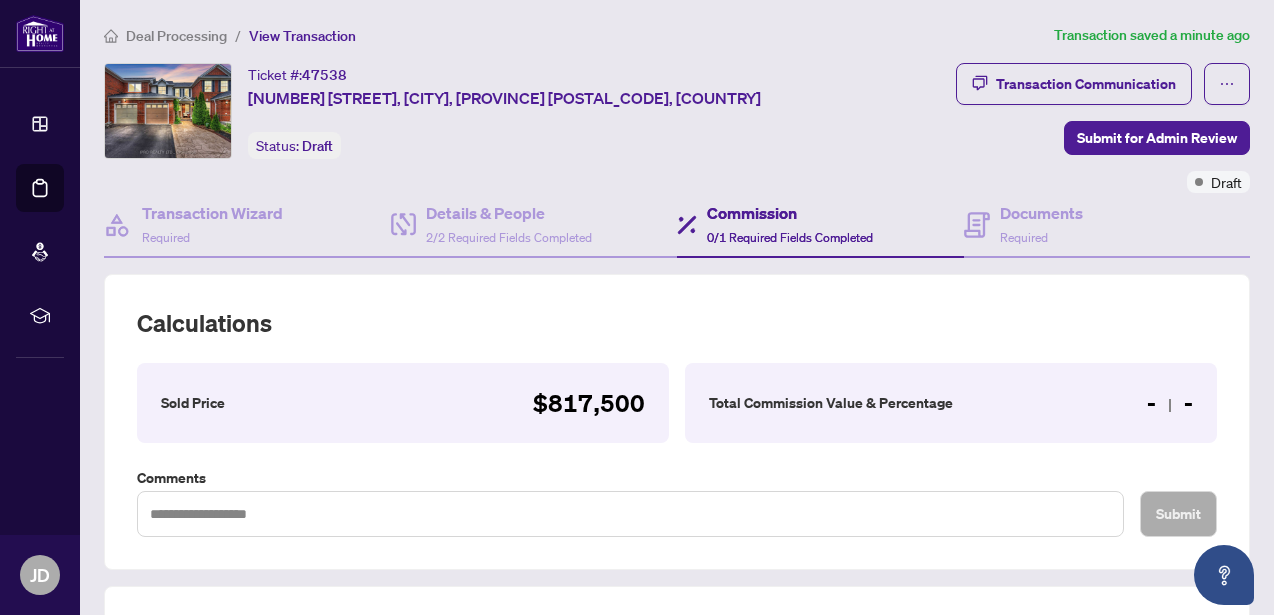 scroll, scrollTop: 0, scrollLeft: 0, axis: both 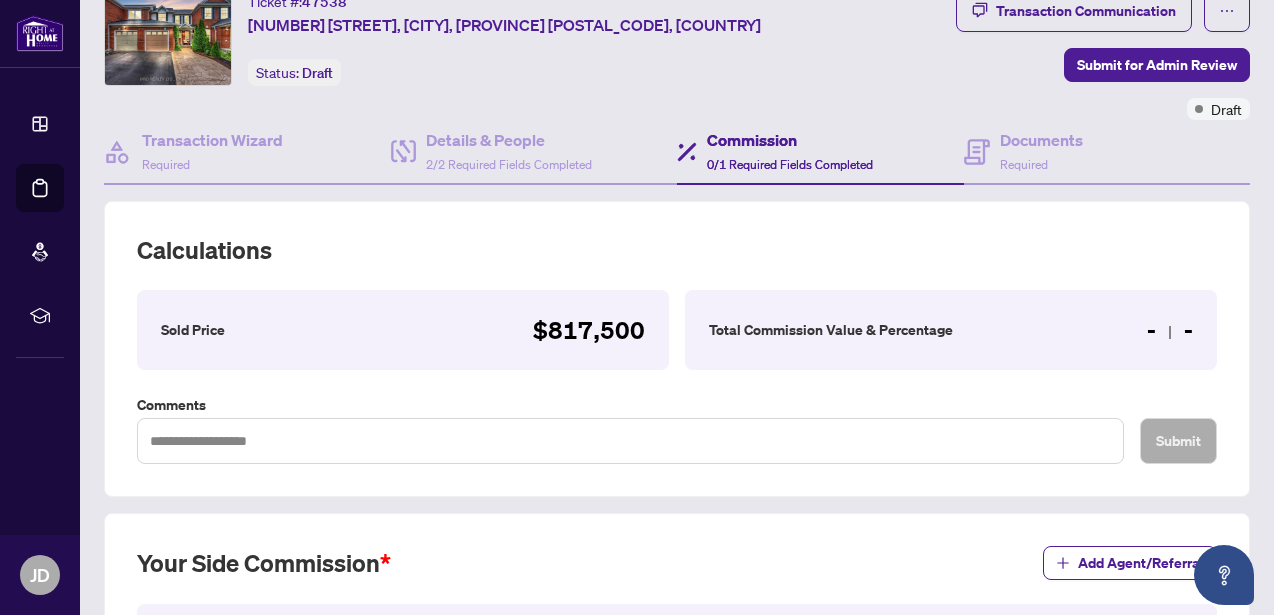 click on "$817,500" at bounding box center [589, 330] 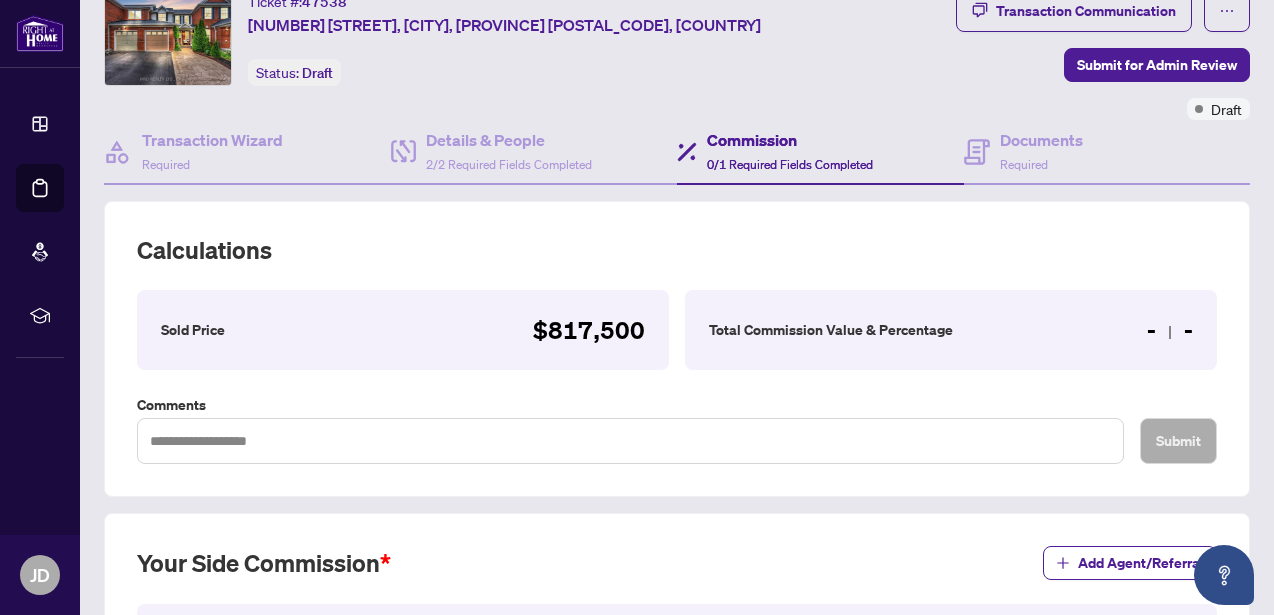 click on "-     -" at bounding box center [1170, 330] 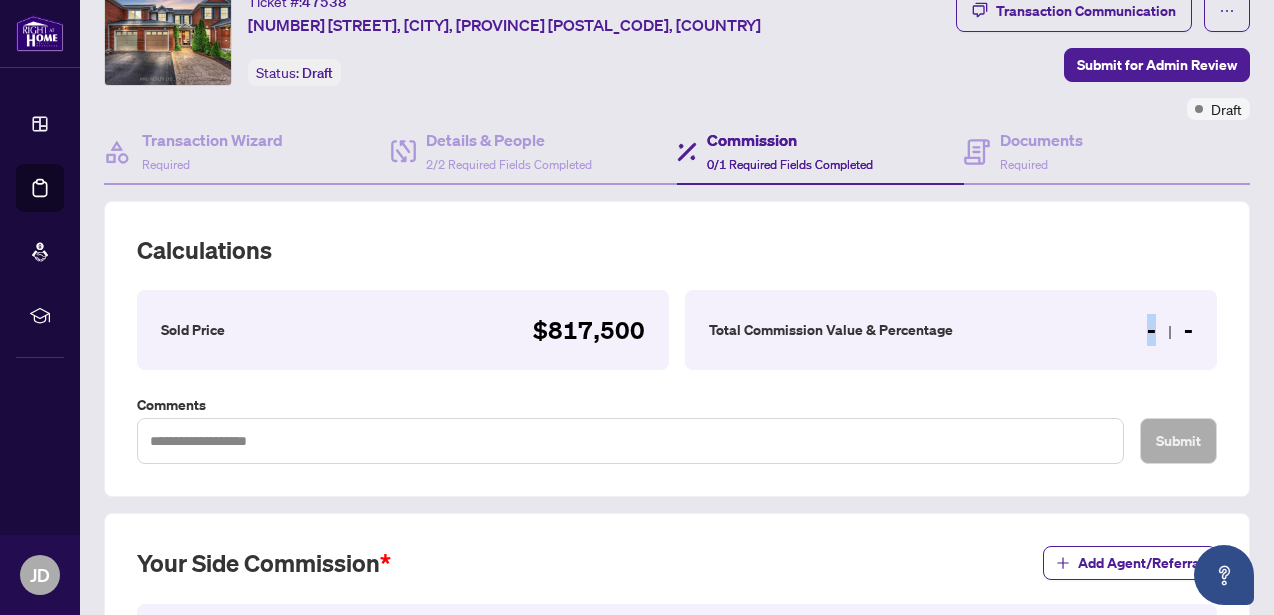 drag, startPoint x: 1136, startPoint y: 331, endPoint x: 873, endPoint y: 328, distance: 263.01712 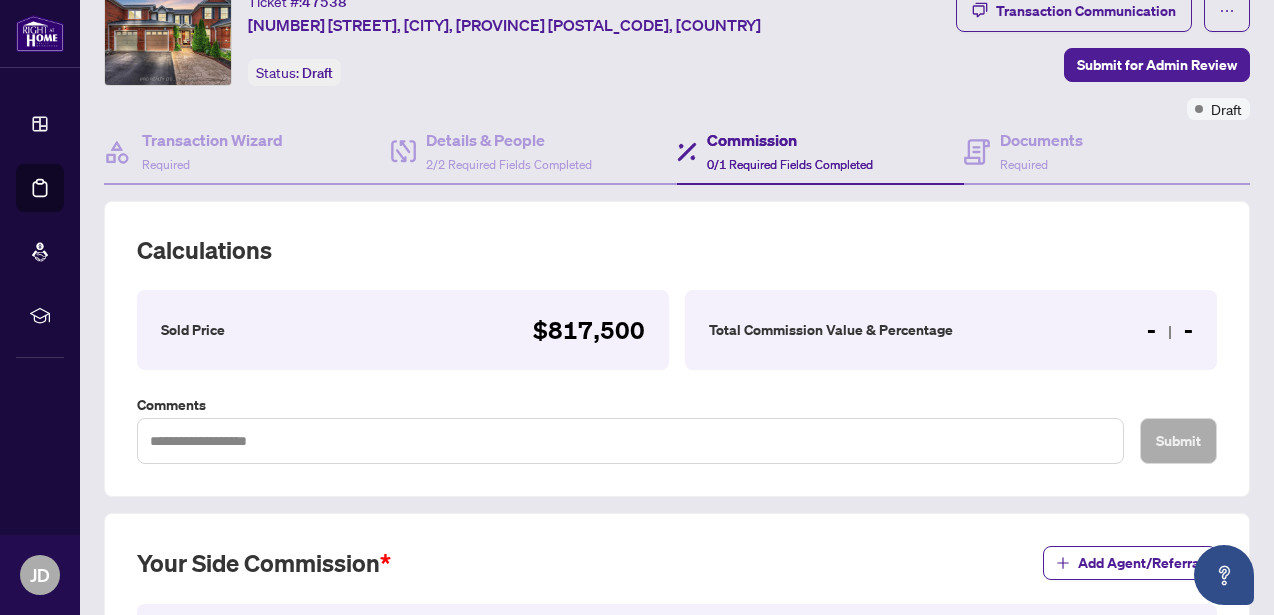 click on "Total Commission Value & Percentage" at bounding box center (831, 330) 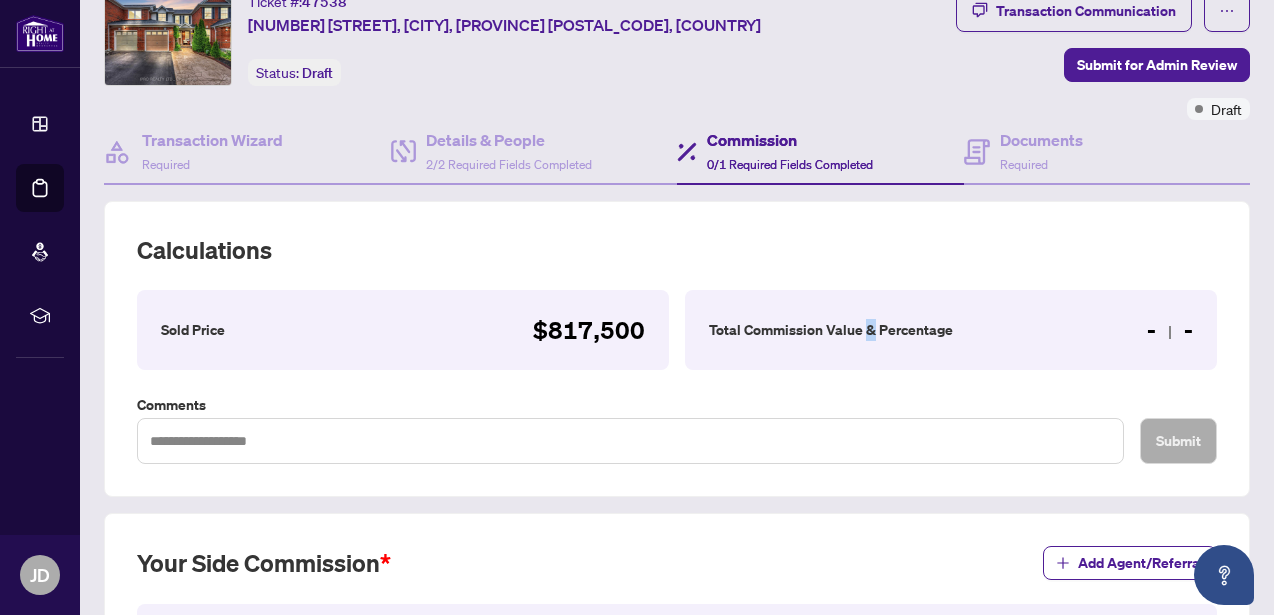 click on "Total Commission Value & Percentage" at bounding box center [831, 330] 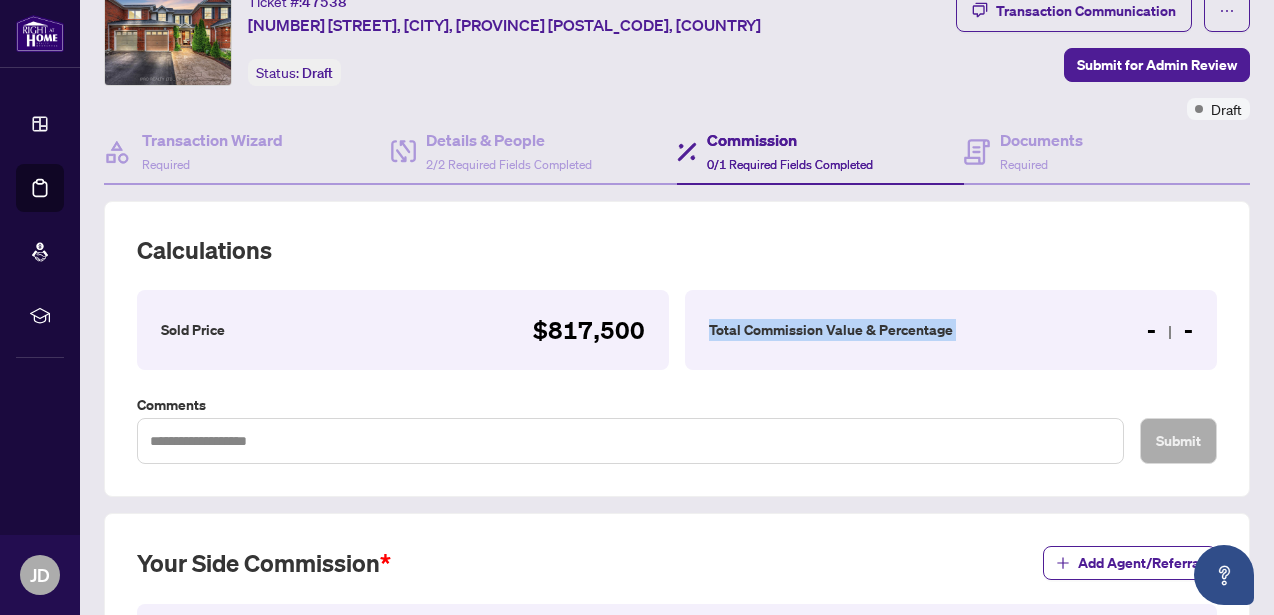 click on "Total Commission Value & Percentage" at bounding box center (831, 330) 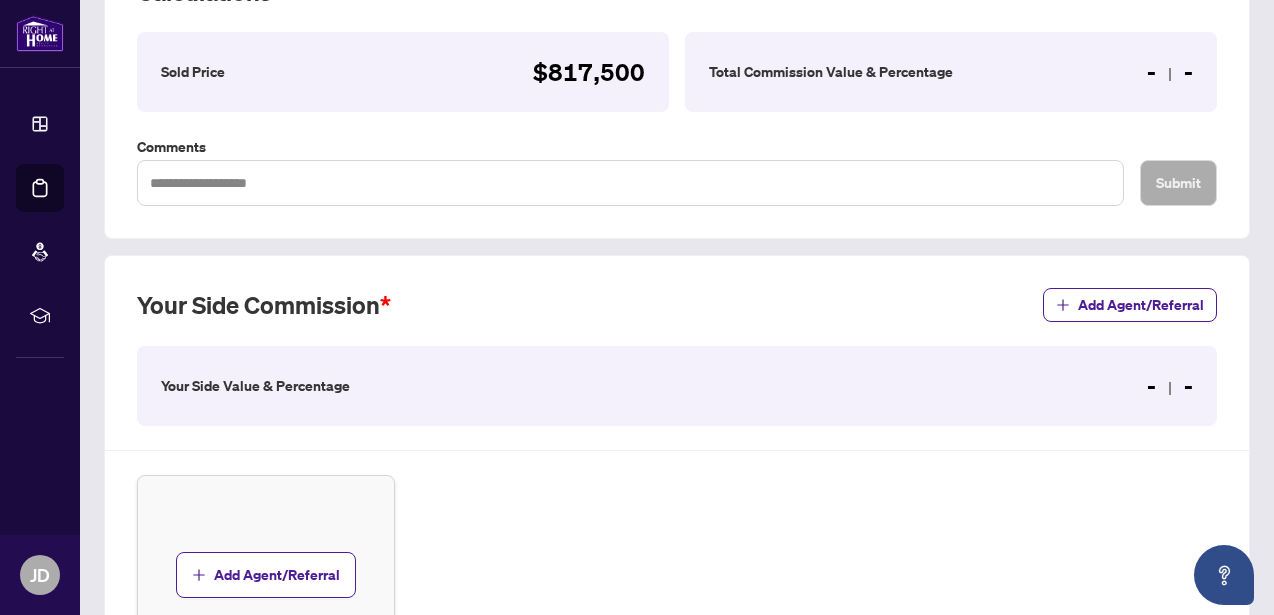 scroll, scrollTop: 334, scrollLeft: 0, axis: vertical 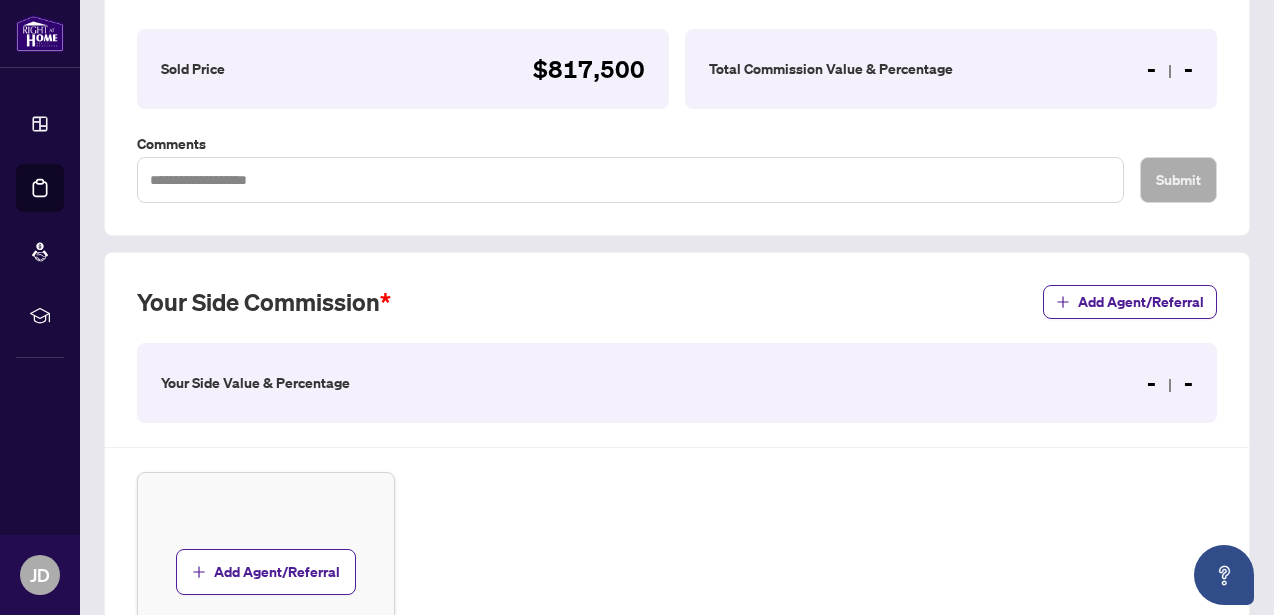 drag, startPoint x: 273, startPoint y: 376, endPoint x: 560, endPoint y: 360, distance: 287.44565 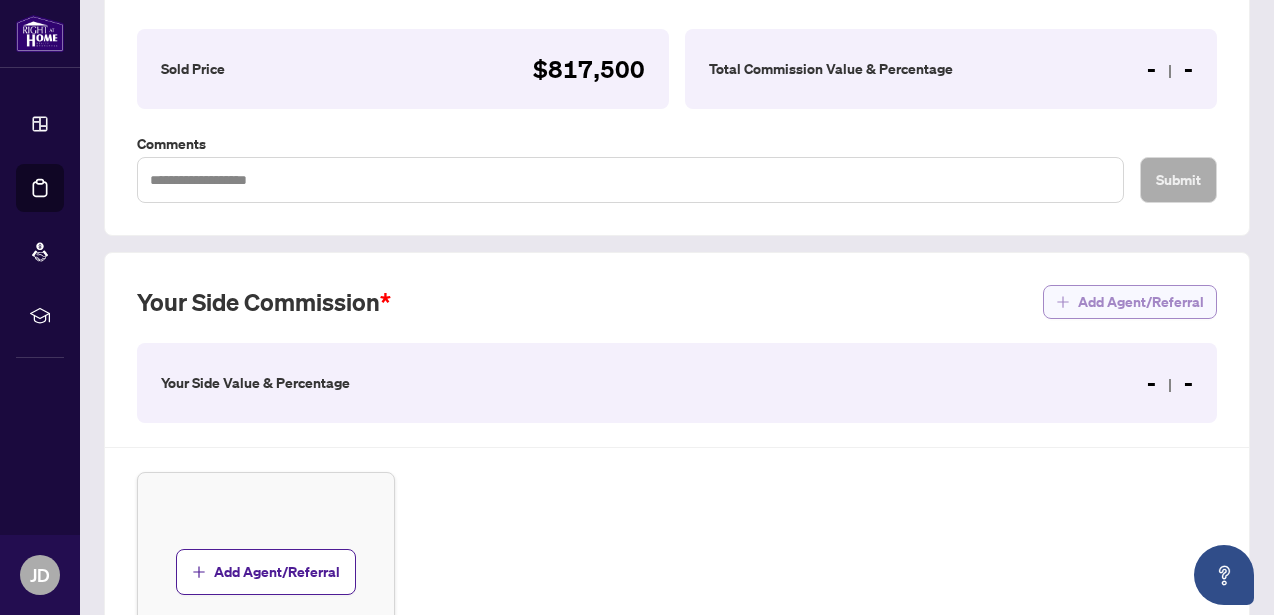 click on "Add Agent/Referral" at bounding box center (1141, 302) 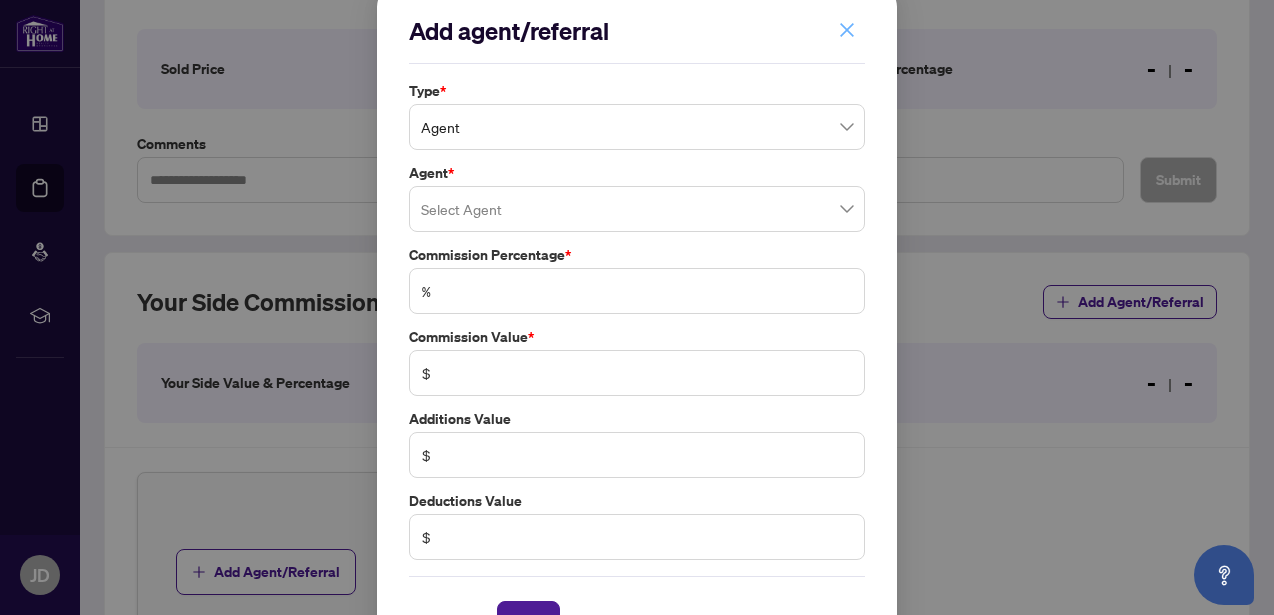 scroll, scrollTop: 18, scrollLeft: 0, axis: vertical 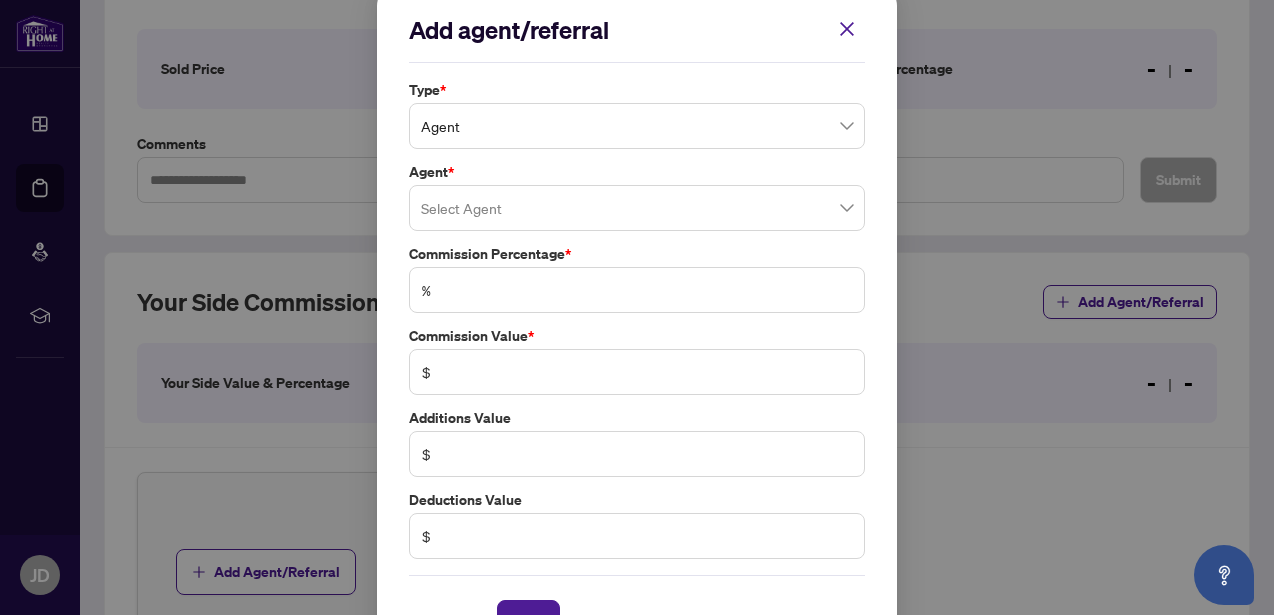 click 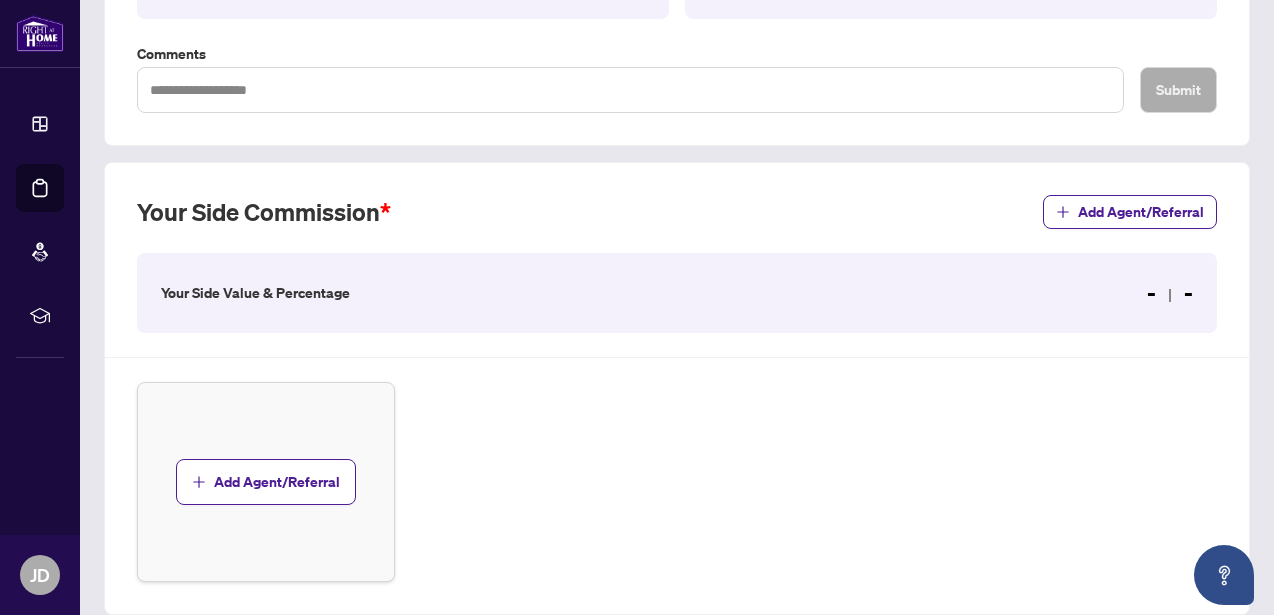 scroll, scrollTop: 517, scrollLeft: 0, axis: vertical 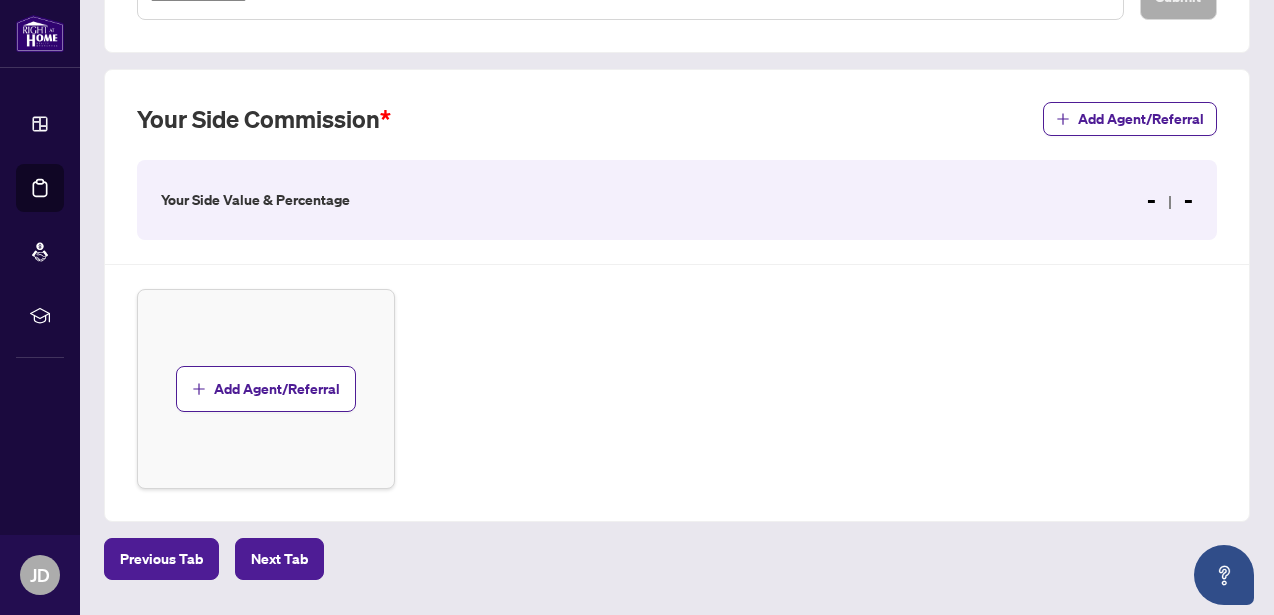 drag, startPoint x: 276, startPoint y: 566, endPoint x: 527, endPoint y: 491, distance: 261.96564 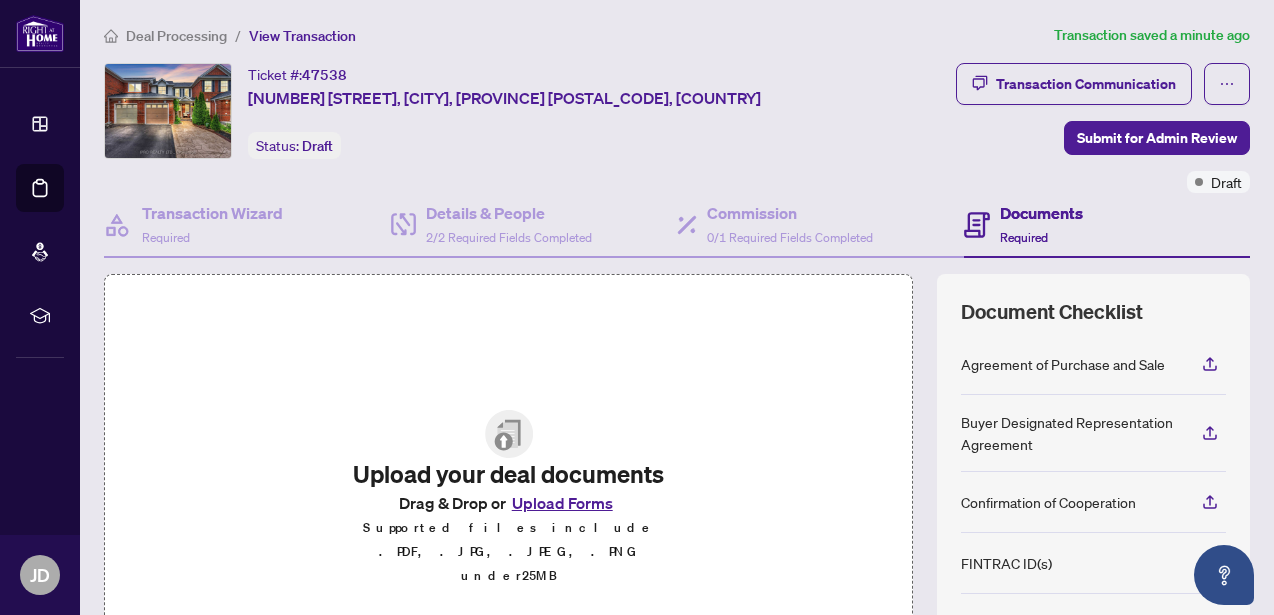 scroll, scrollTop: 59, scrollLeft: 0, axis: vertical 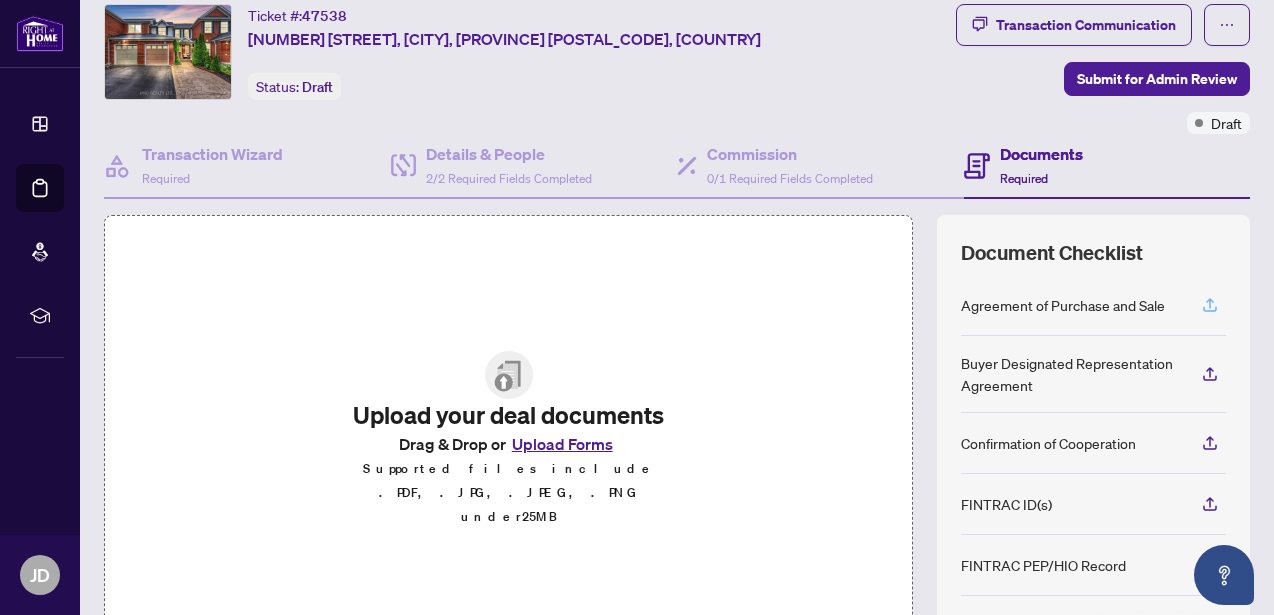 click 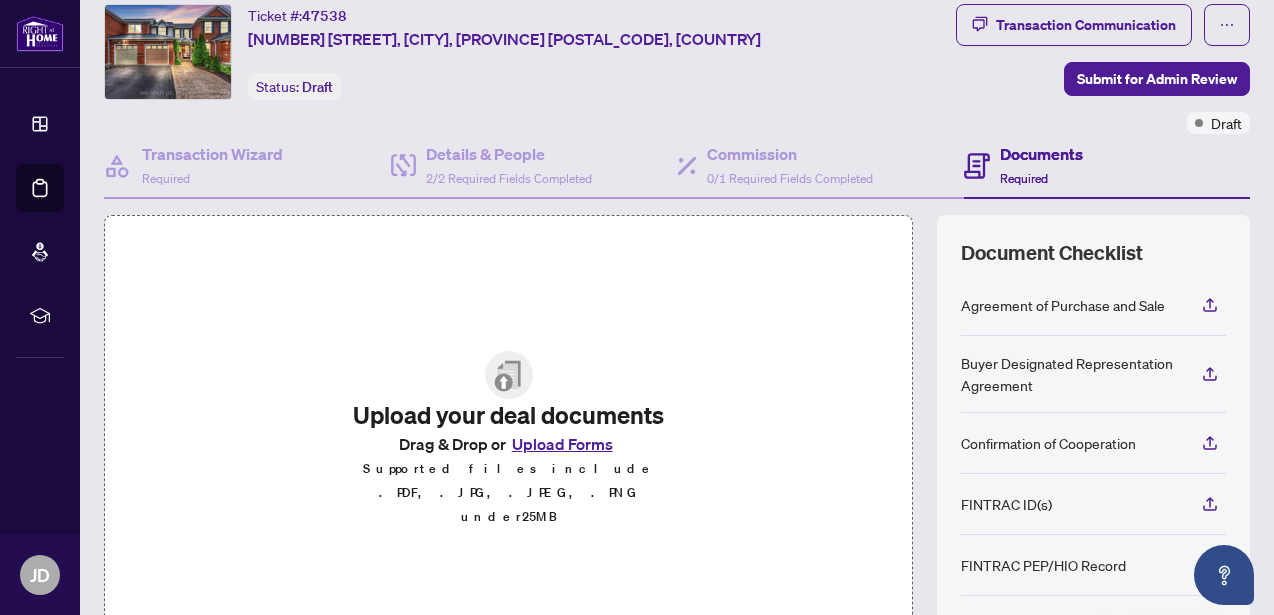 click on "Upload Forms" at bounding box center [562, 444] 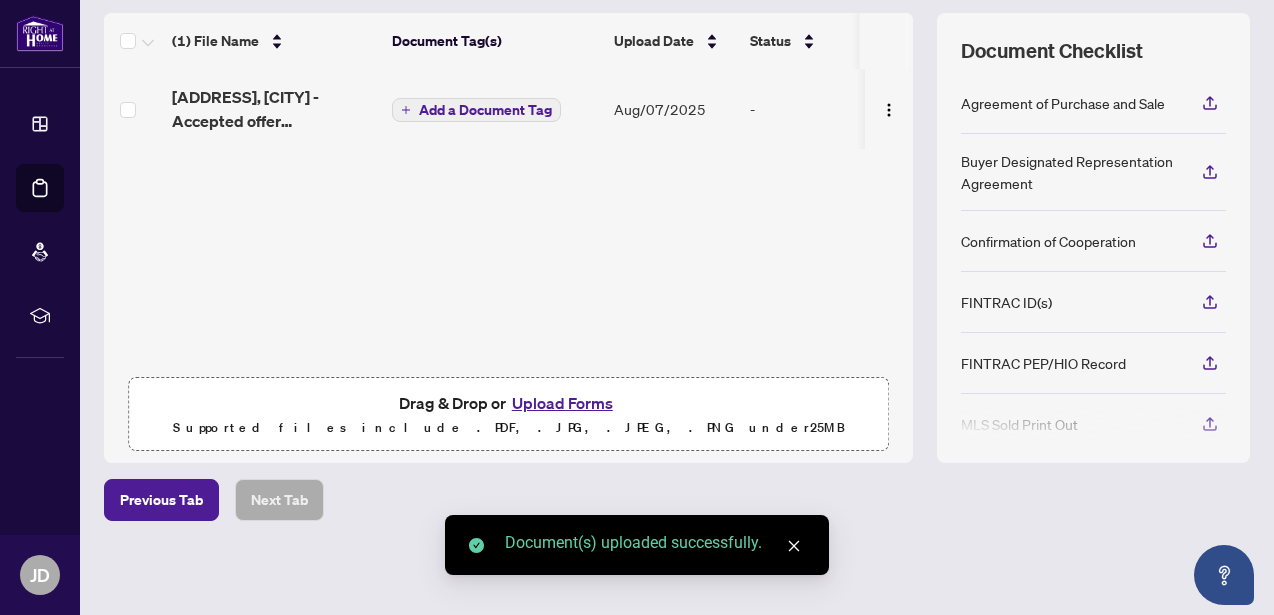 scroll, scrollTop: 260, scrollLeft: 0, axis: vertical 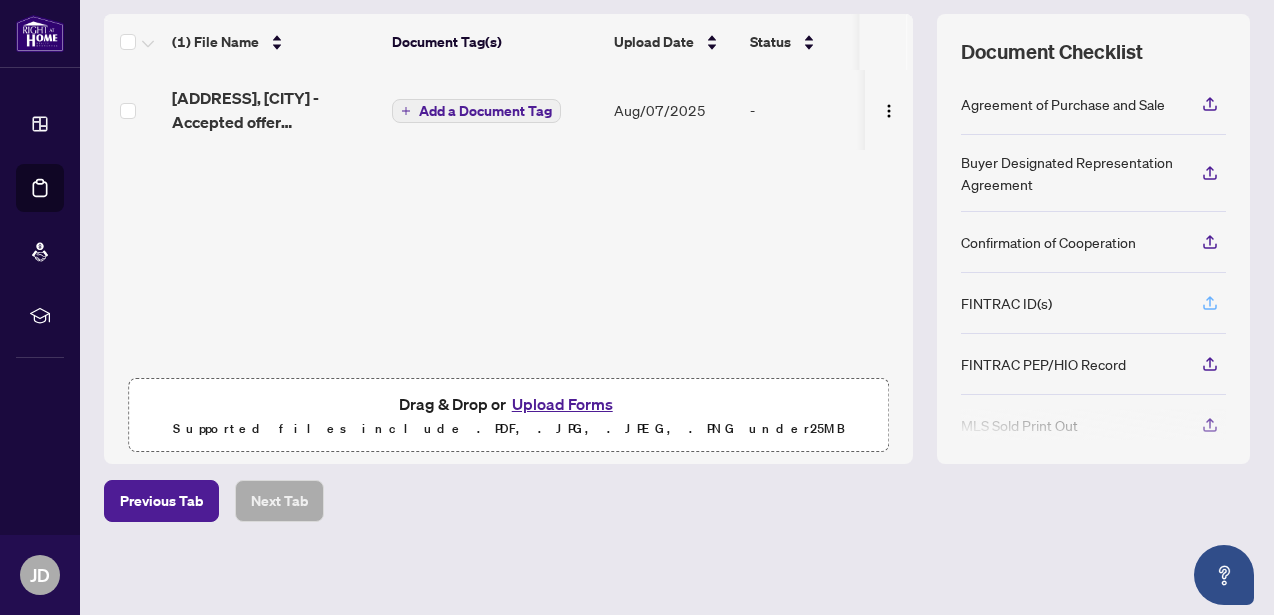 click 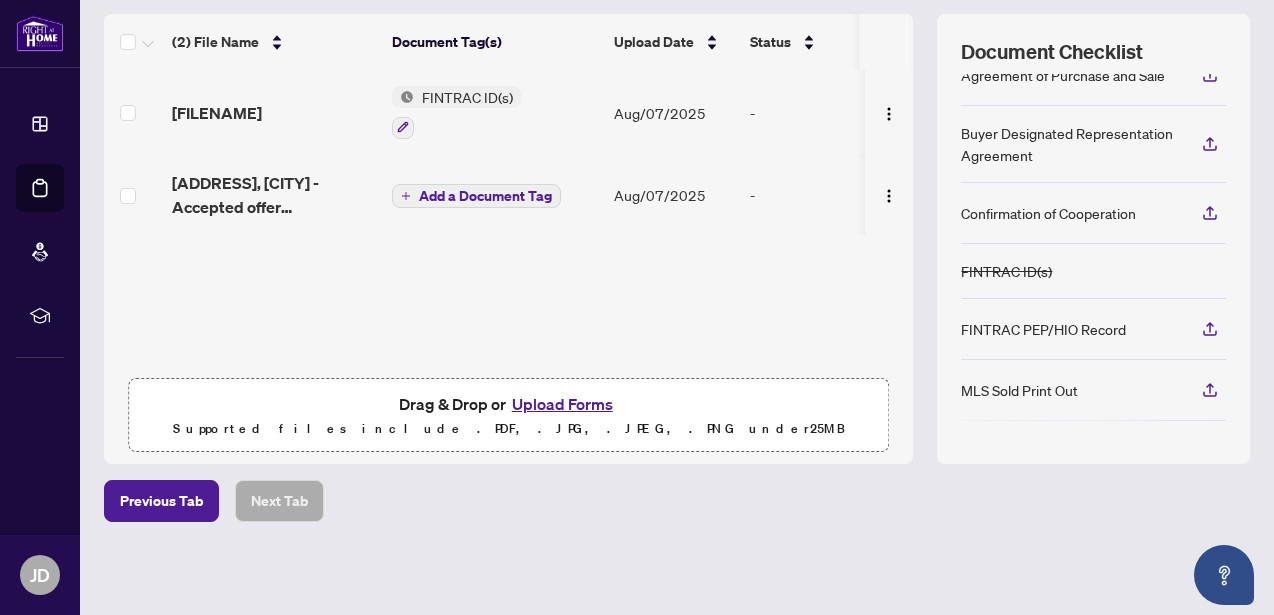 scroll, scrollTop: 31, scrollLeft: 0, axis: vertical 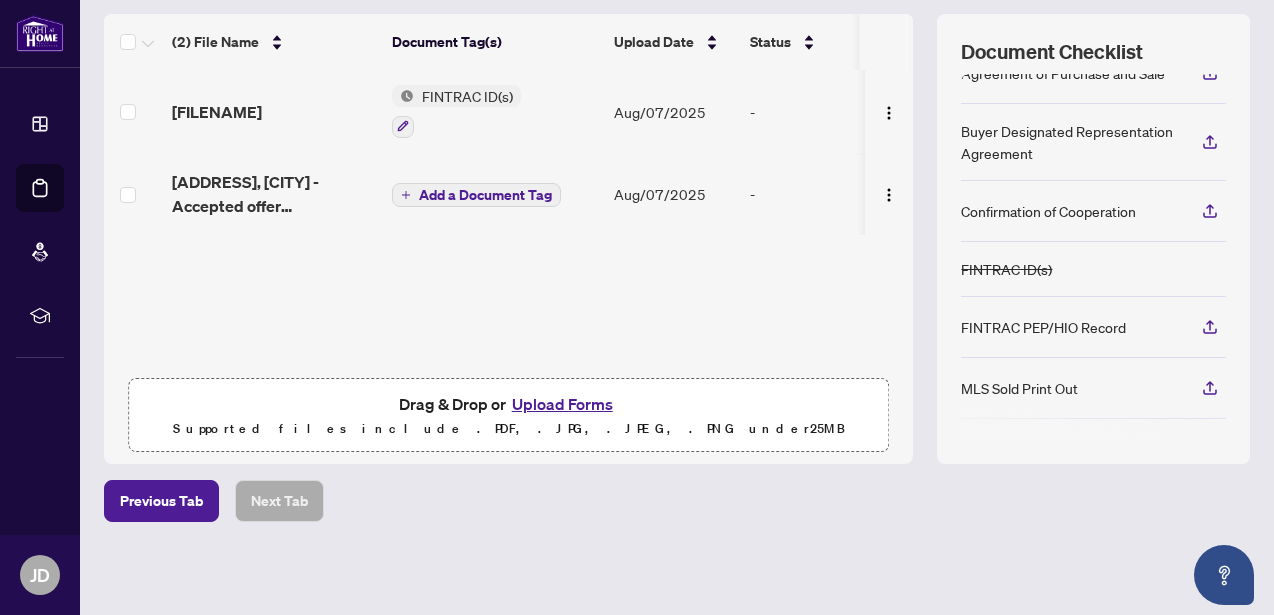 click on "Upload Forms" at bounding box center (562, 404) 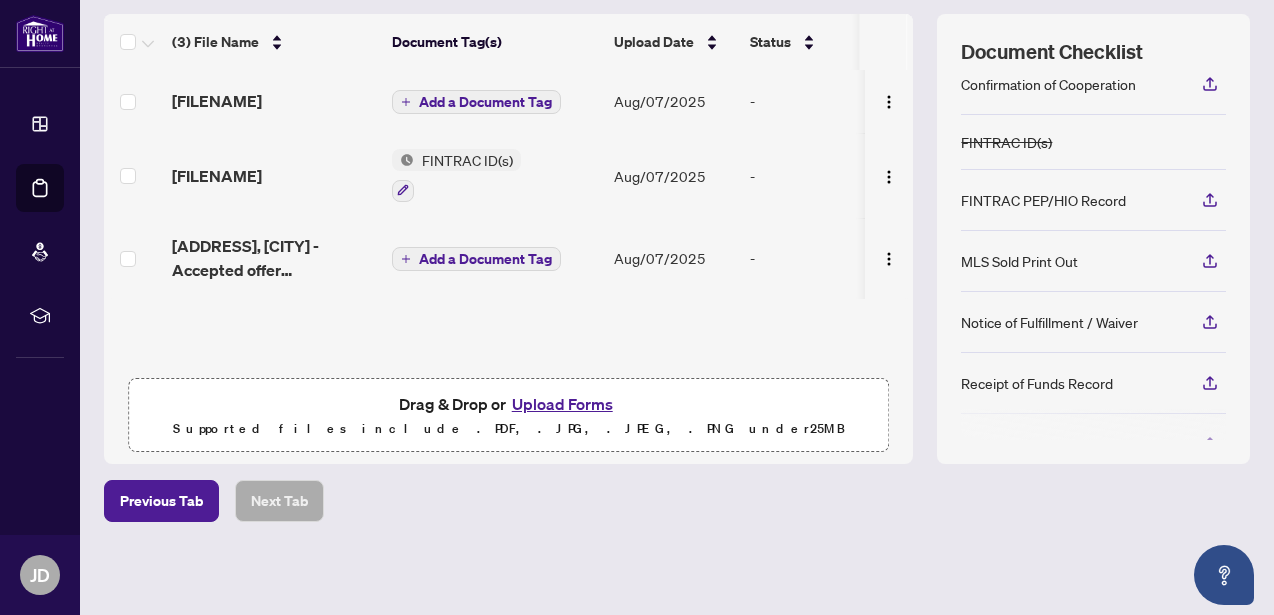 scroll, scrollTop: 161, scrollLeft: 0, axis: vertical 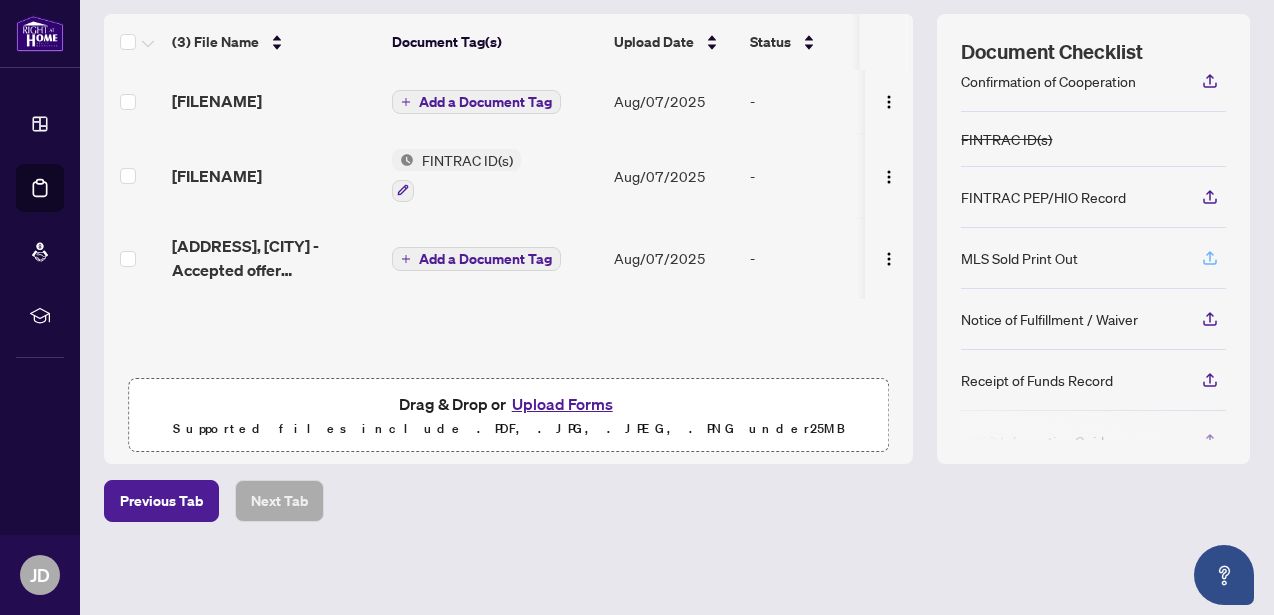 click 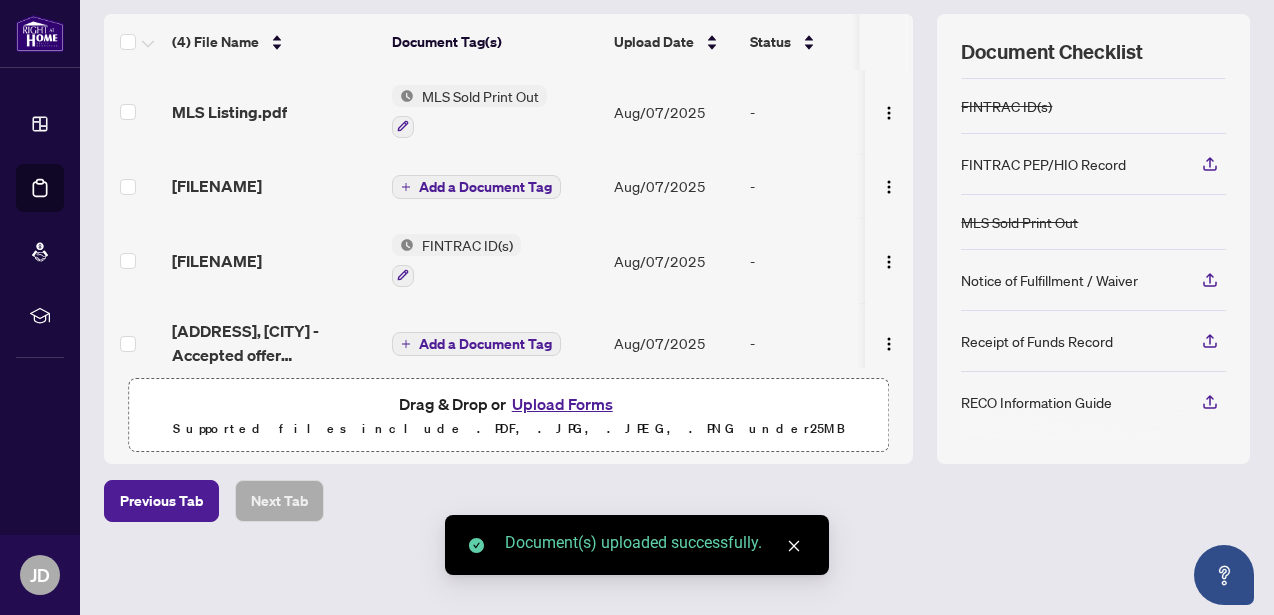 scroll, scrollTop: 194, scrollLeft: 0, axis: vertical 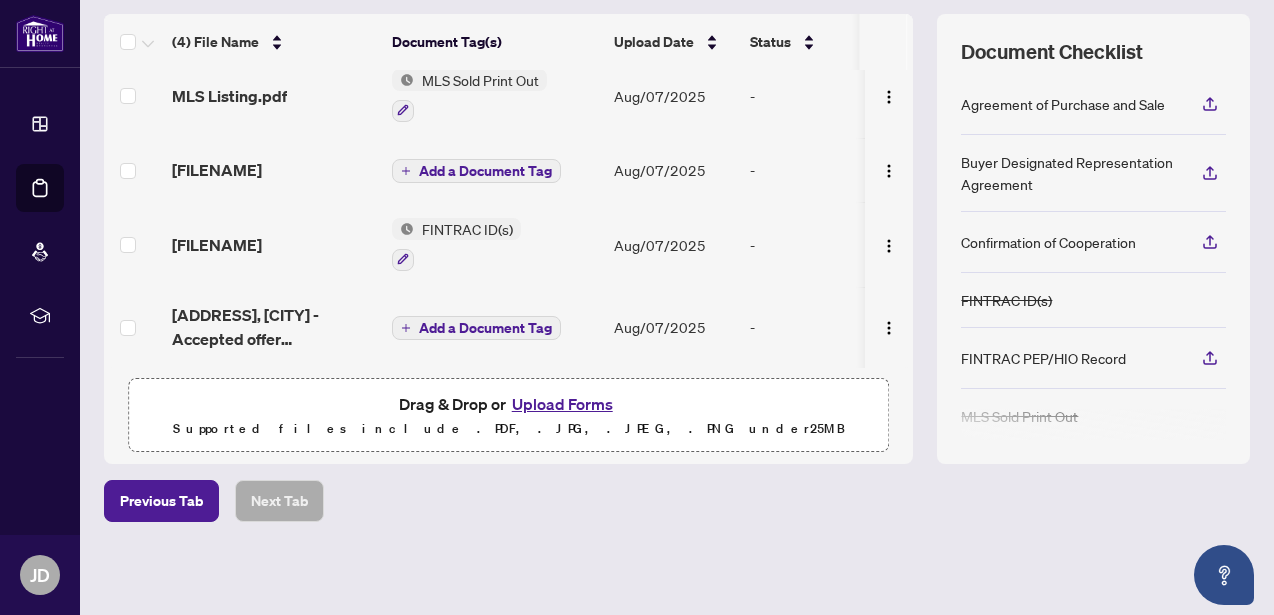 click on "Upload Forms" at bounding box center (562, 404) 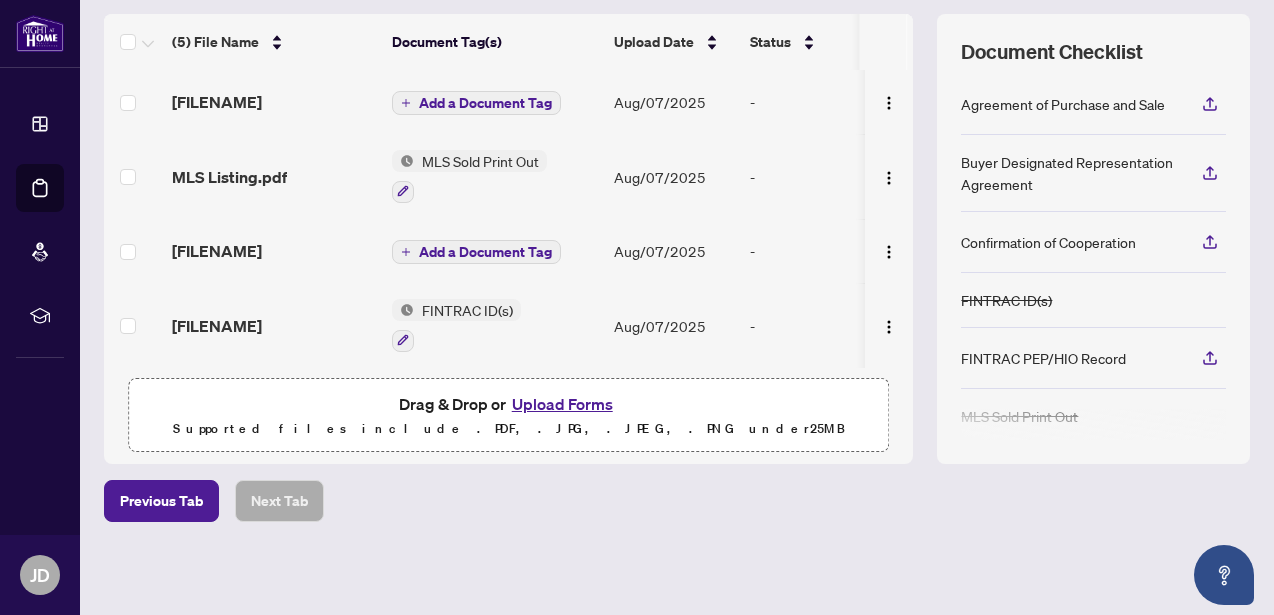 scroll, scrollTop: 0, scrollLeft: 0, axis: both 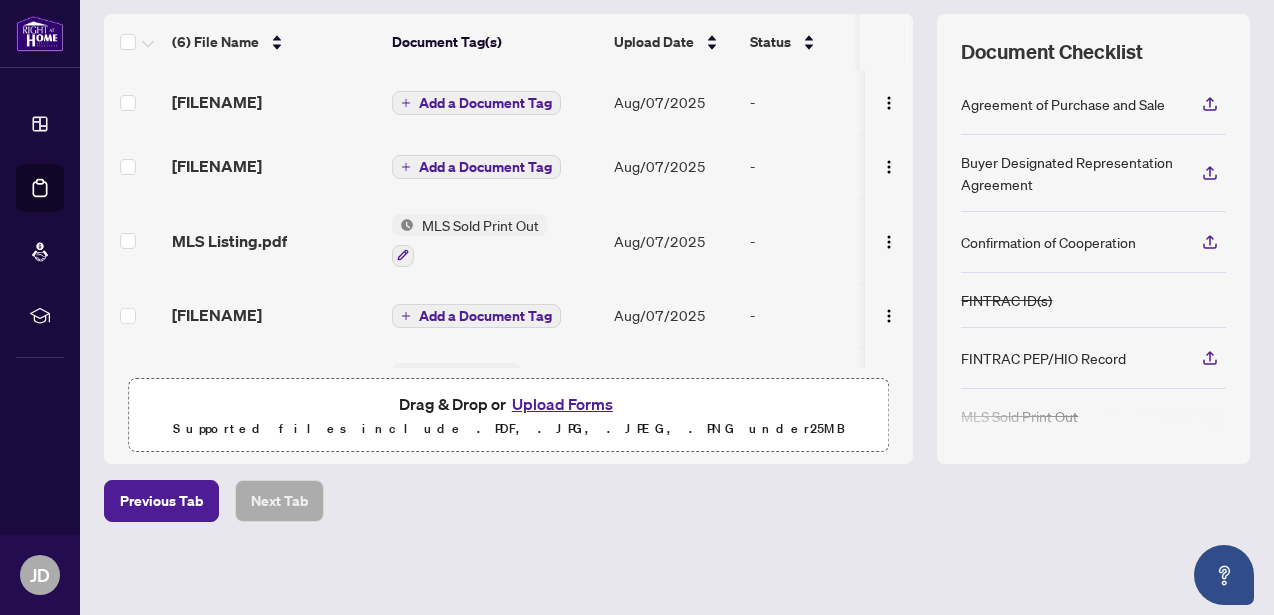click on "Upload Forms" at bounding box center (562, 404) 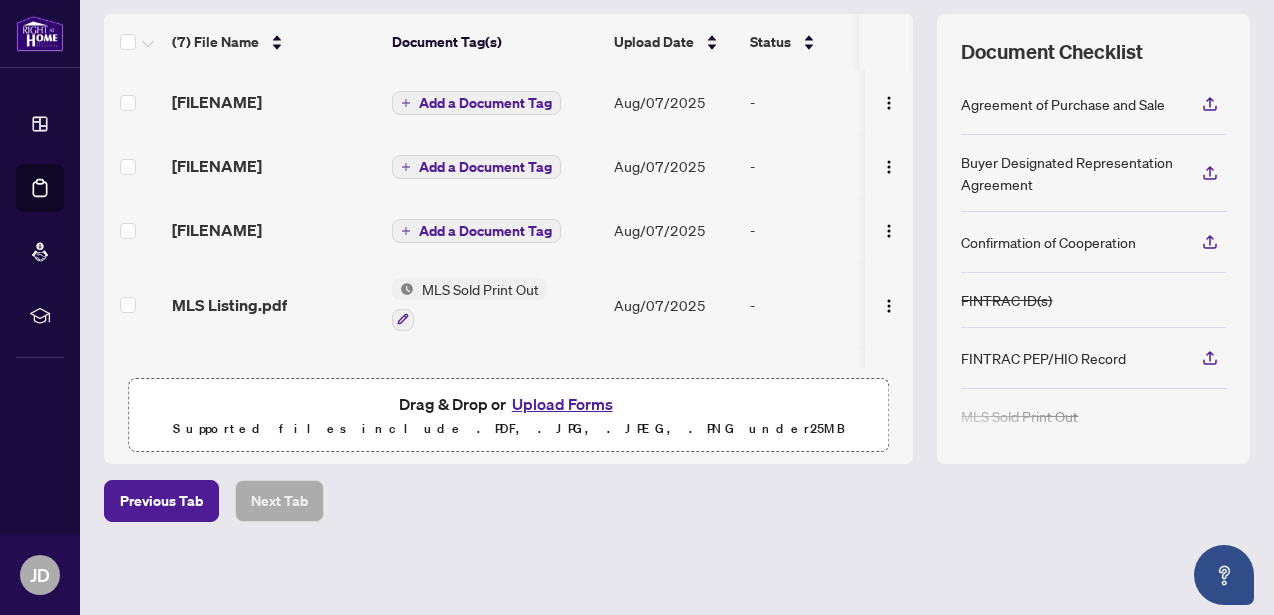 click on "Upload Forms" at bounding box center (562, 404) 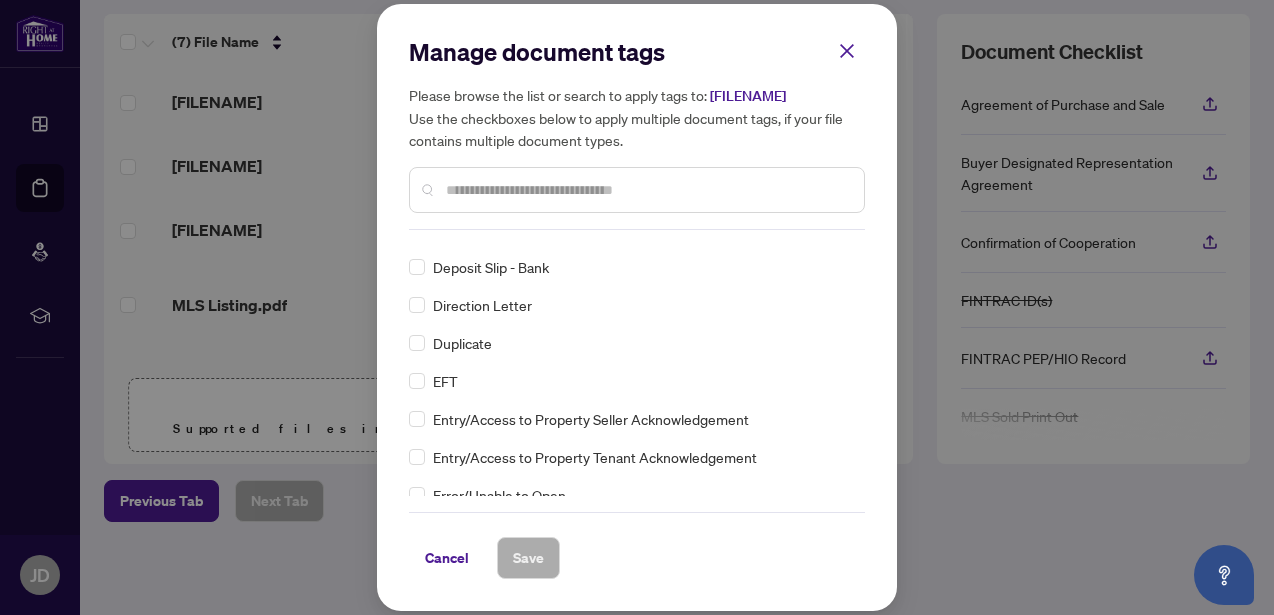 scroll, scrollTop: 1822, scrollLeft: 0, axis: vertical 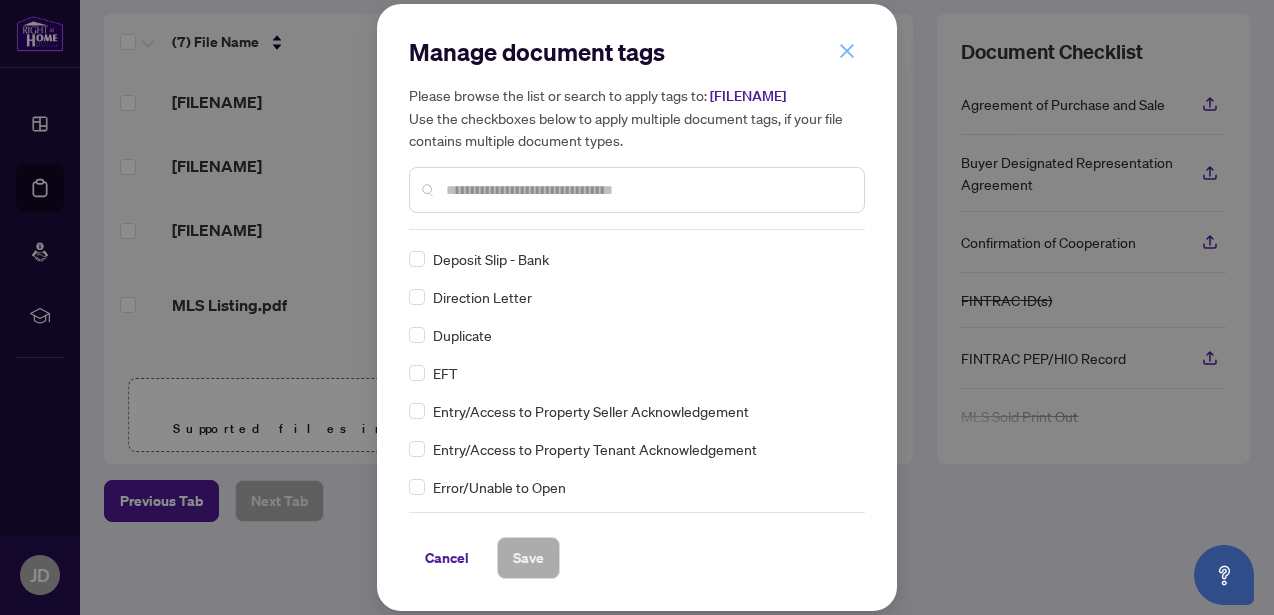 click 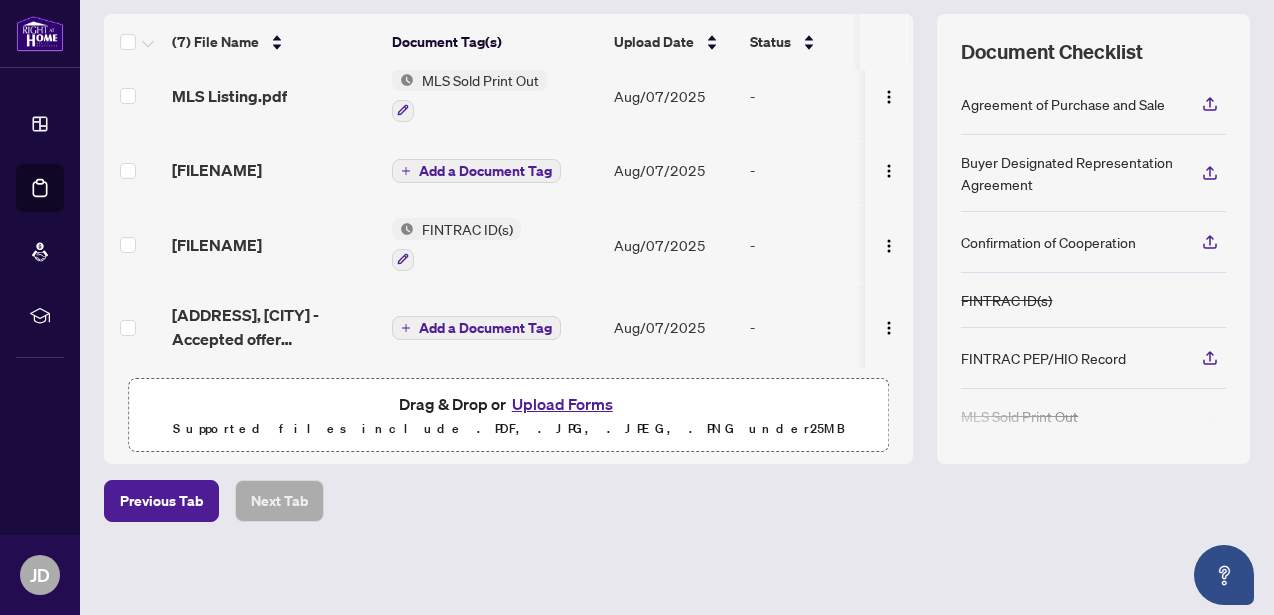 scroll, scrollTop: 279, scrollLeft: 0, axis: vertical 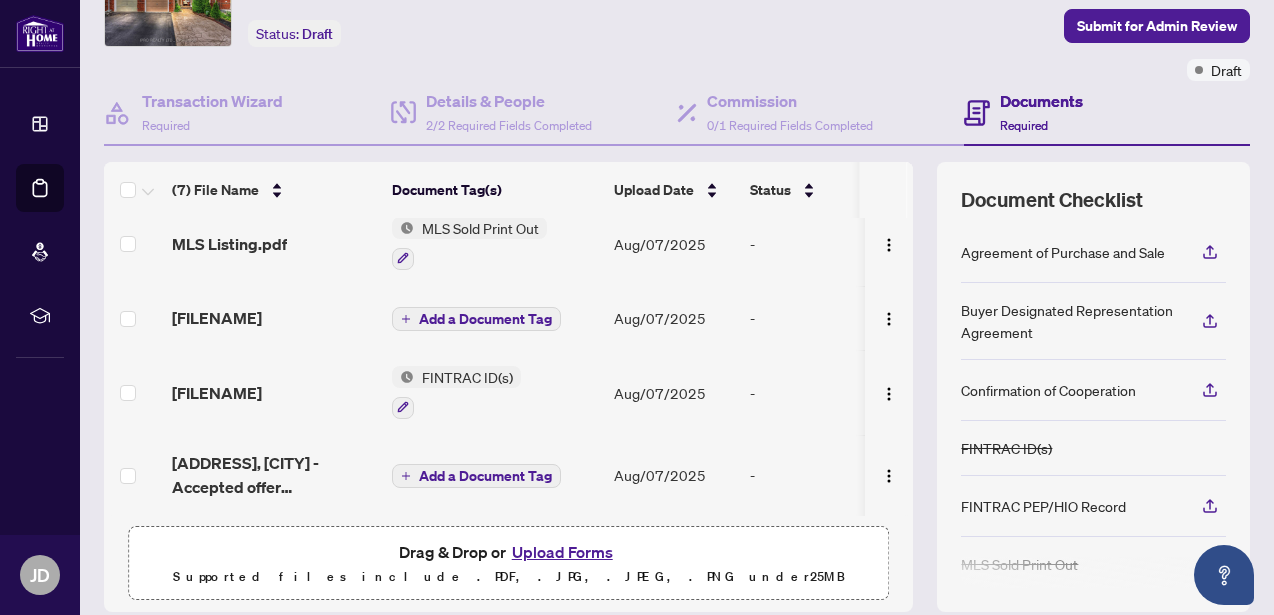 click on "Add a Document Tag" at bounding box center [485, 476] 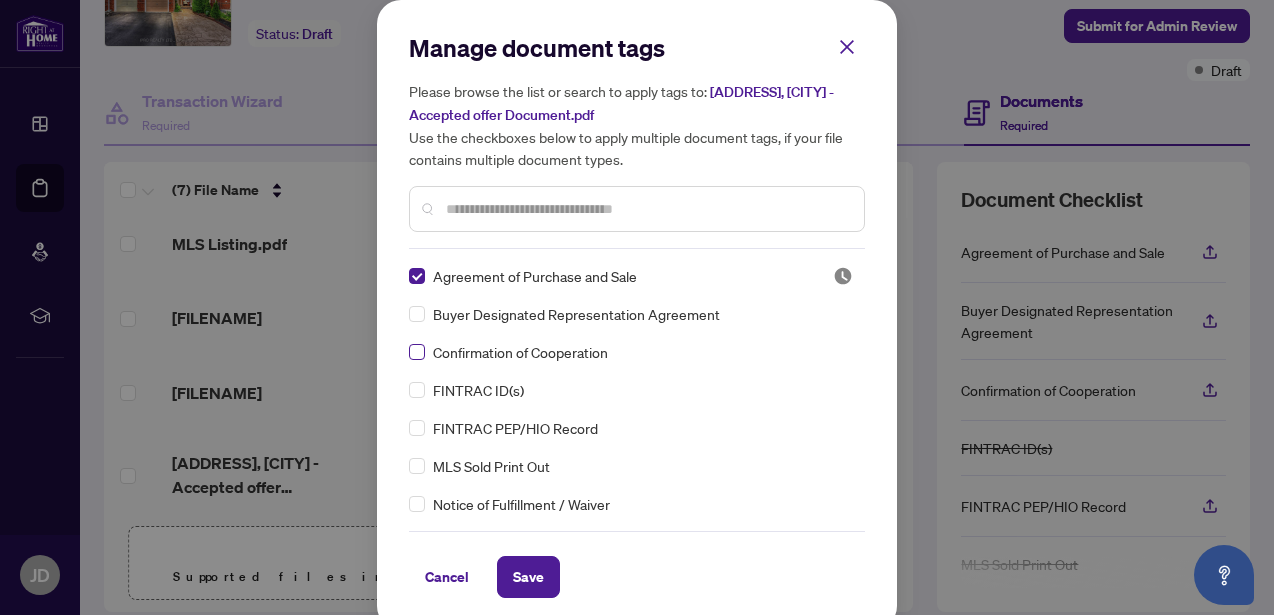 click at bounding box center [417, 352] 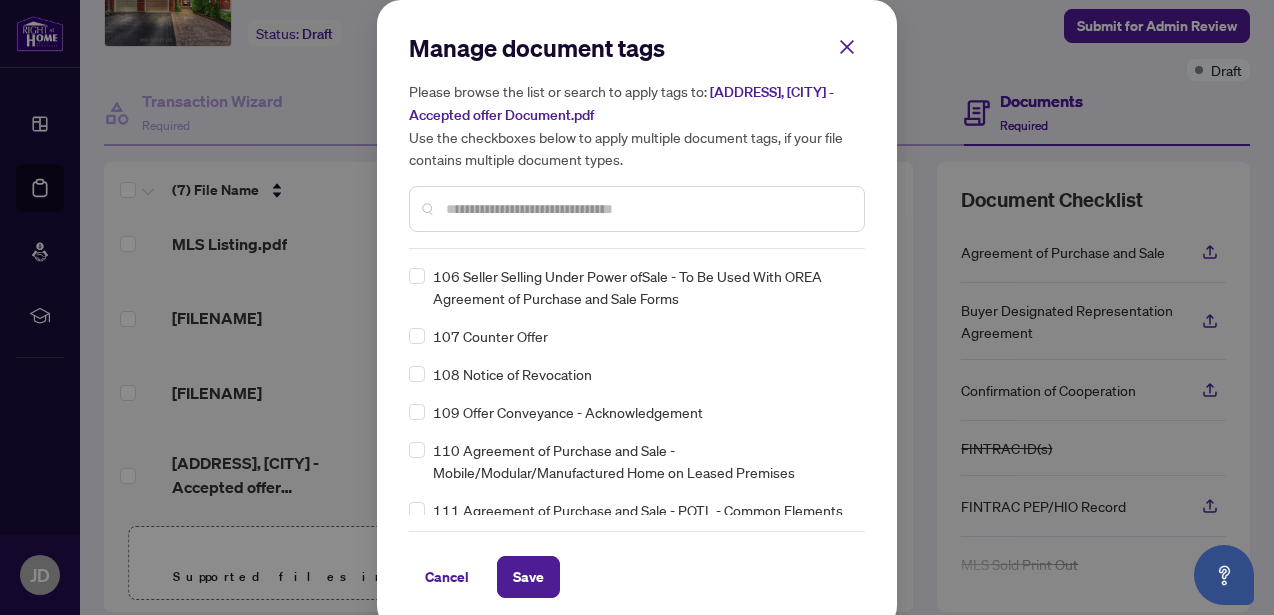 scroll, scrollTop: 5082, scrollLeft: 0, axis: vertical 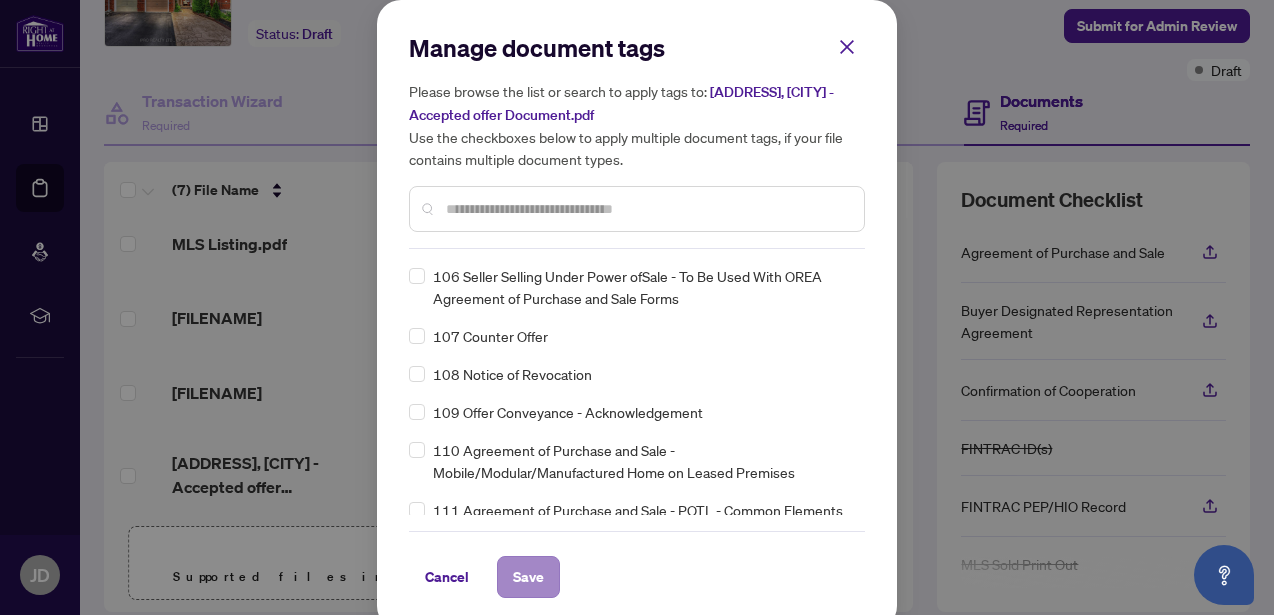 click on "Save" at bounding box center (528, 577) 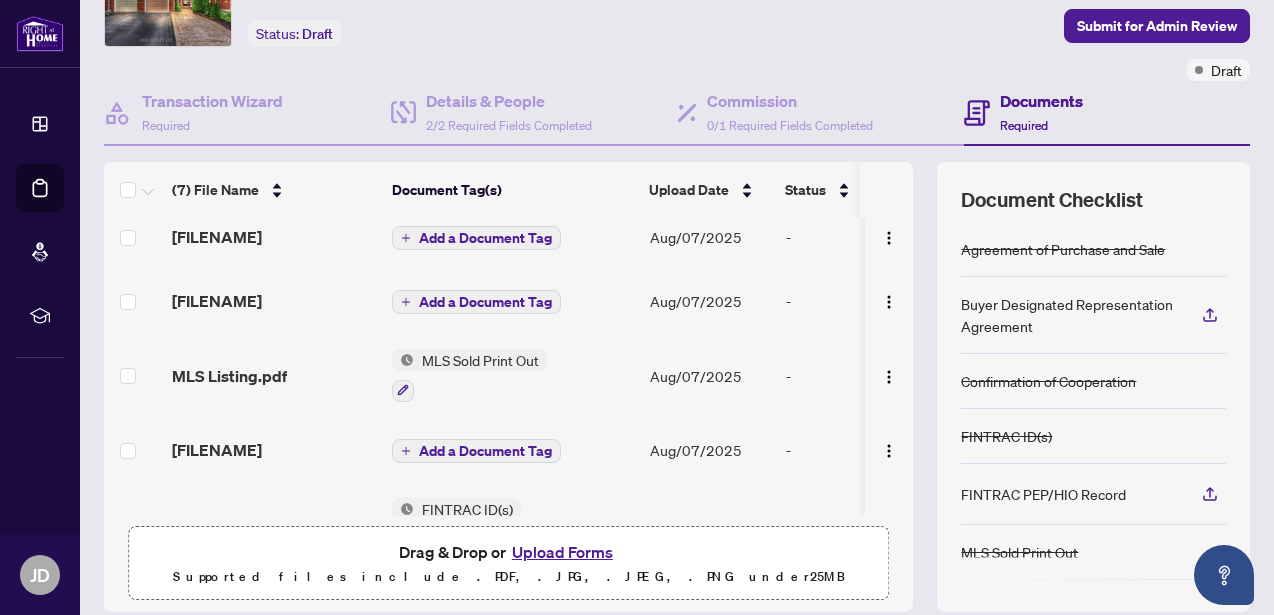 scroll, scrollTop: 0, scrollLeft: 0, axis: both 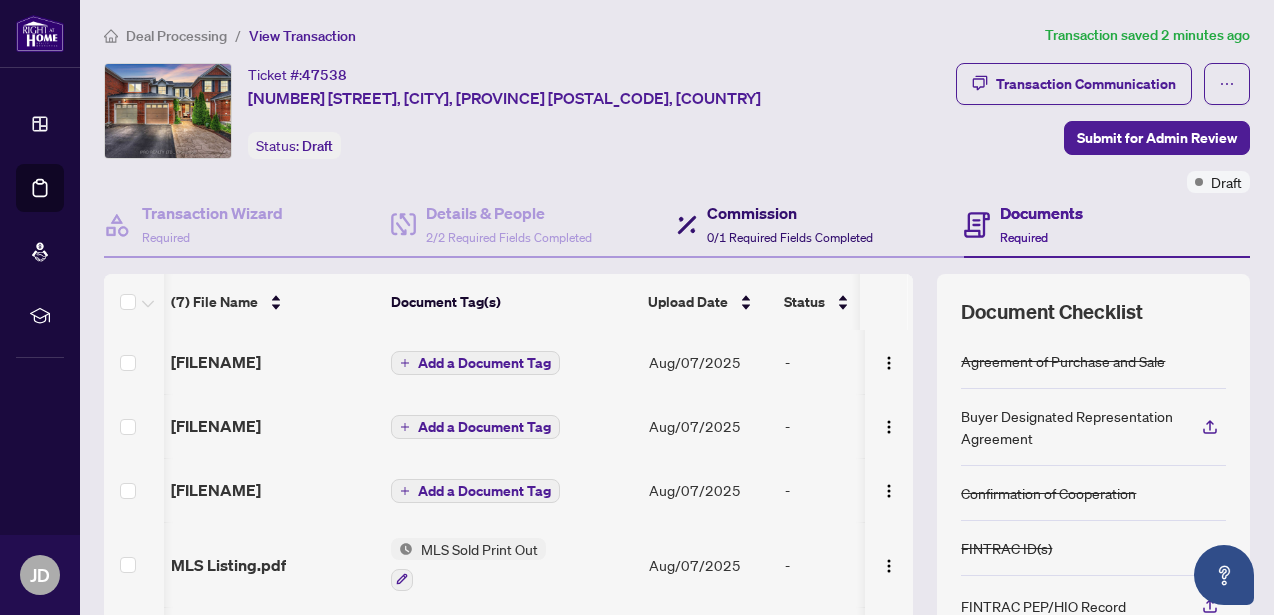 click on "0/1 Required Fields Completed" at bounding box center (790, 237) 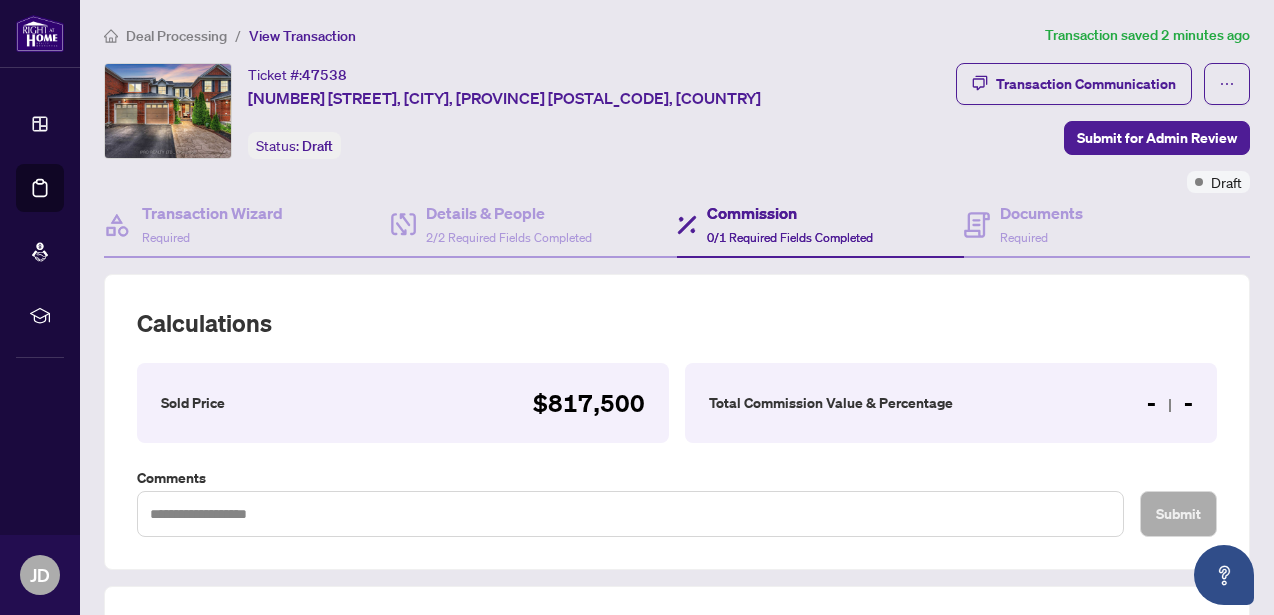 click on "Total Commission Value & Percentage" at bounding box center (831, 403) 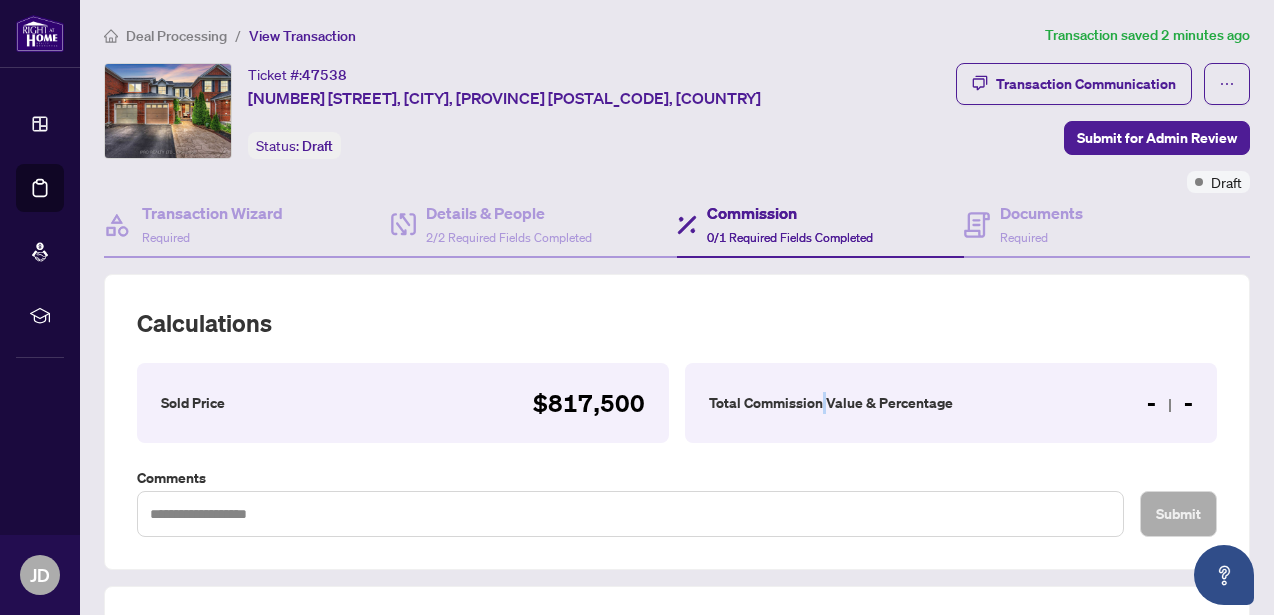 click on "Total Commission Value & Percentage" at bounding box center (831, 403) 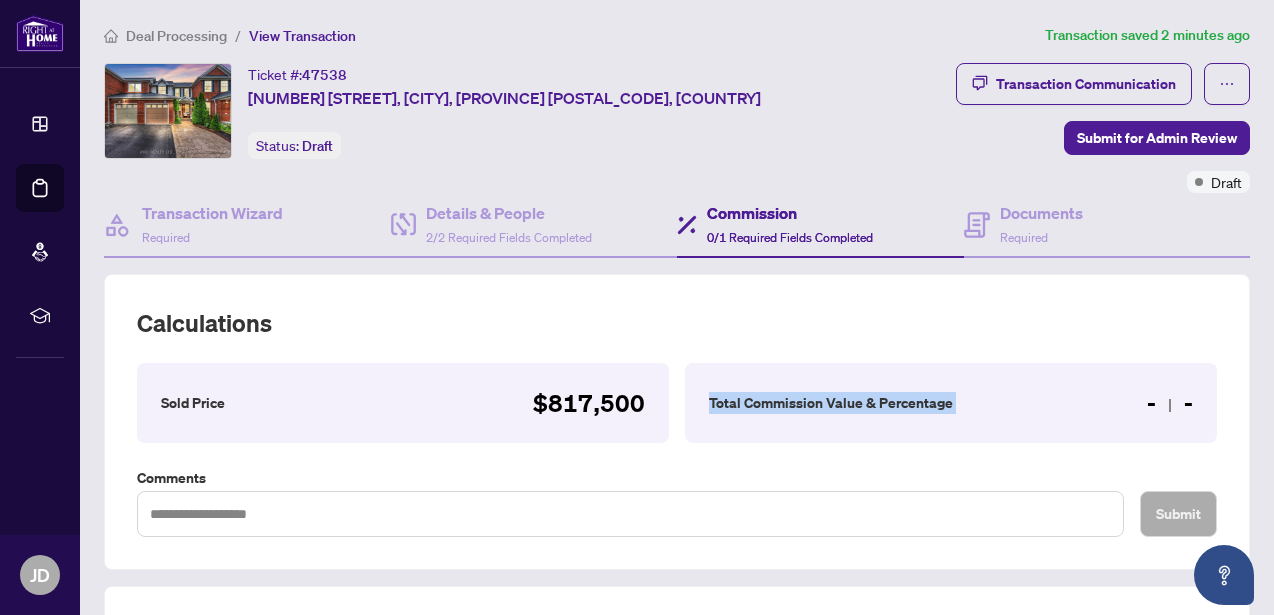 click on "Total Commission Value & Percentage" at bounding box center [831, 403] 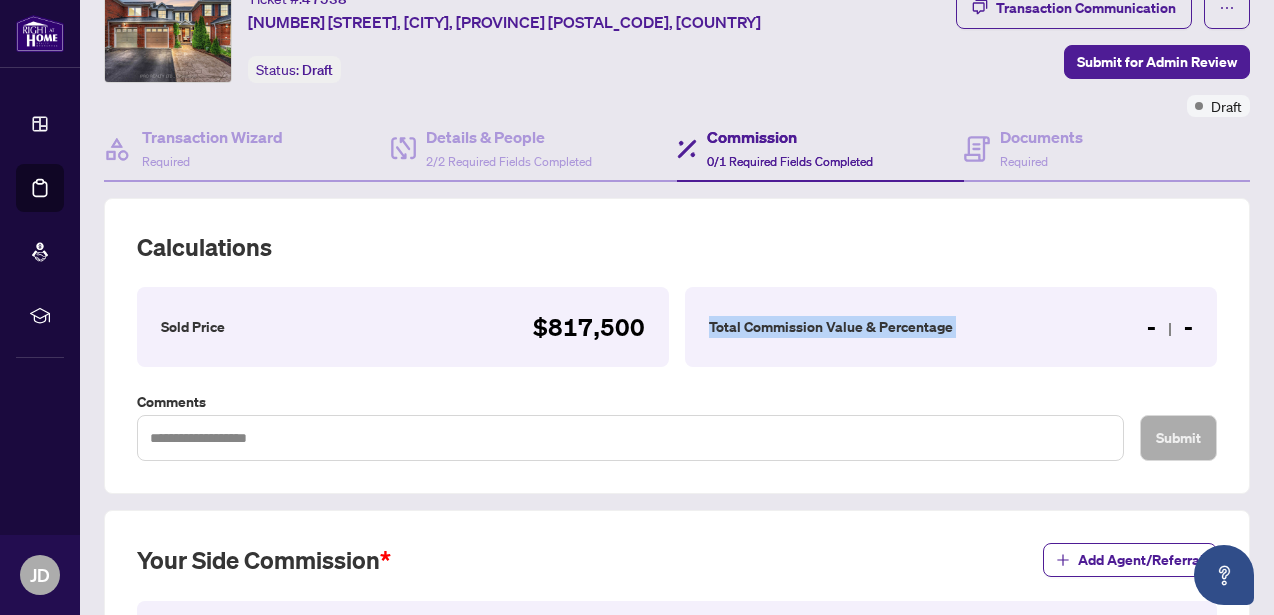 scroll, scrollTop: 85, scrollLeft: 0, axis: vertical 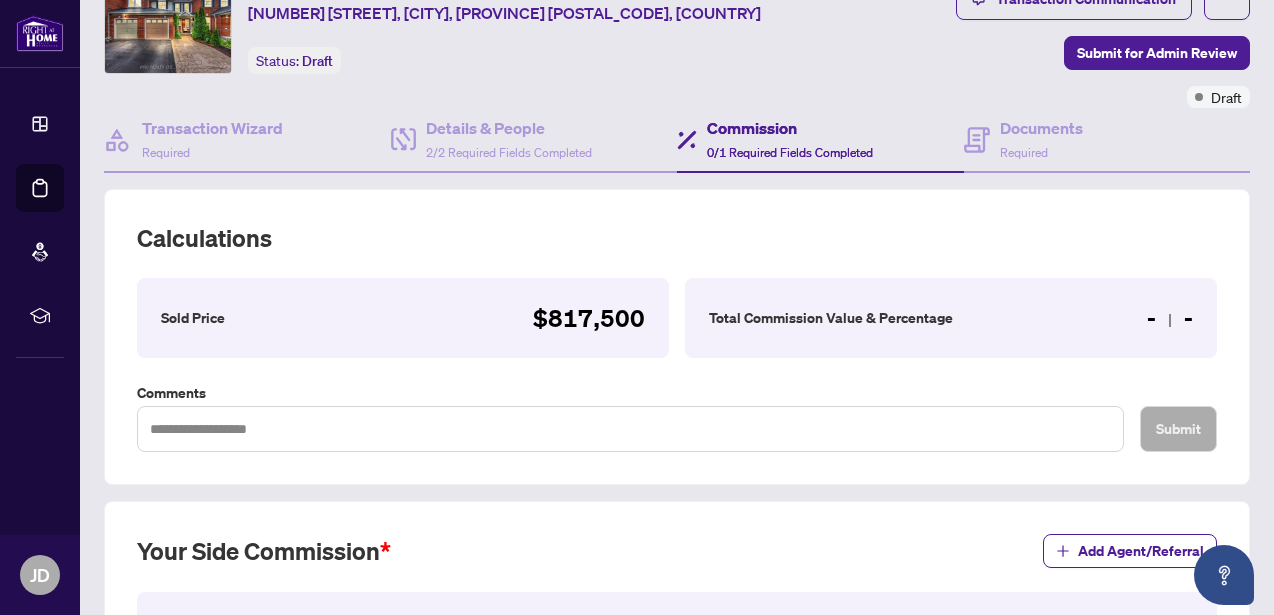 click on "Total Commission Value & Percentage -     -" at bounding box center [951, 318] 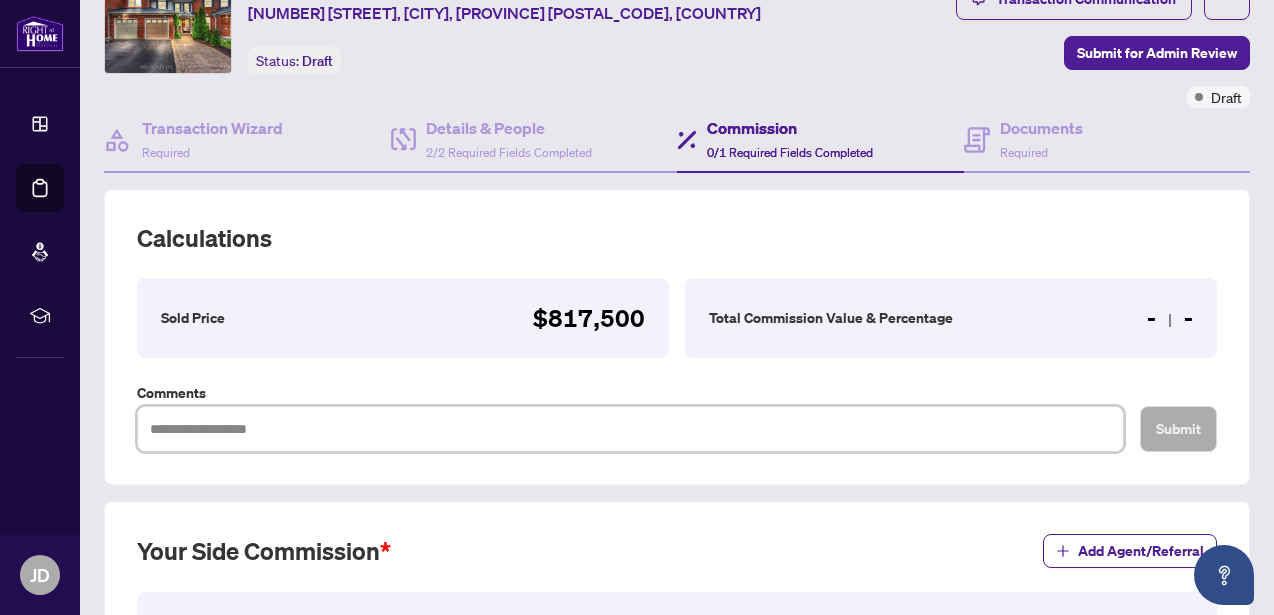 click at bounding box center [630, 429] 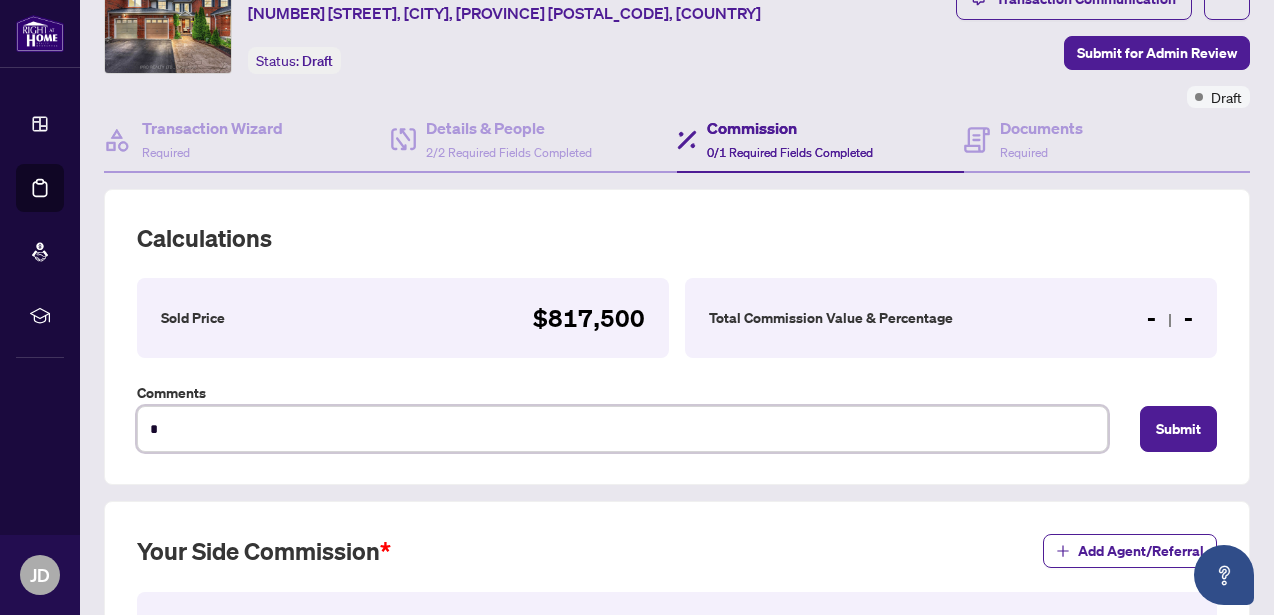 type on "**" 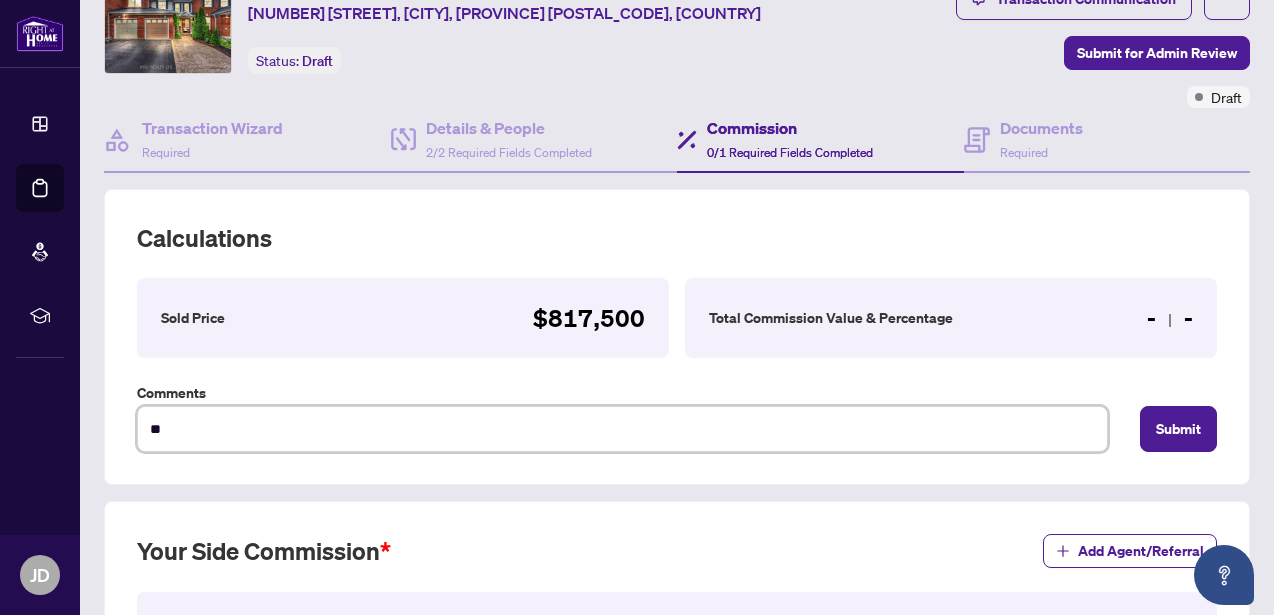 type on "***" 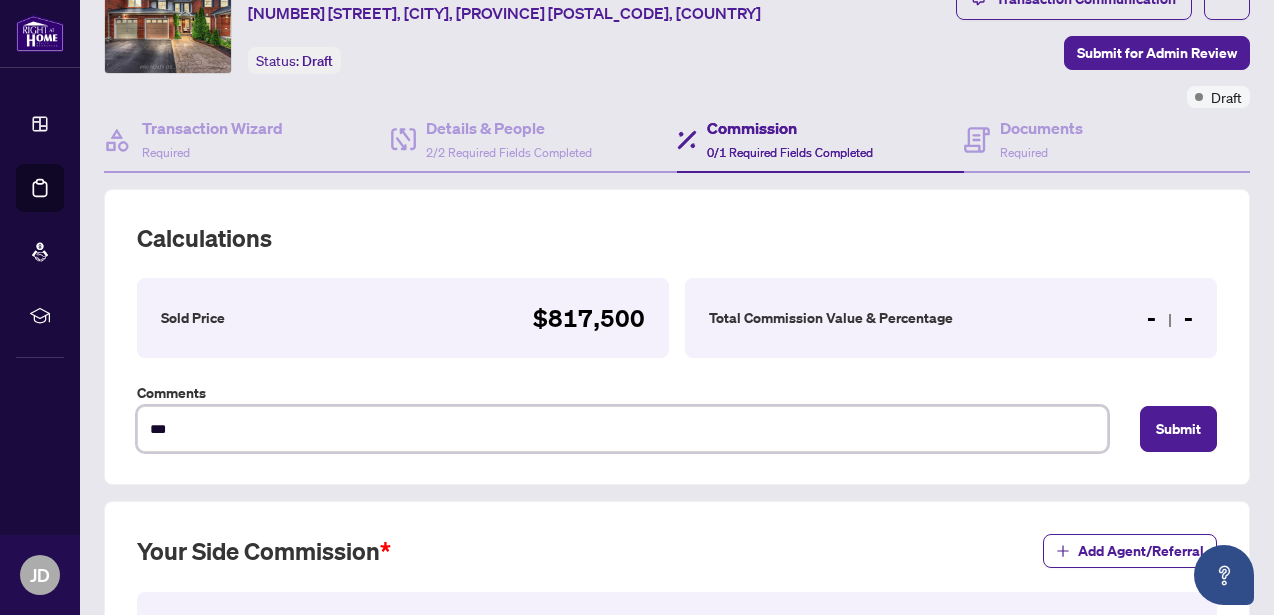 type on "***" 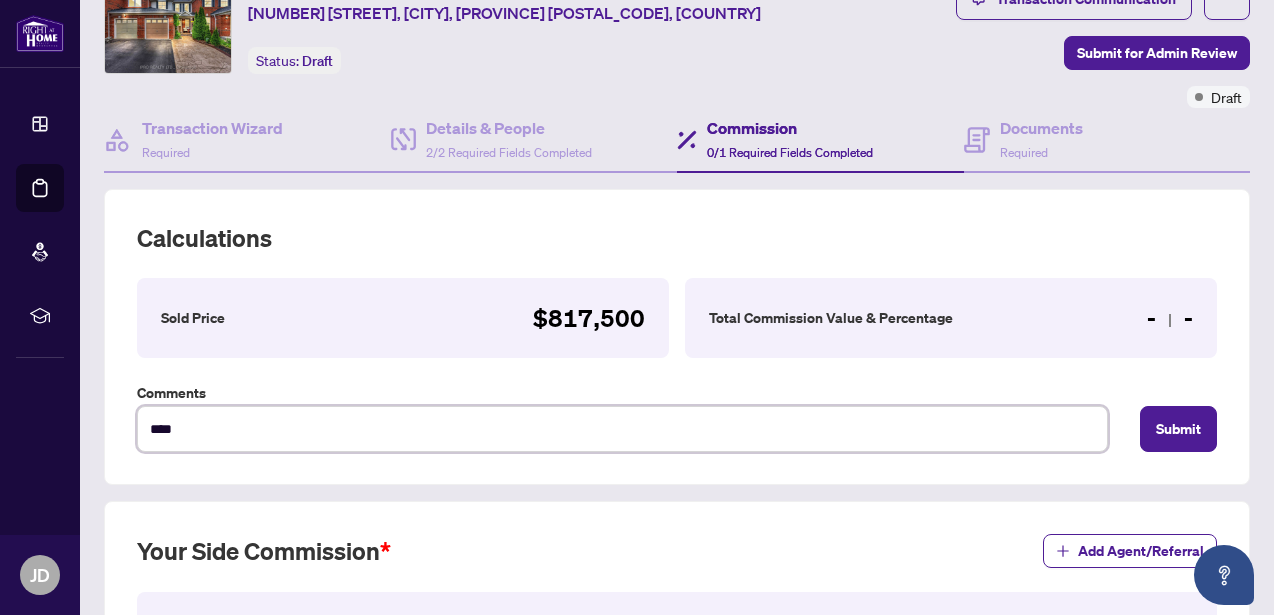 type on "*****" 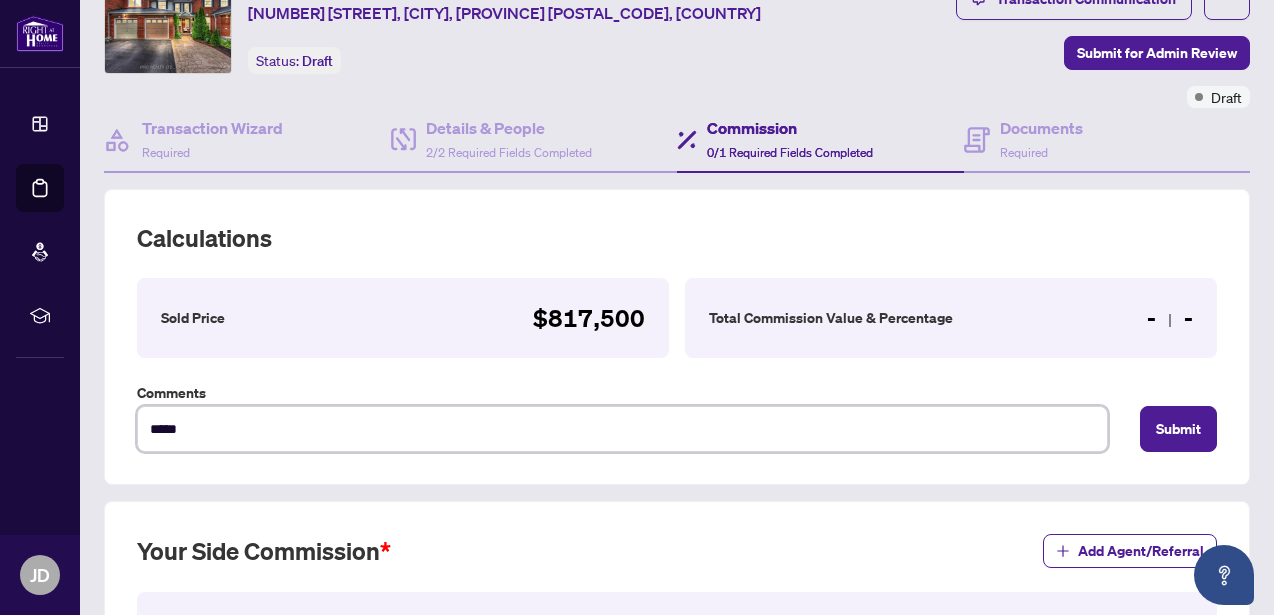 type on "*****" 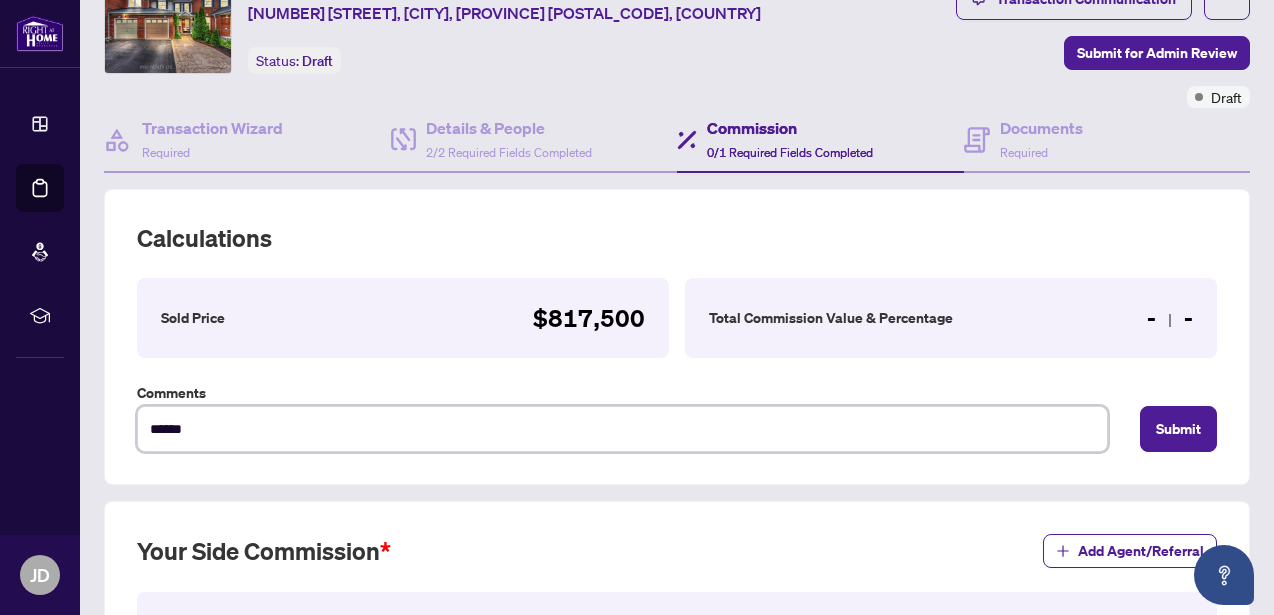 type on "*******" 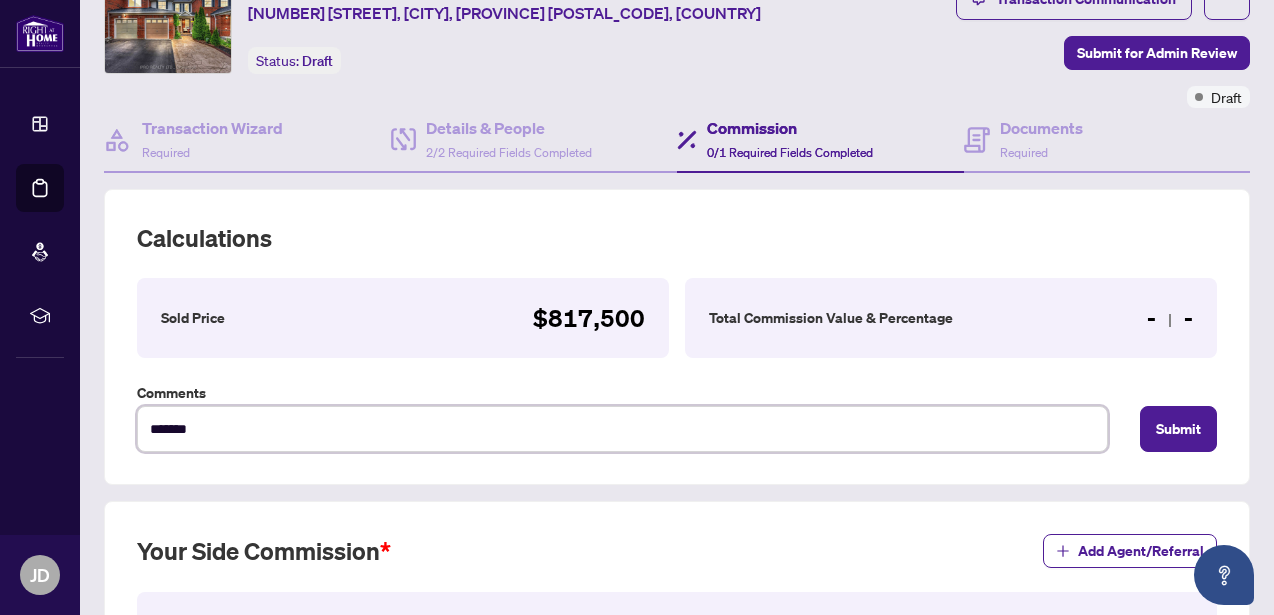 type on "*******" 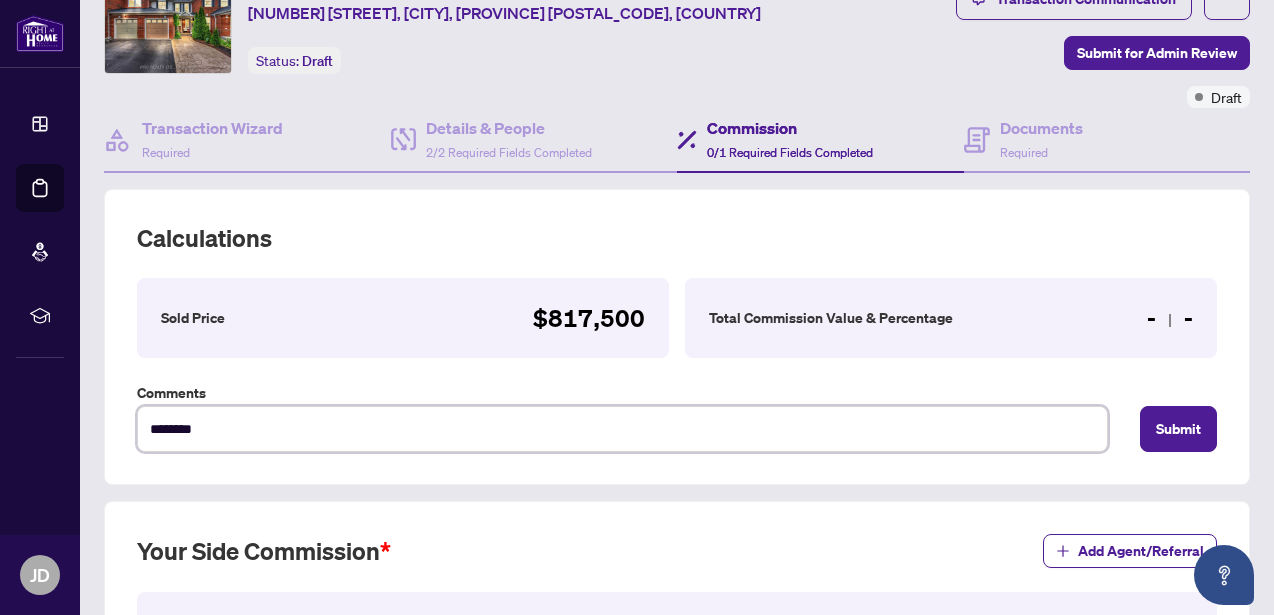 type on "*********" 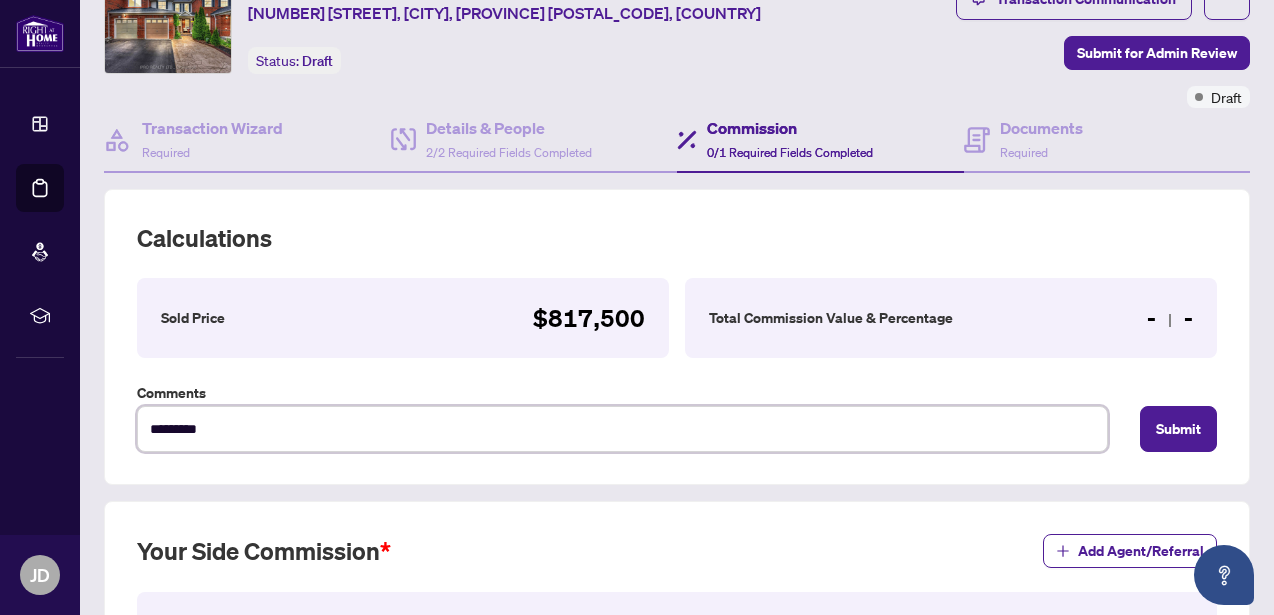 type on "**********" 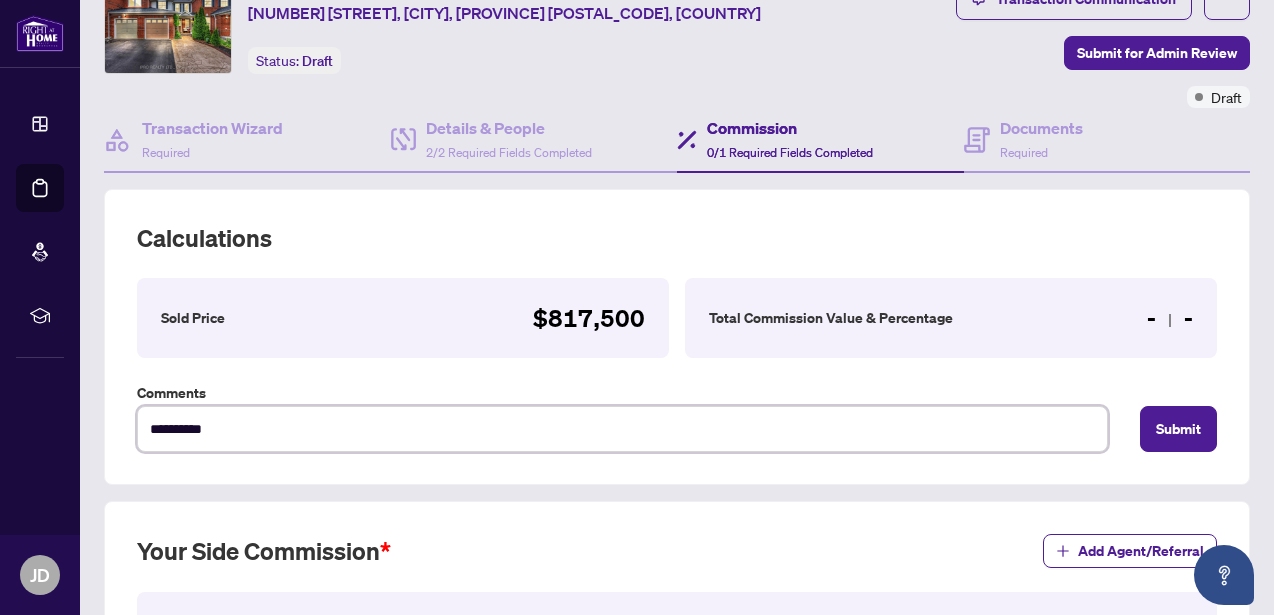 type on "**********" 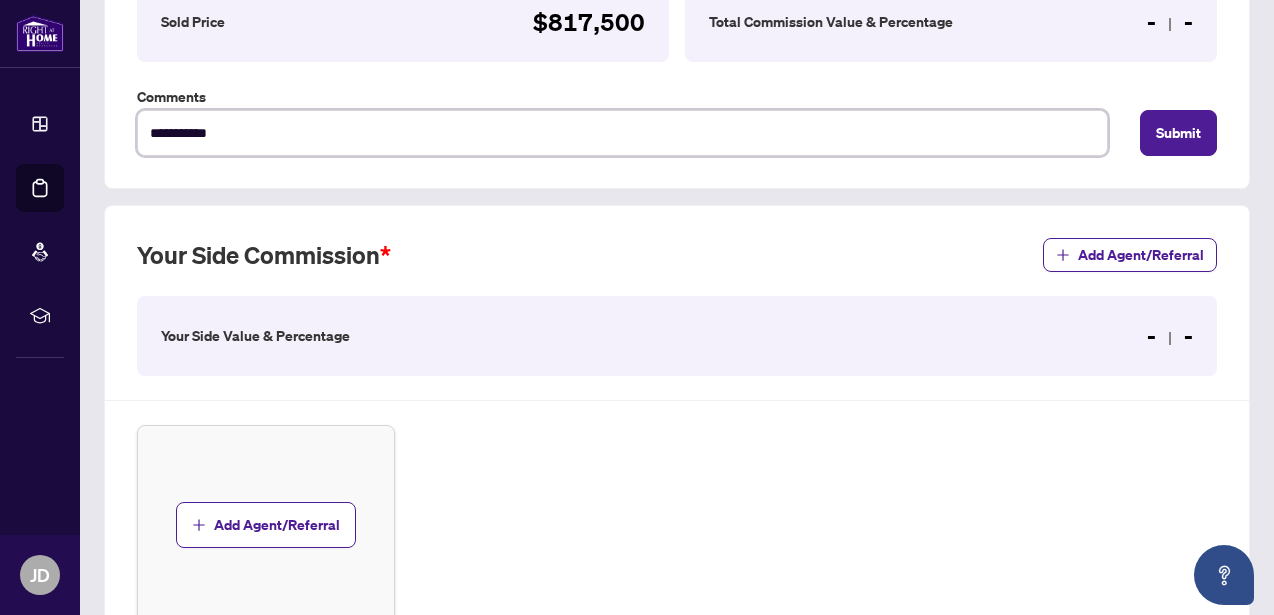 scroll, scrollTop: 383, scrollLeft: 0, axis: vertical 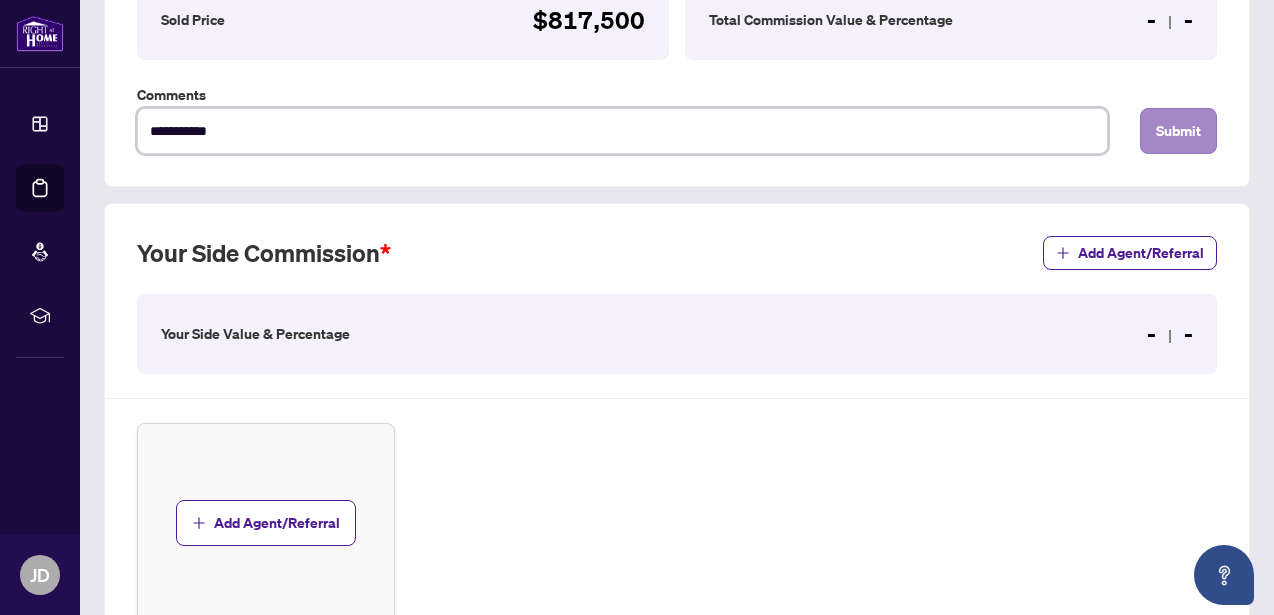 type on "**********" 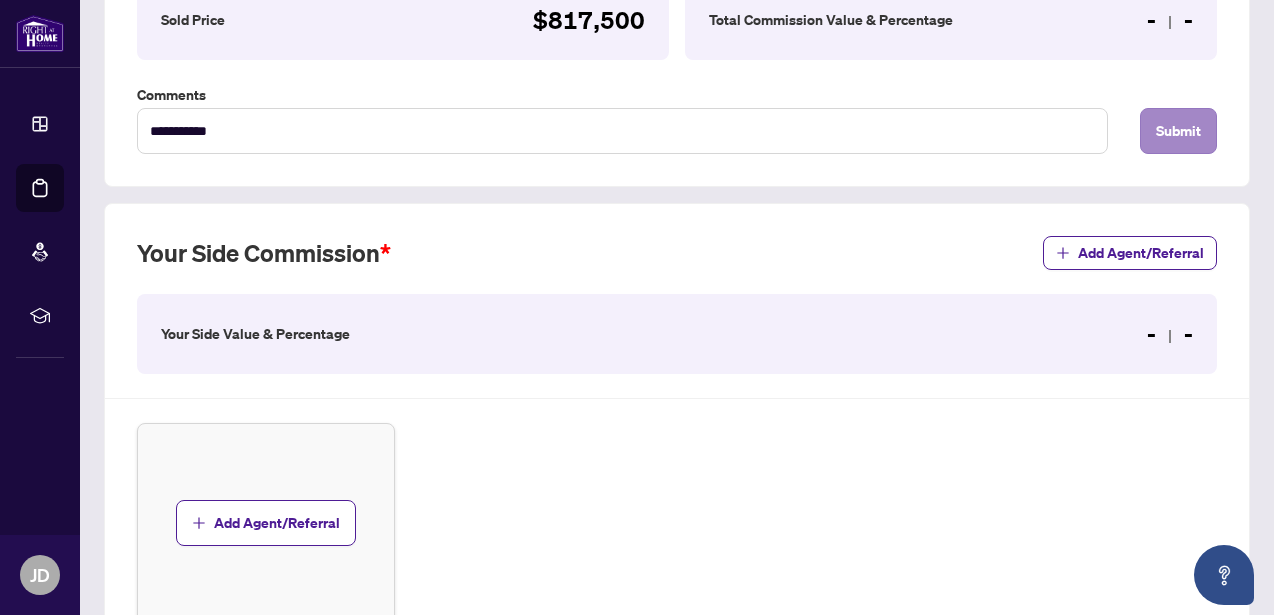 click on "Submit" at bounding box center (1178, 131) 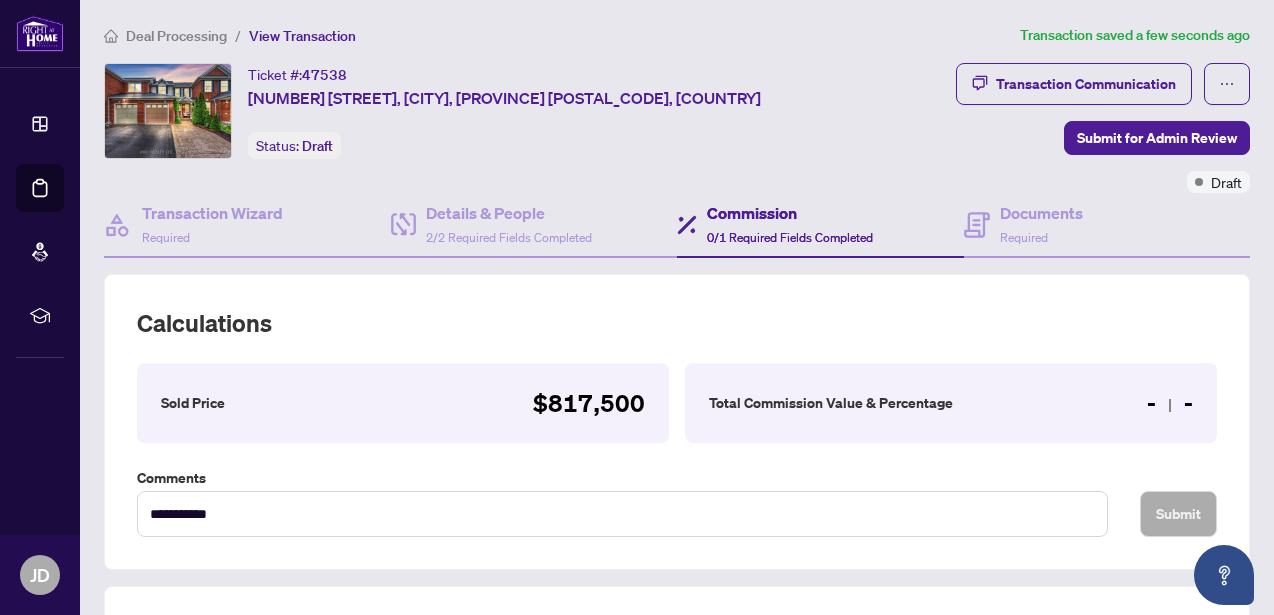 scroll, scrollTop: 0, scrollLeft: 0, axis: both 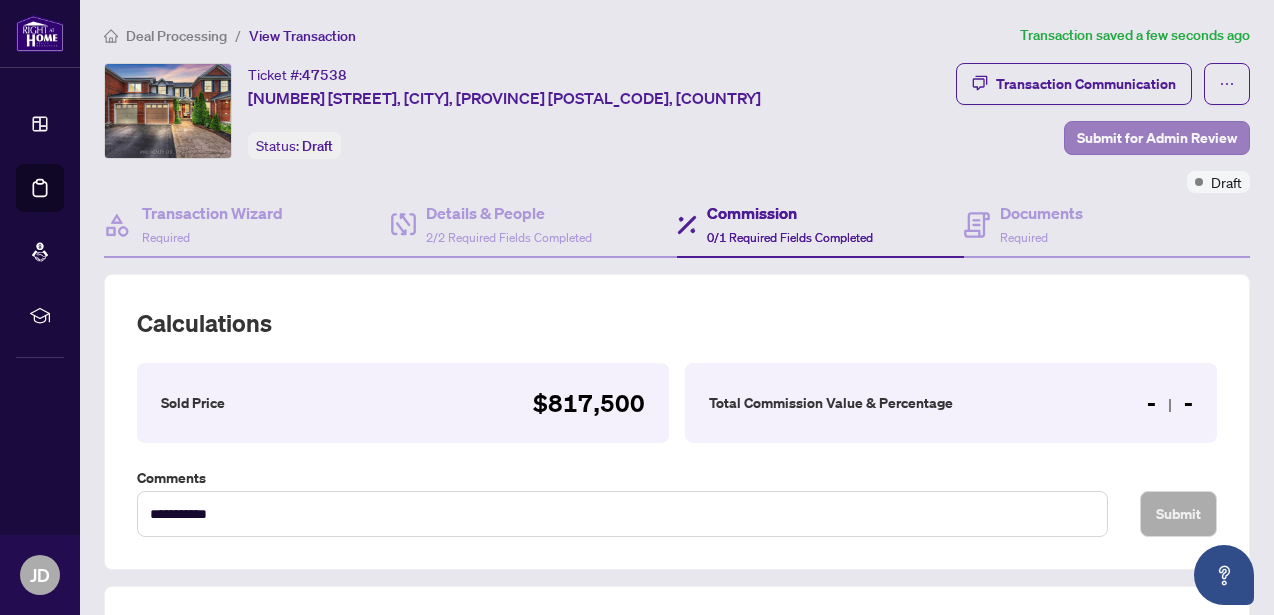 click on "Submit for Admin Review" at bounding box center [1157, 138] 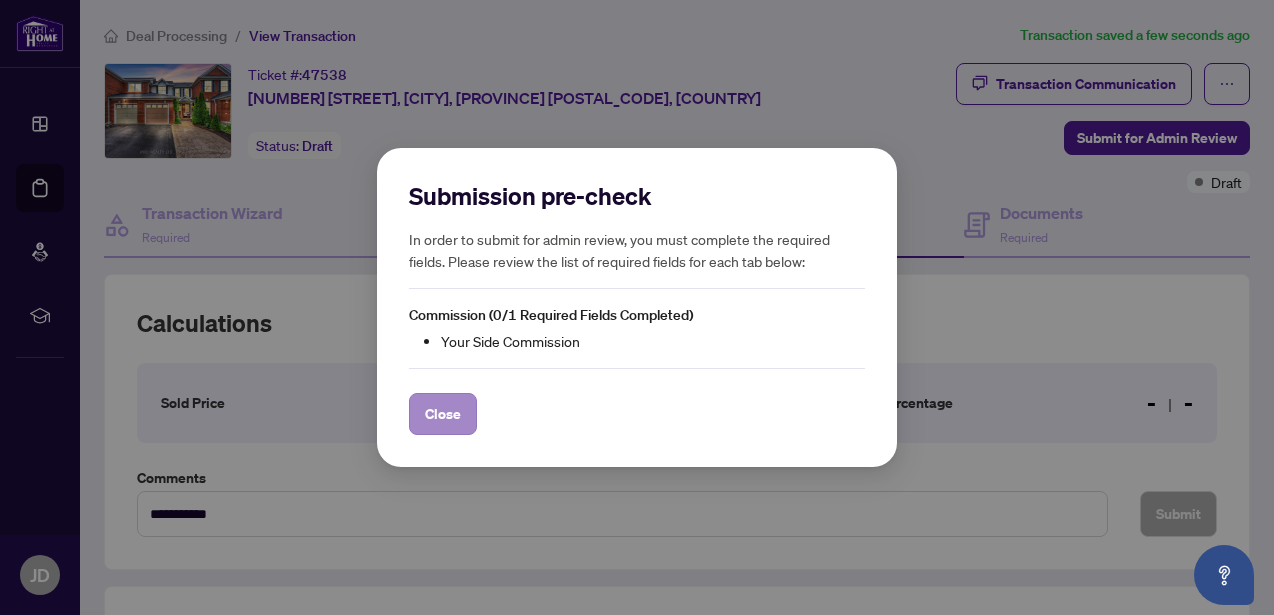 click on "Close" at bounding box center (443, 414) 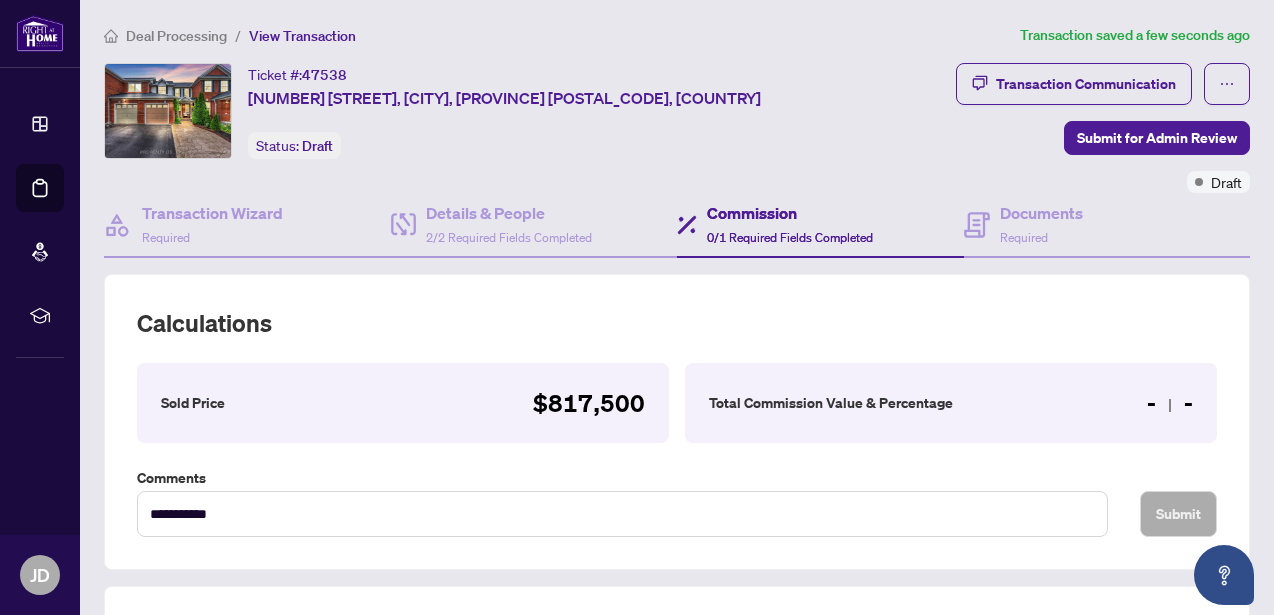 click on "Total Commission Value & Percentage" at bounding box center (831, 403) 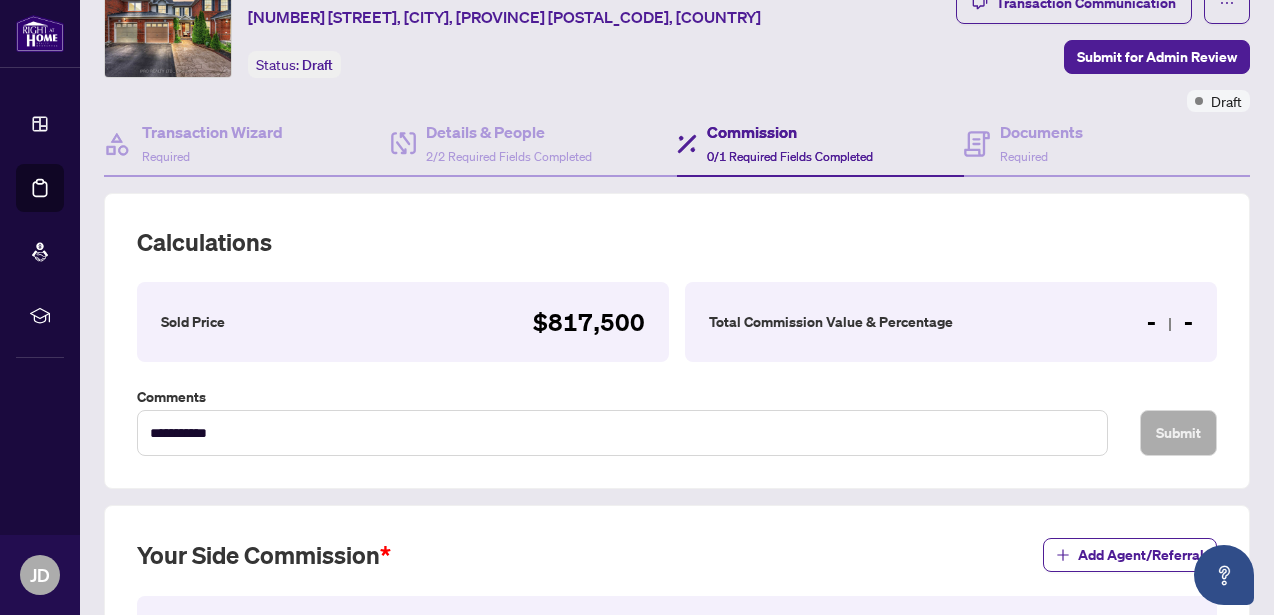 scroll, scrollTop: 100, scrollLeft: 0, axis: vertical 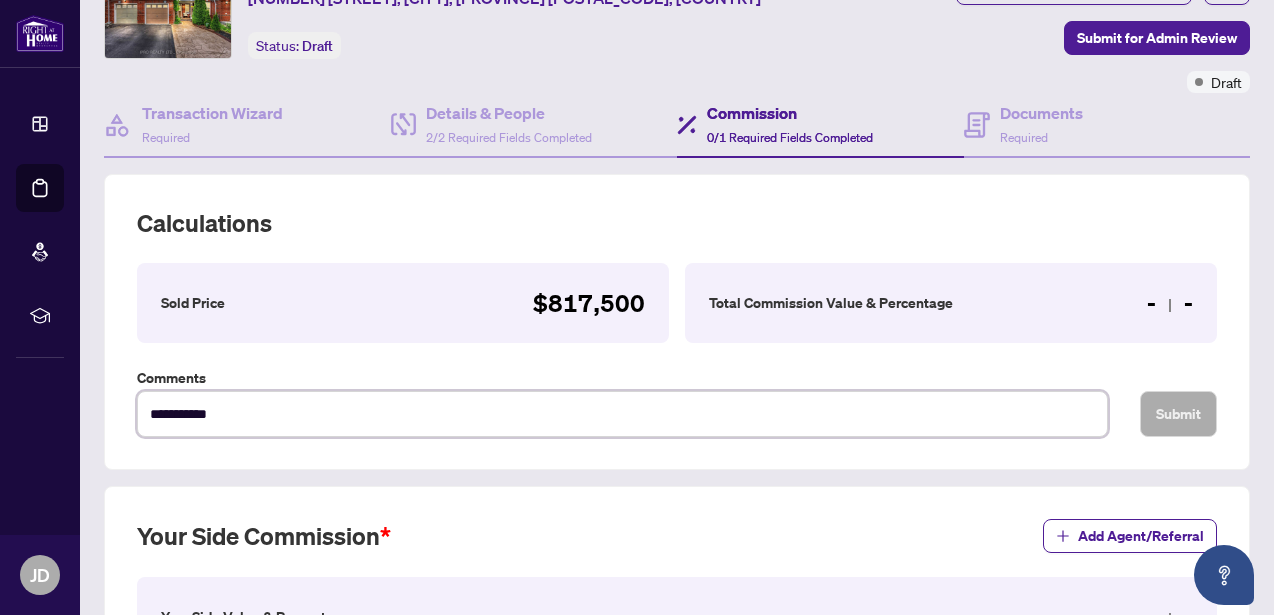 drag, startPoint x: 261, startPoint y: 418, endPoint x: 121, endPoint y: 409, distance: 140.28899 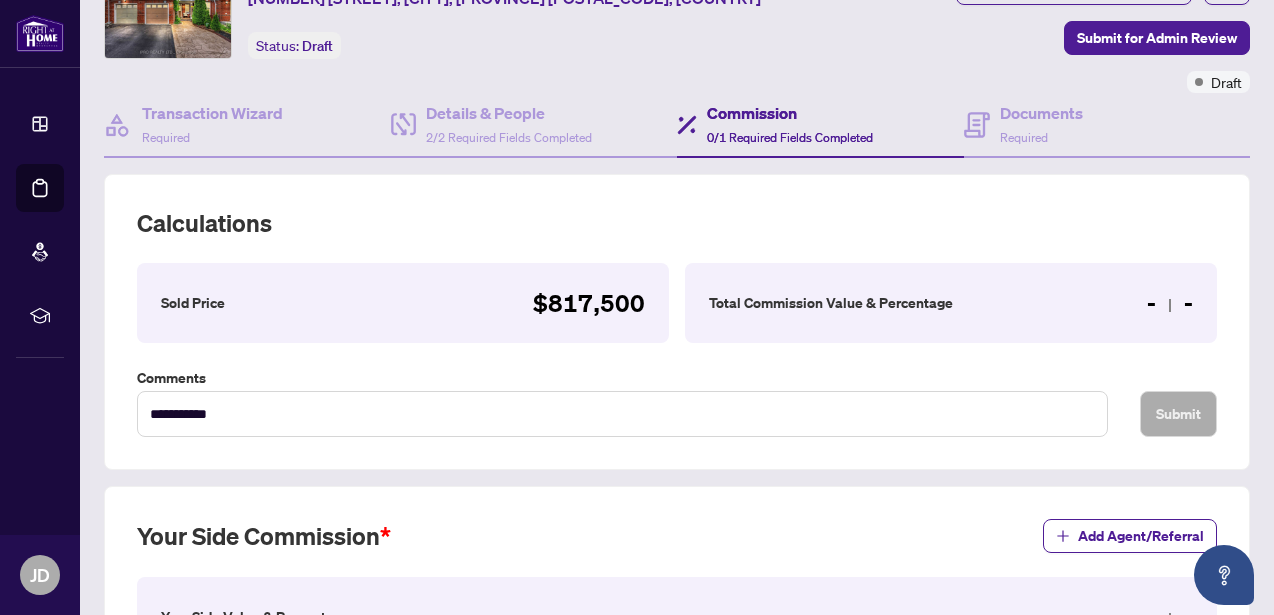 drag, startPoint x: 1138, startPoint y: 304, endPoint x: 1163, endPoint y: 302, distance: 25.079872 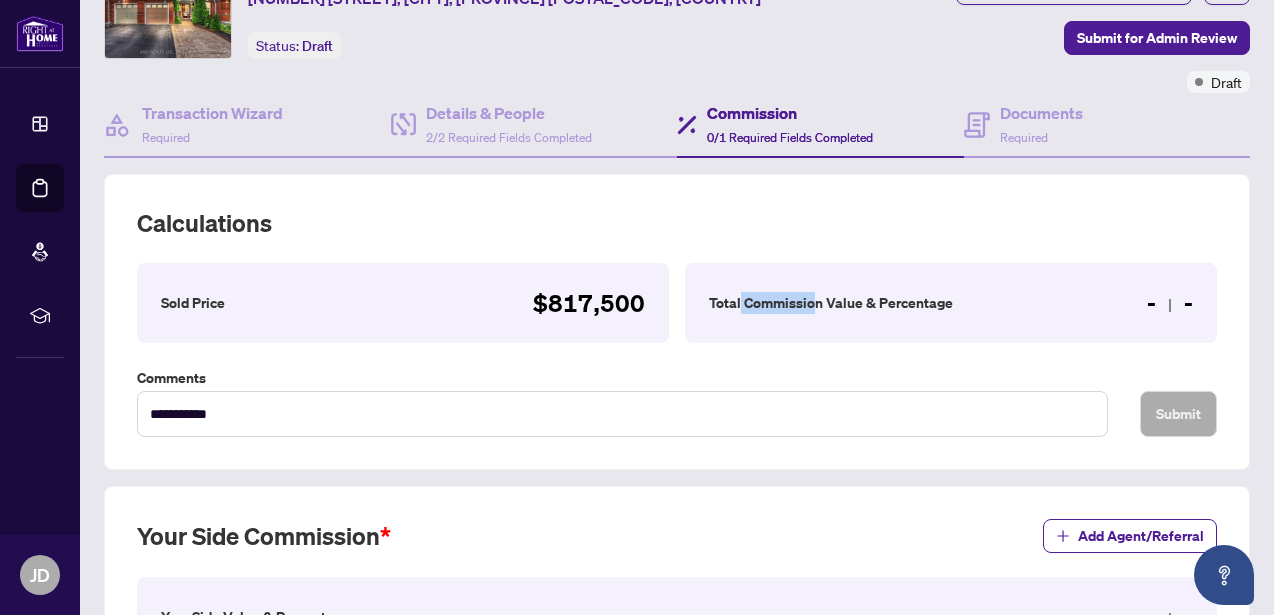drag, startPoint x: 733, startPoint y: 309, endPoint x: 670, endPoint y: 308, distance: 63.007935 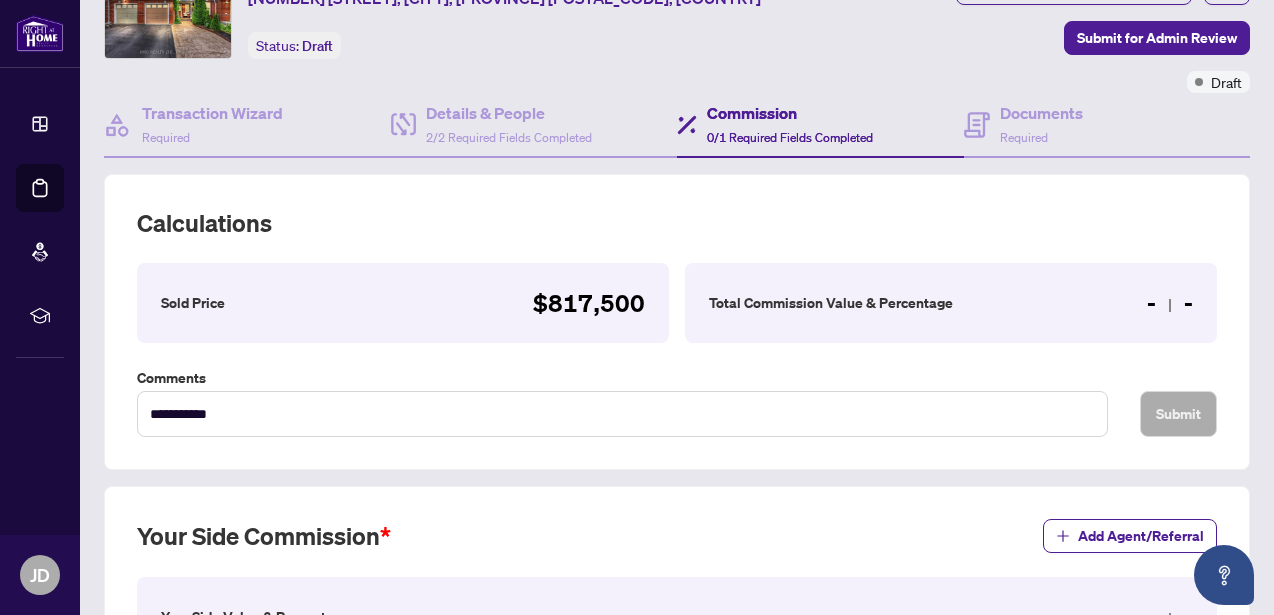 click on "$817,500" at bounding box center [589, 303] 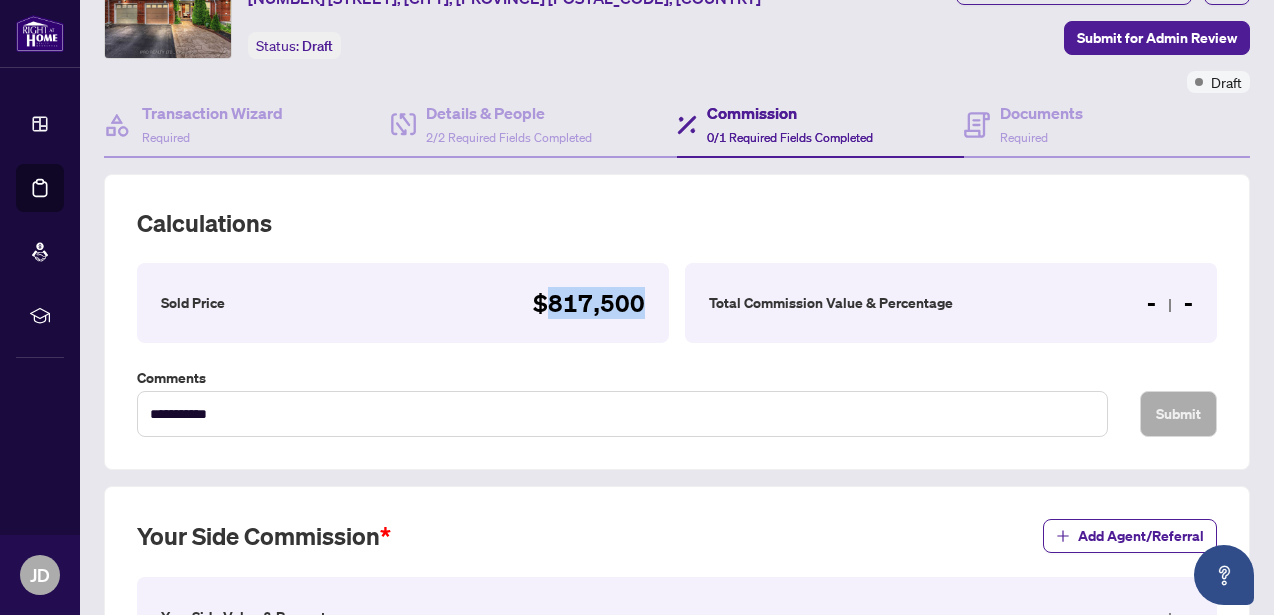 click on "$817,500" at bounding box center [589, 303] 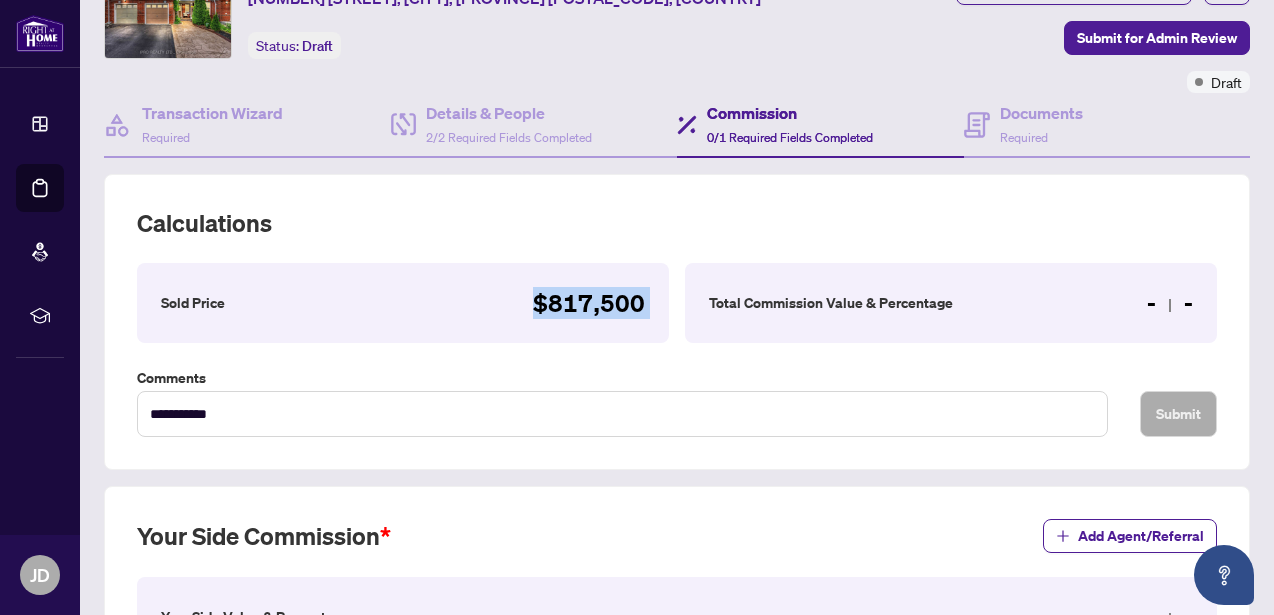 click on "$817,500" at bounding box center (589, 303) 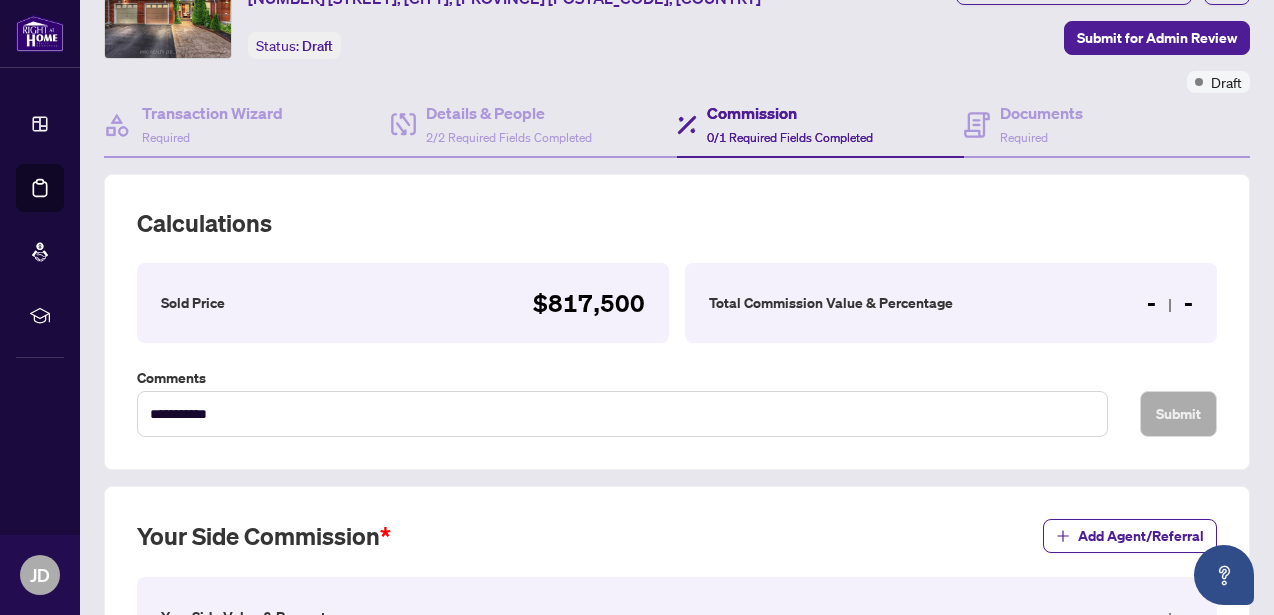 click on "Total Commission Value & Percentage" at bounding box center [831, 303] 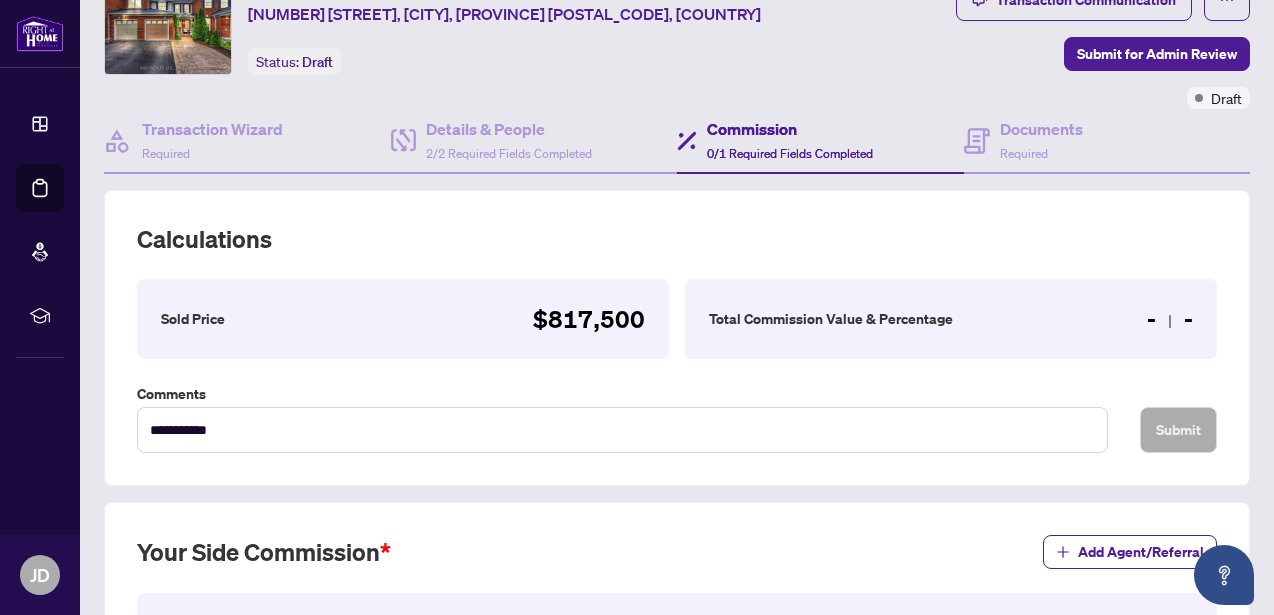 scroll, scrollTop: 74, scrollLeft: 0, axis: vertical 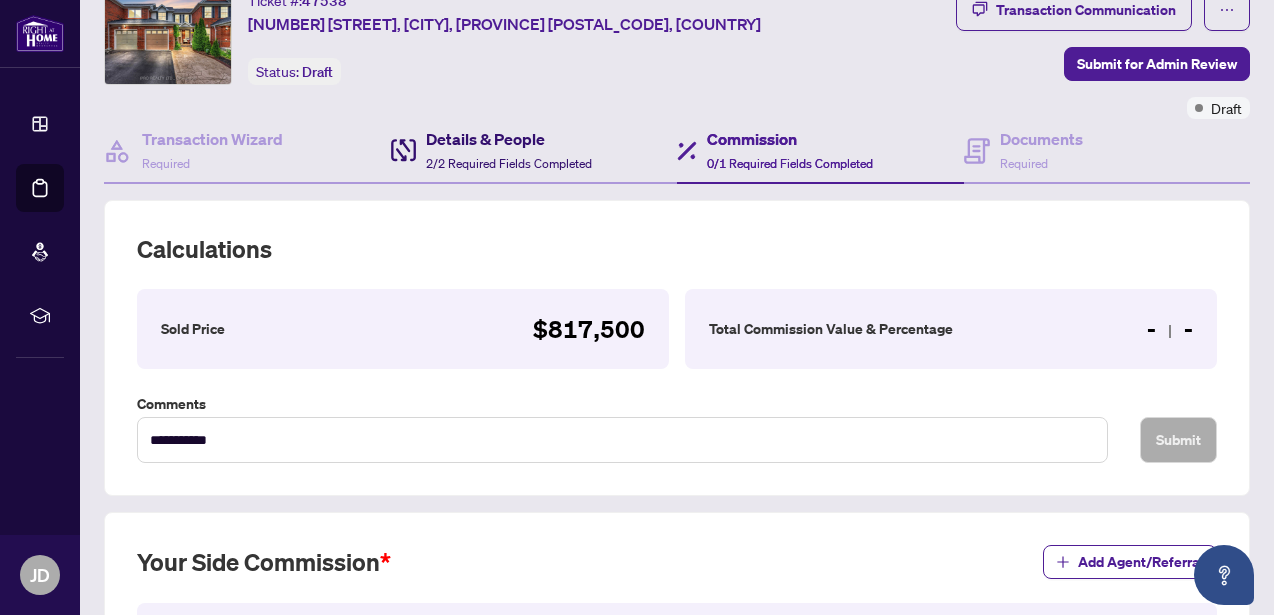 click on "2/2 Required Fields Completed" at bounding box center [509, 163] 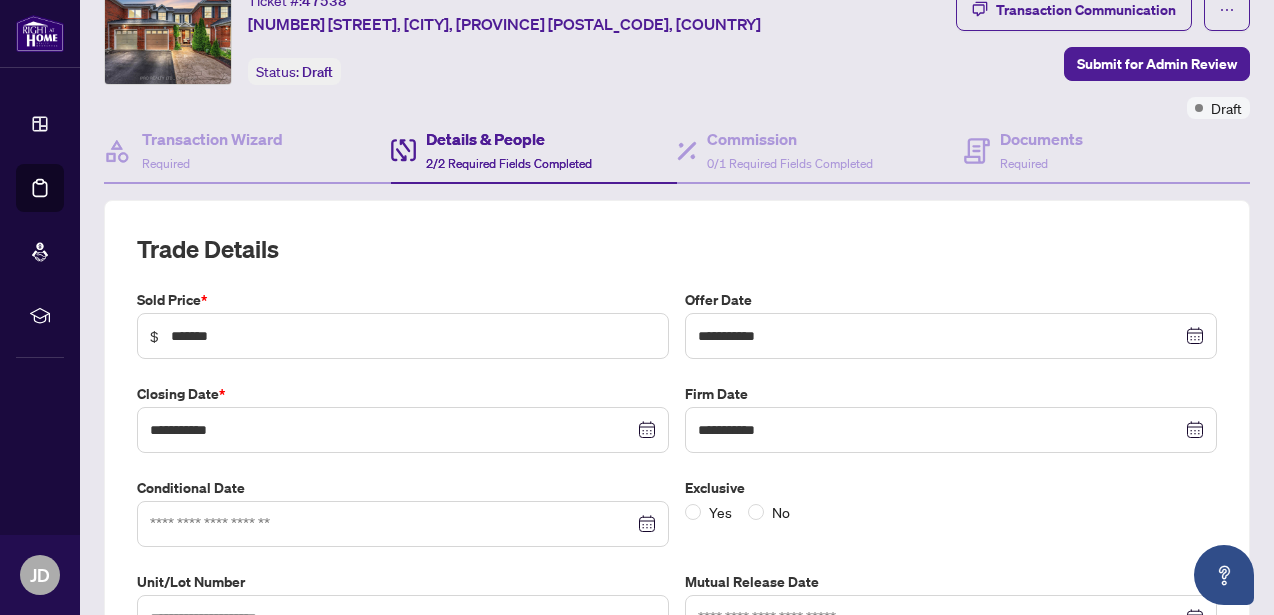 scroll, scrollTop: 0, scrollLeft: 0, axis: both 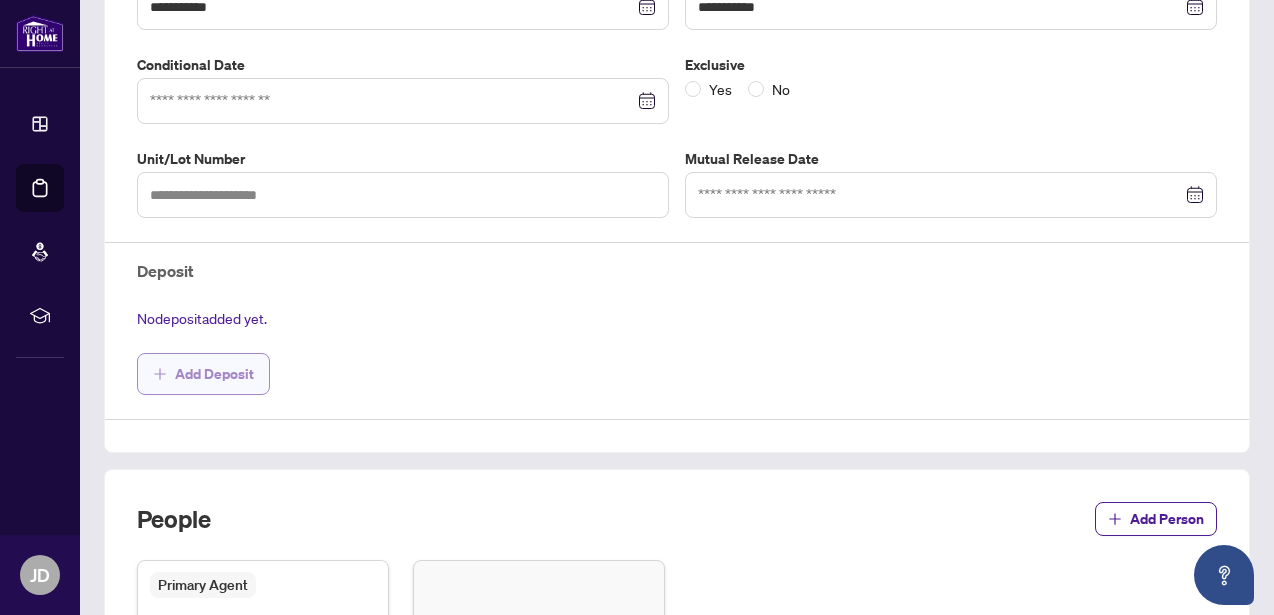 click on "Add Deposit" at bounding box center [214, 374] 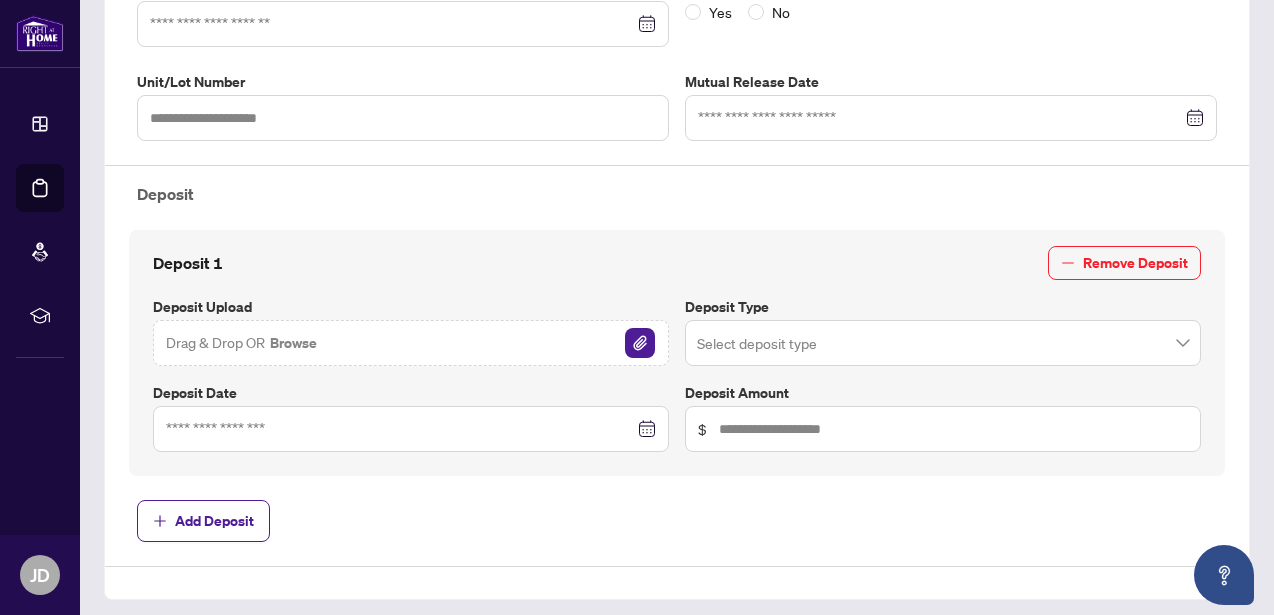 scroll, scrollTop: 580, scrollLeft: 0, axis: vertical 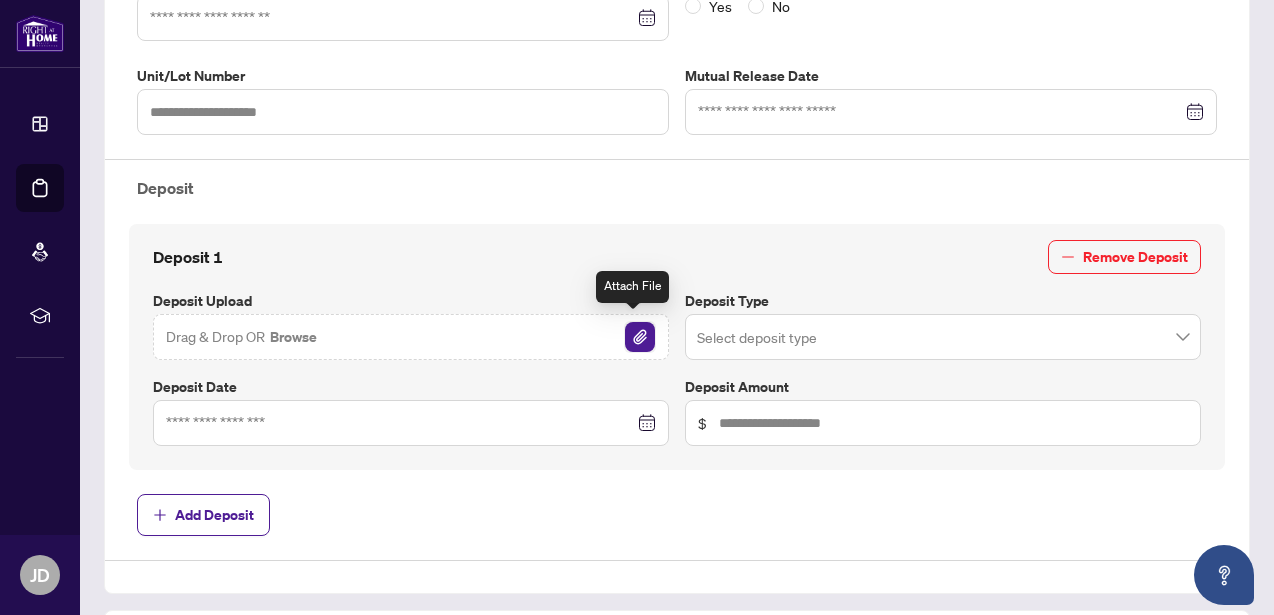 click at bounding box center [640, 337] 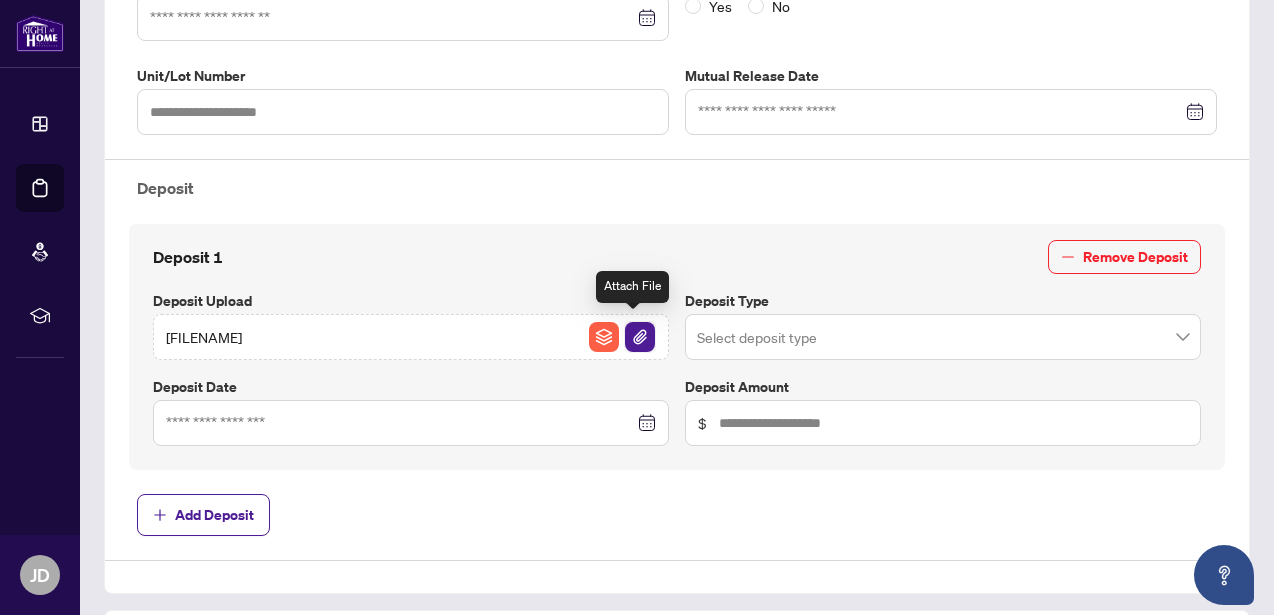 click at bounding box center [640, 337] 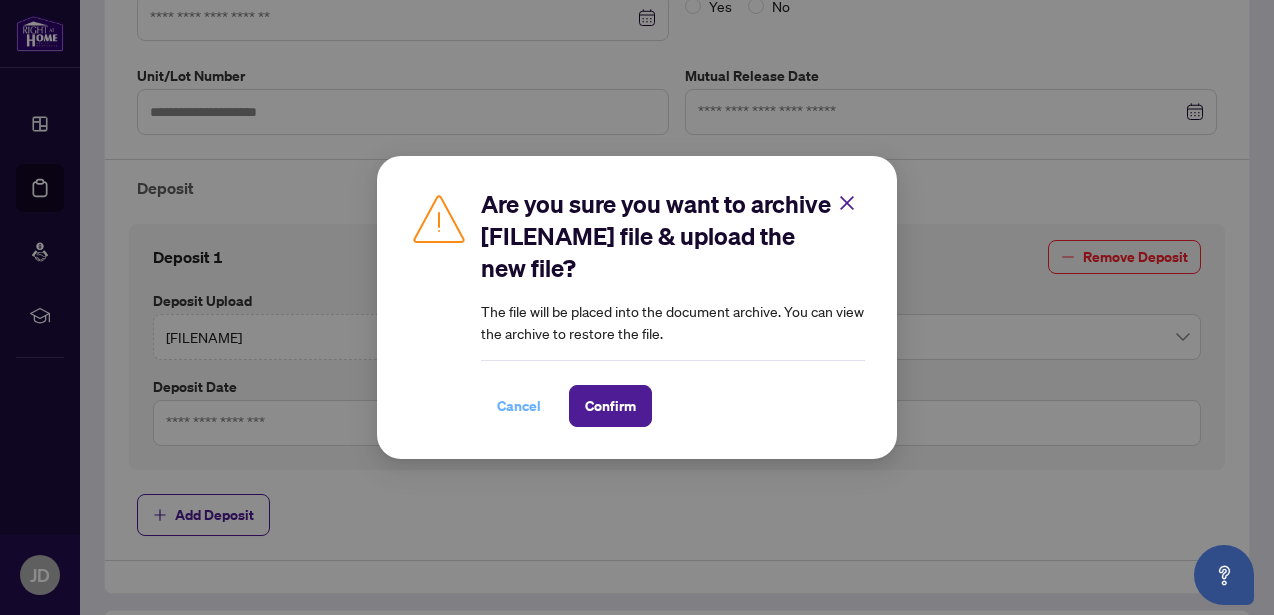 click on "Cancel" at bounding box center (519, 406) 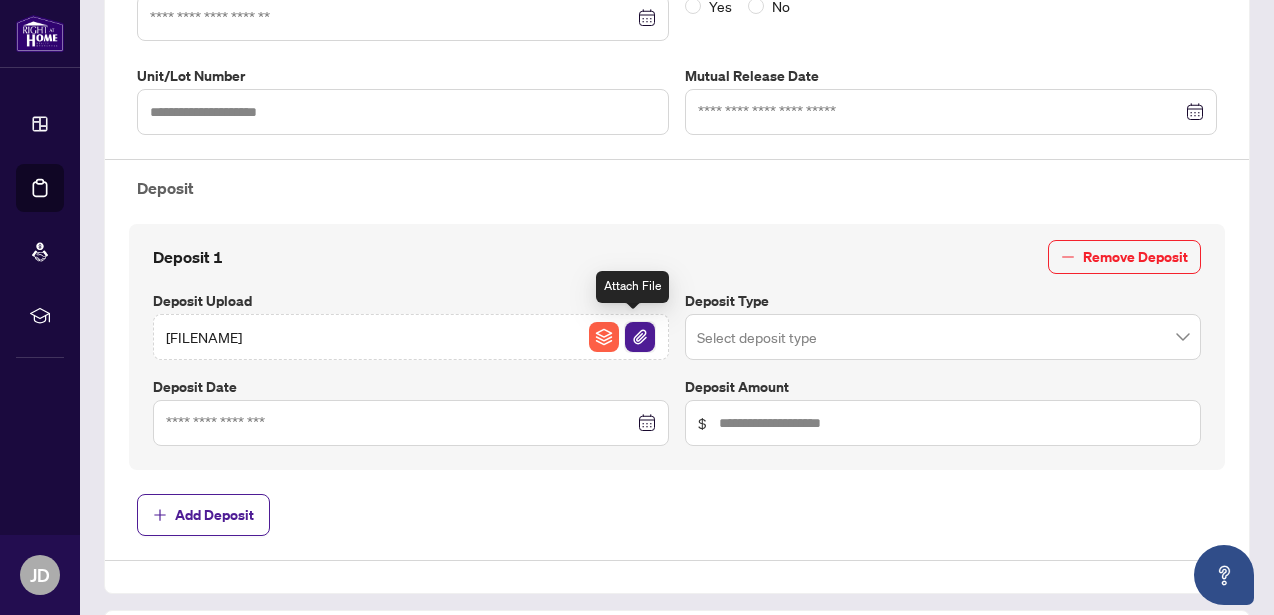 click at bounding box center [640, 337] 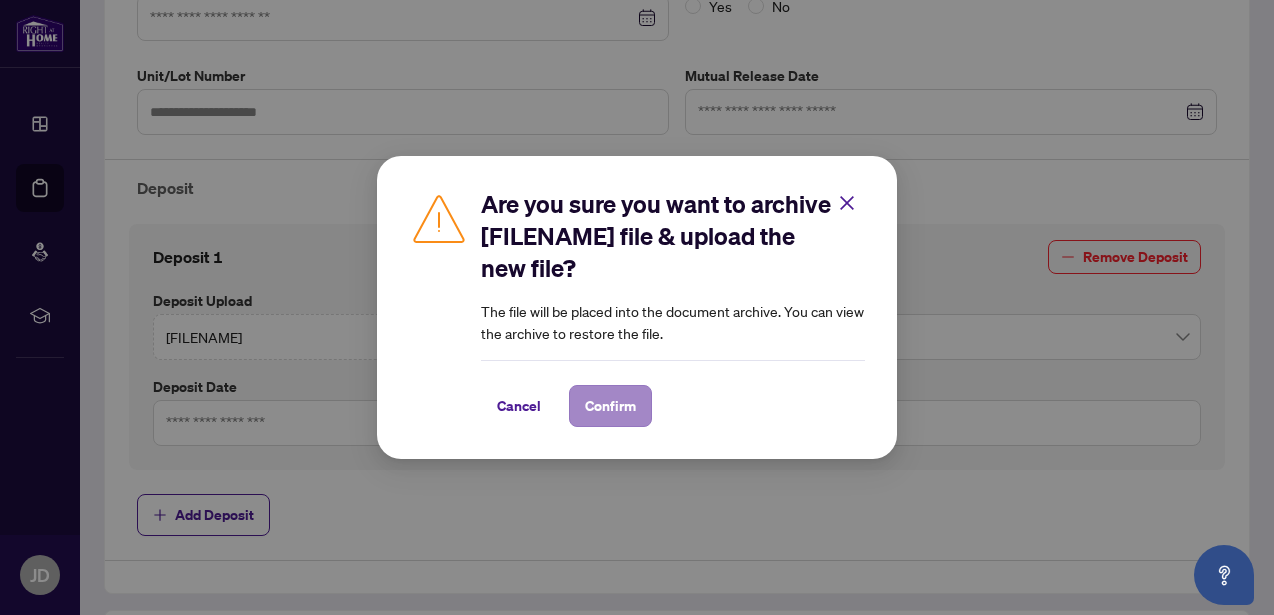 click on "Confirm" at bounding box center [610, 406] 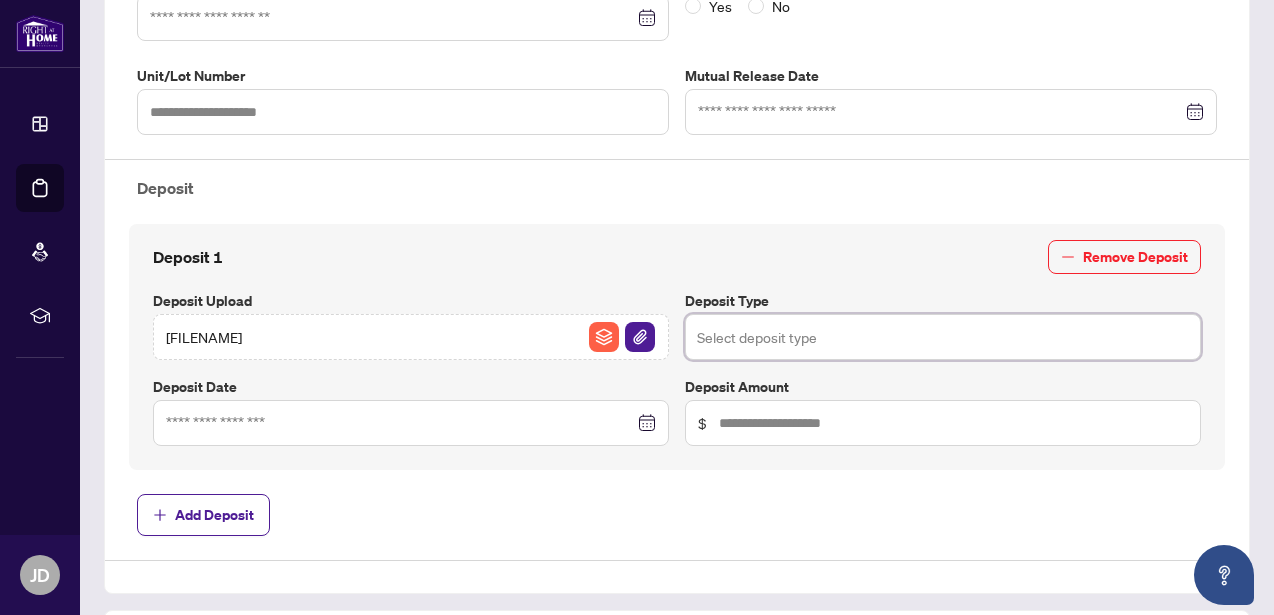 click at bounding box center (943, 337) 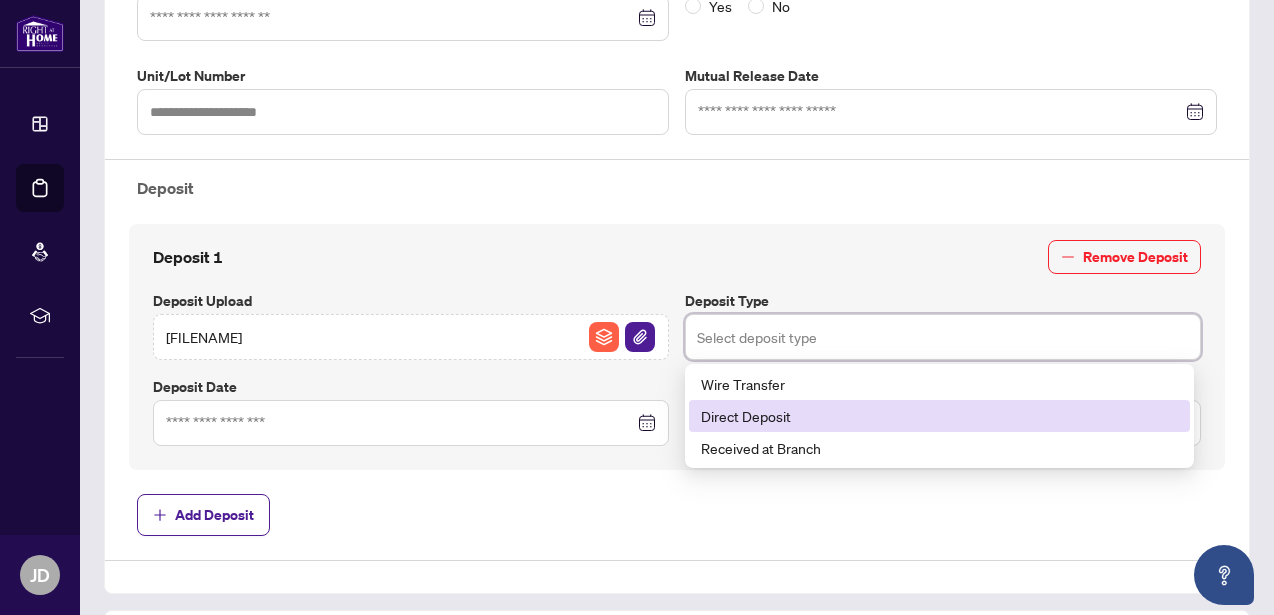 click on "Direct Deposit" at bounding box center [939, 416] 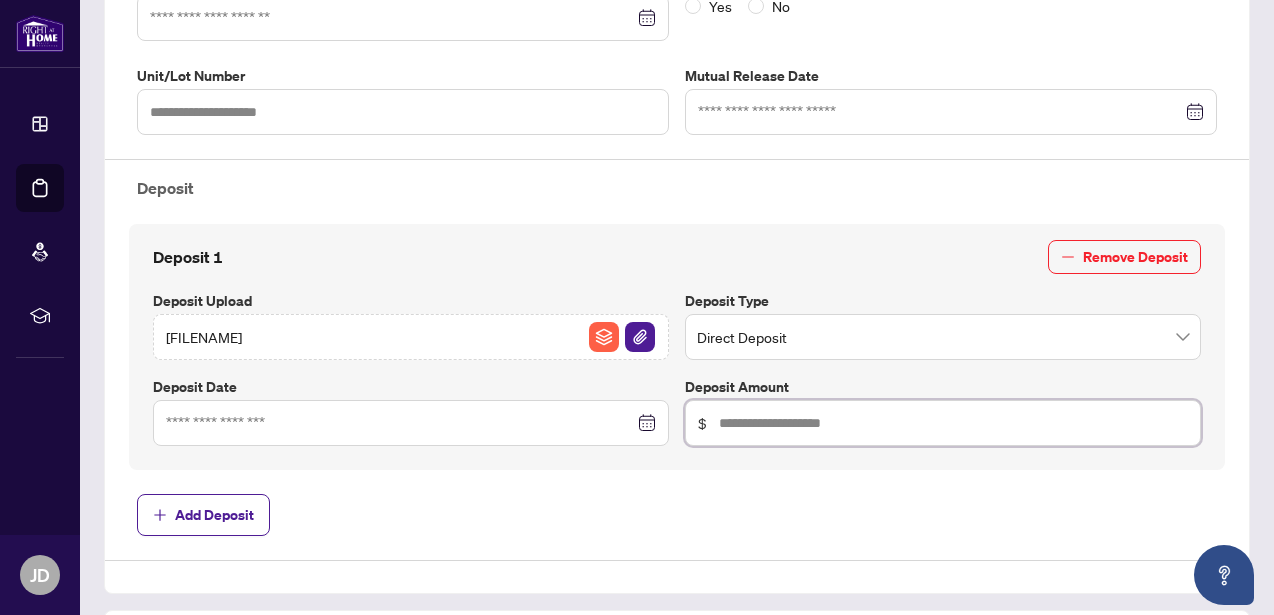 click at bounding box center [953, 423] 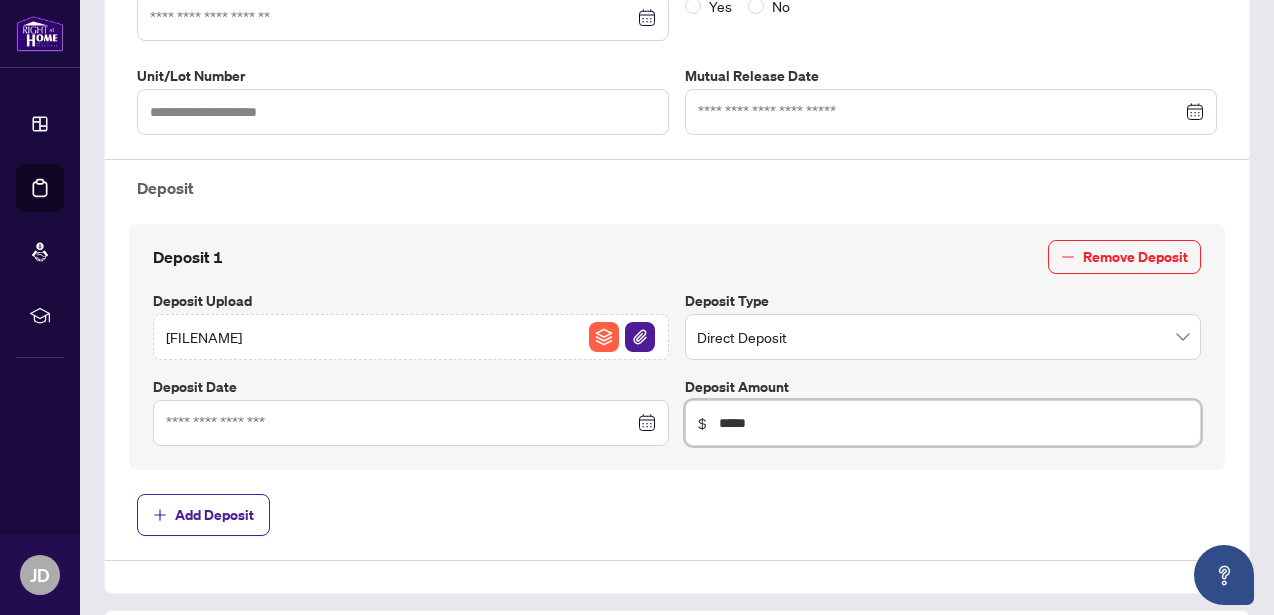type on "******" 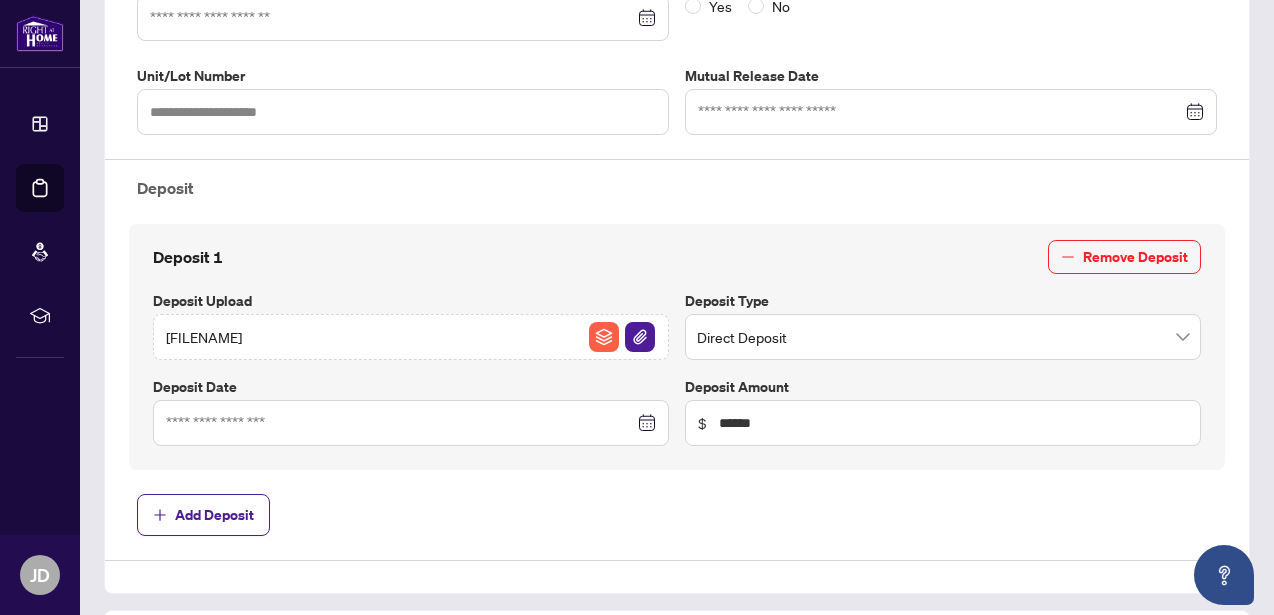 click at bounding box center [411, 423] 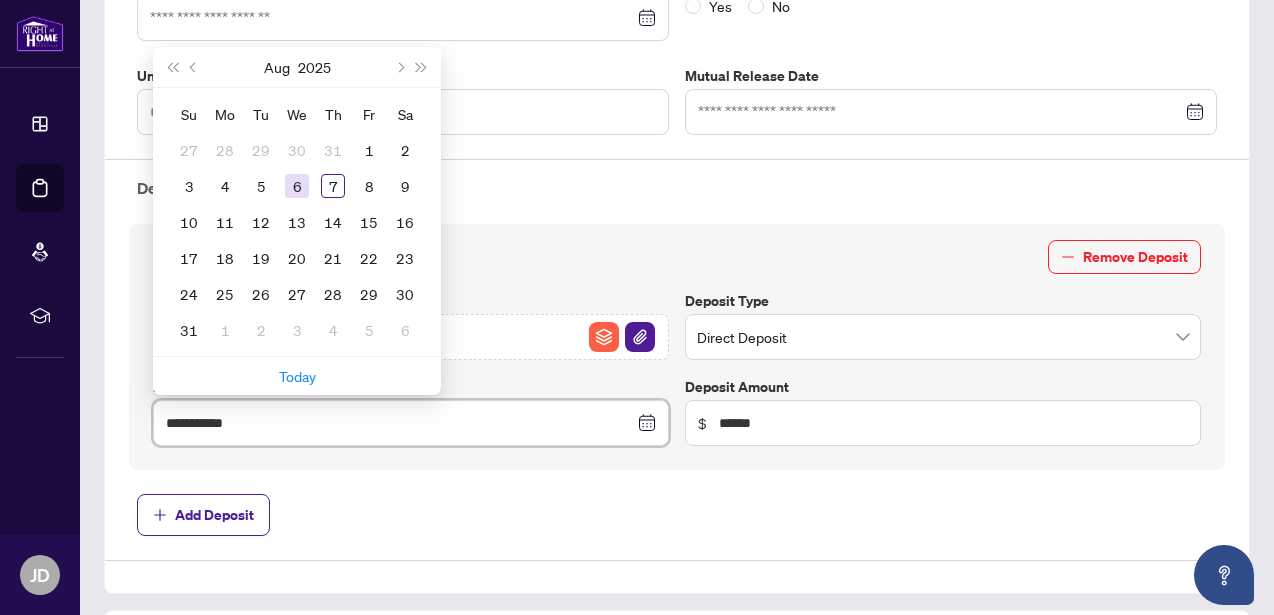 type on "**********" 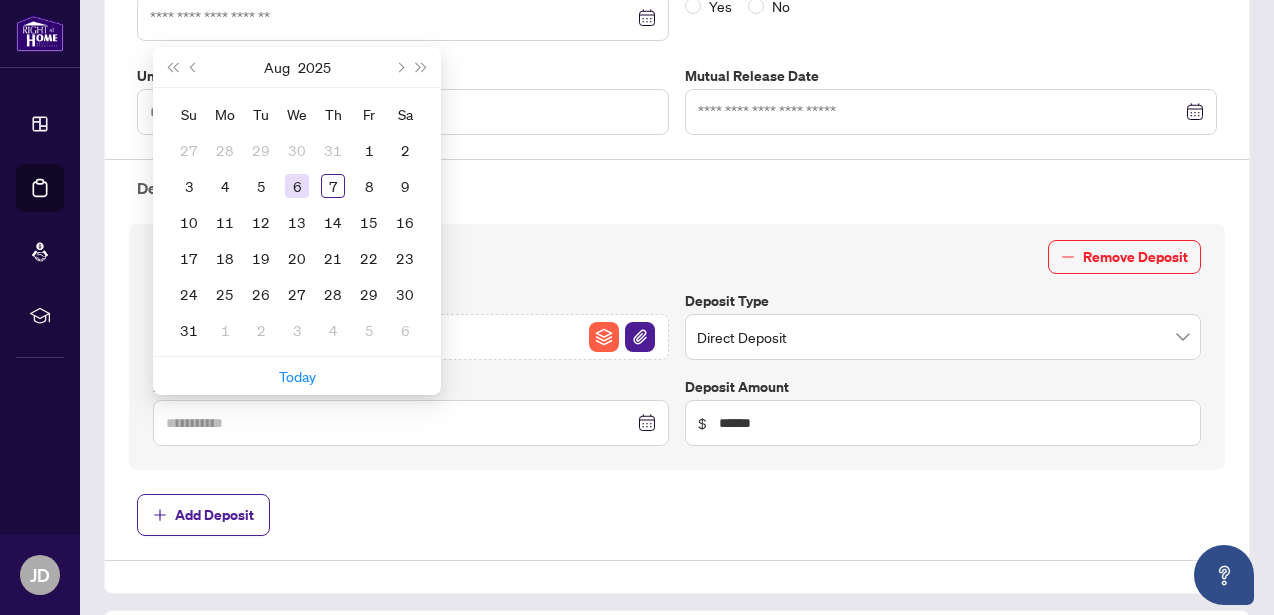 click on "6" at bounding box center [297, 186] 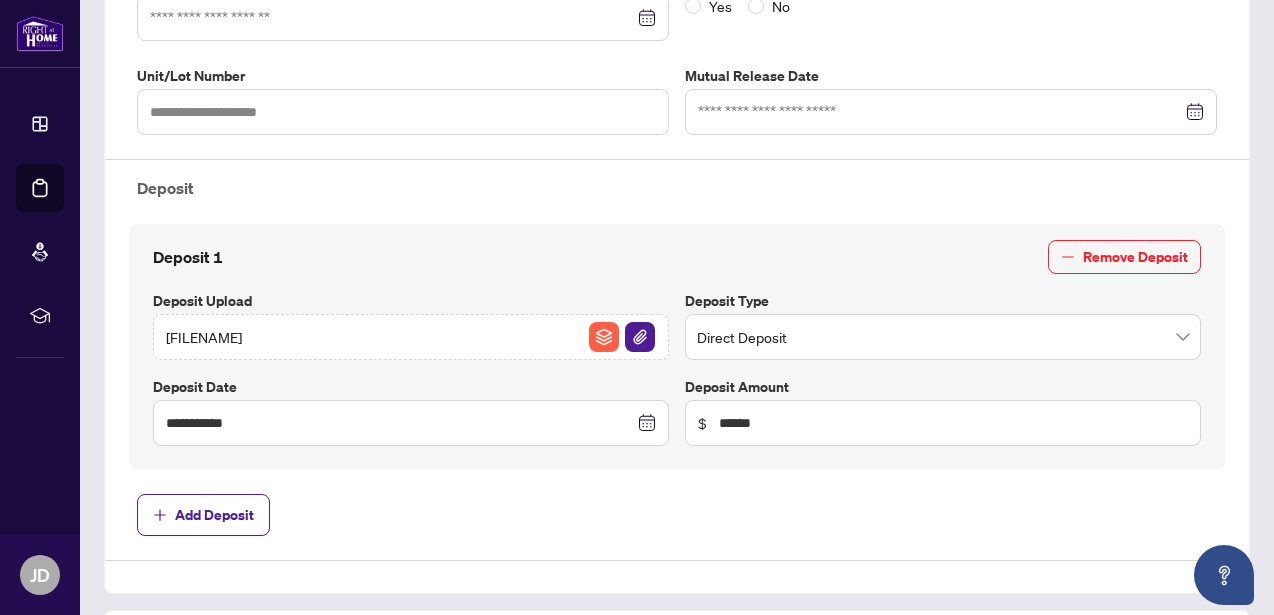 click on "Add Deposit" at bounding box center [677, 515] 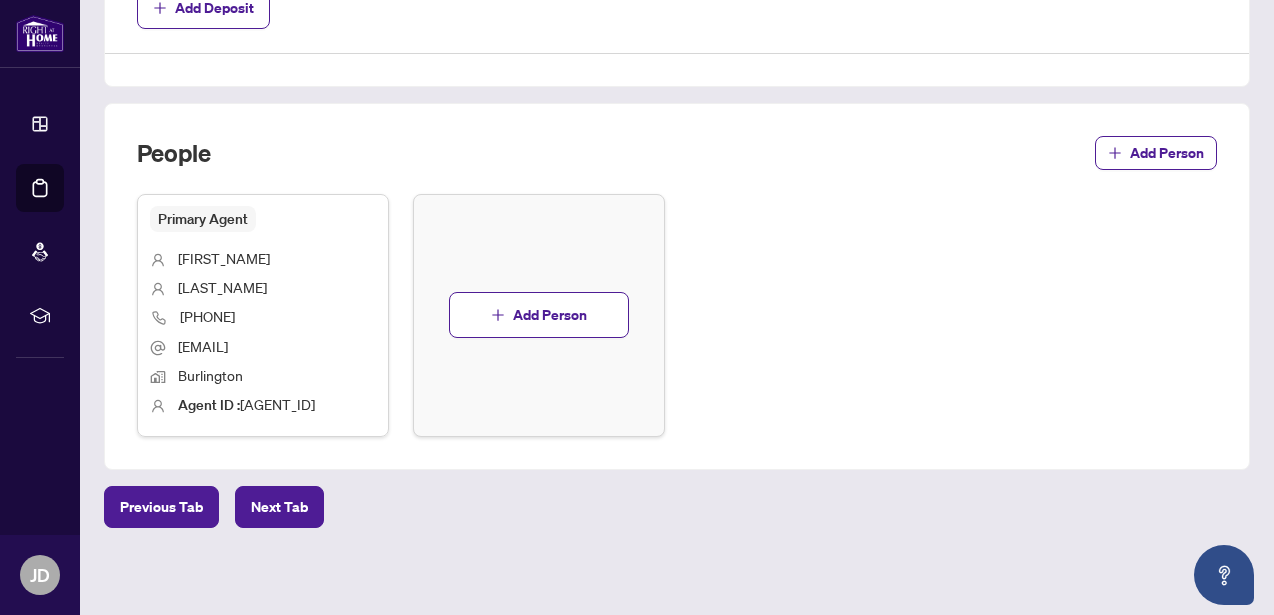 scroll, scrollTop: 1085, scrollLeft: 0, axis: vertical 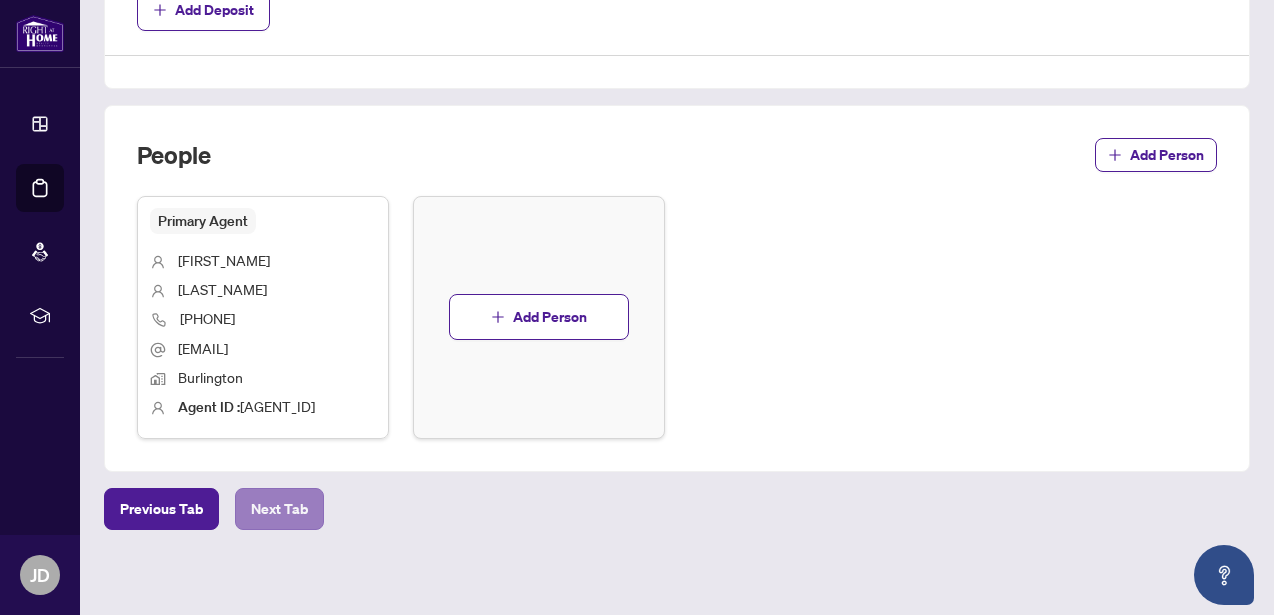 click on "Next Tab" at bounding box center [279, 509] 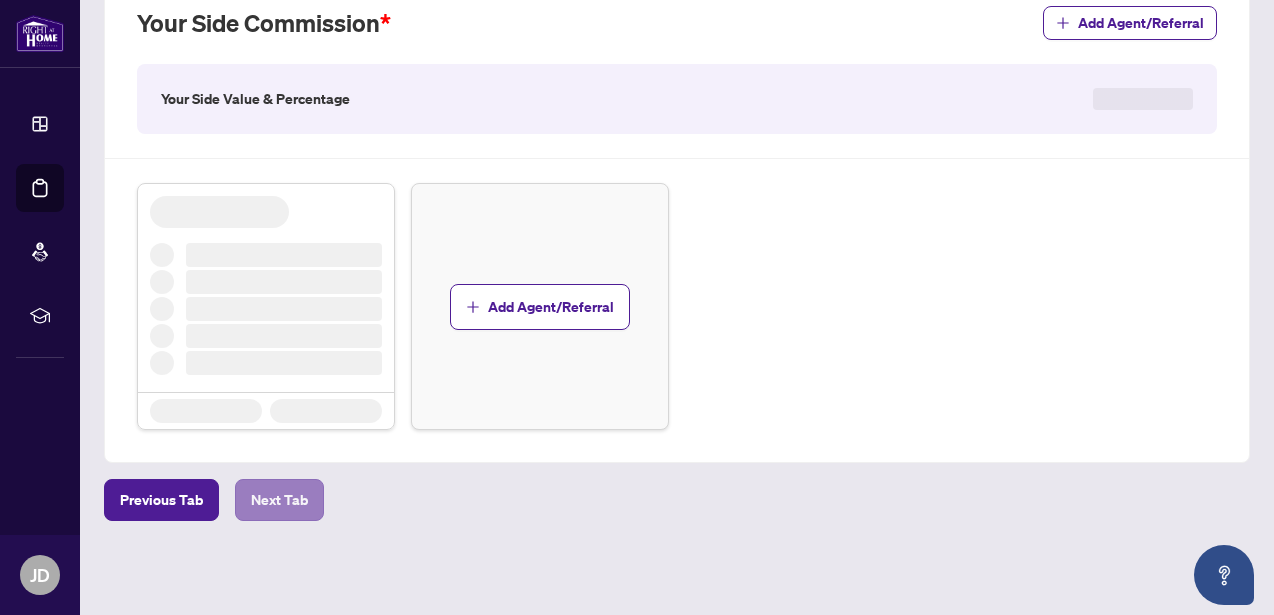 scroll, scrollTop: 0, scrollLeft: 0, axis: both 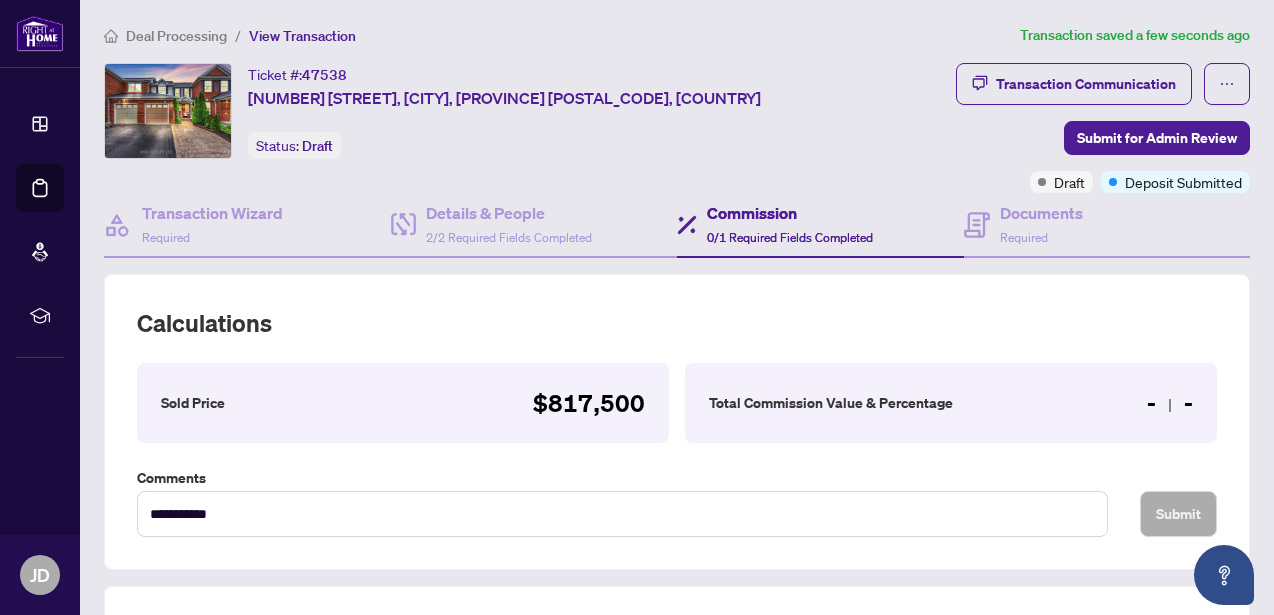 click on "Total Commission Value & Percentage" at bounding box center [831, 403] 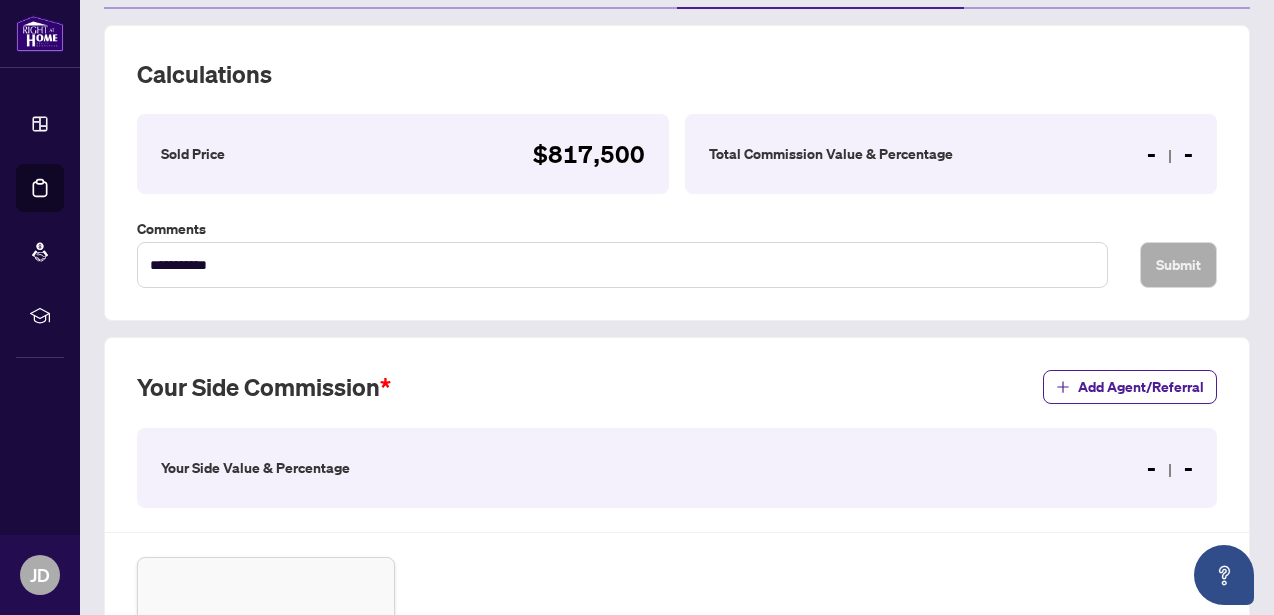 scroll, scrollTop: 233, scrollLeft: 0, axis: vertical 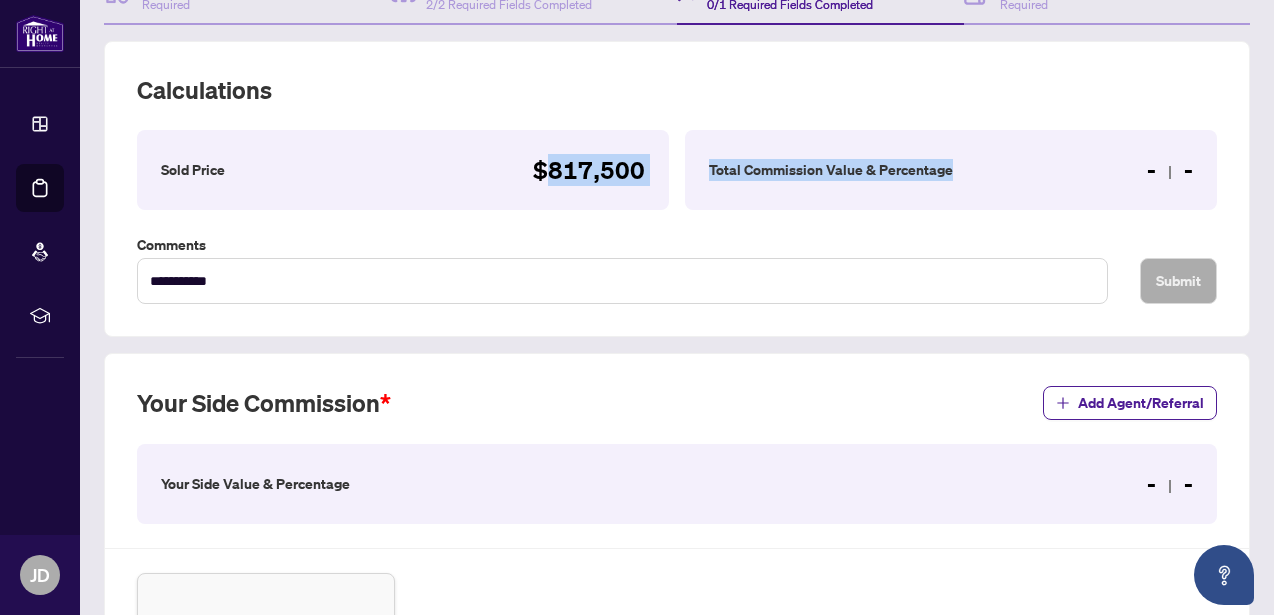 drag, startPoint x: 547, startPoint y: 181, endPoint x: 732, endPoint y: 181, distance: 185 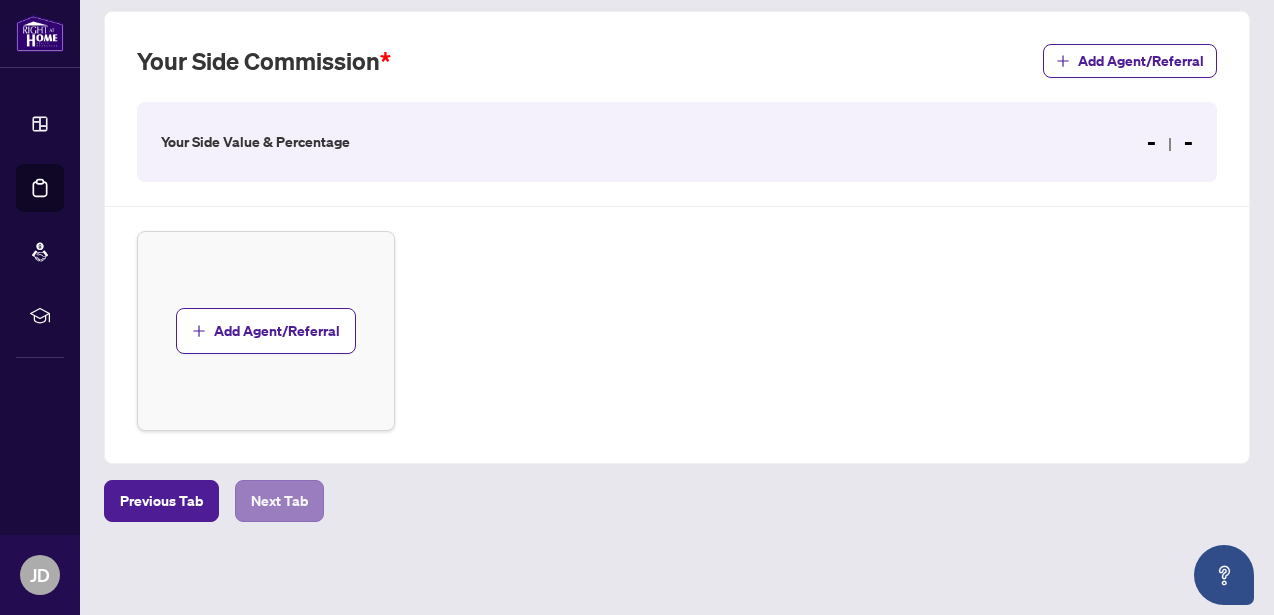 scroll, scrollTop: 574, scrollLeft: 0, axis: vertical 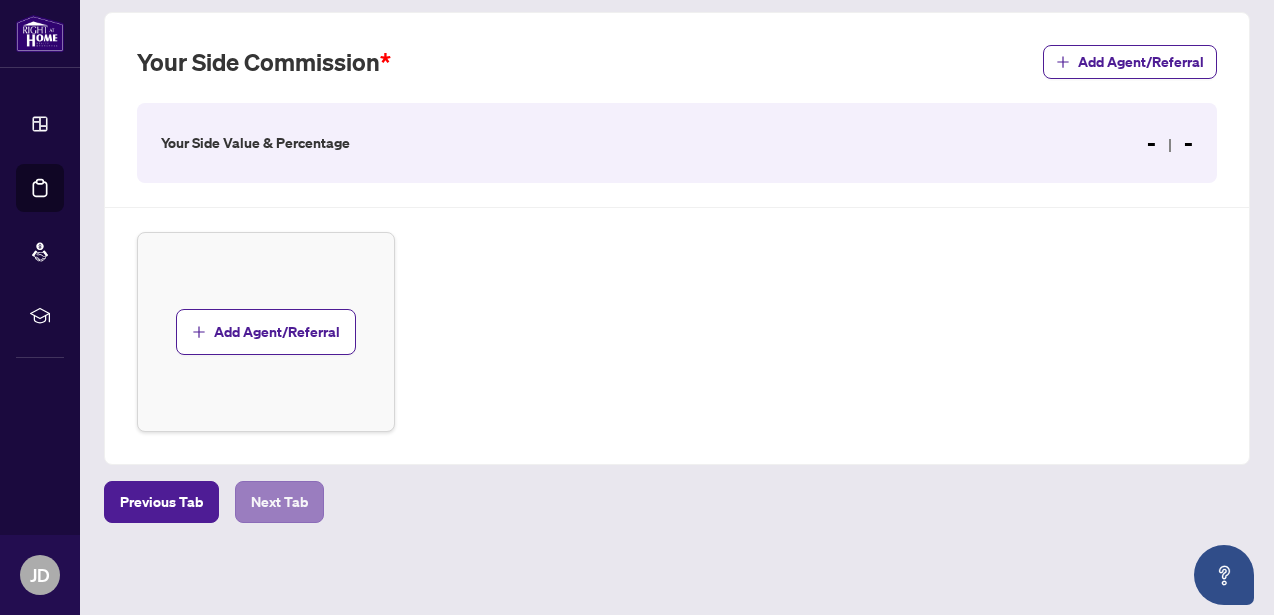 click on "Next Tab" at bounding box center (279, 502) 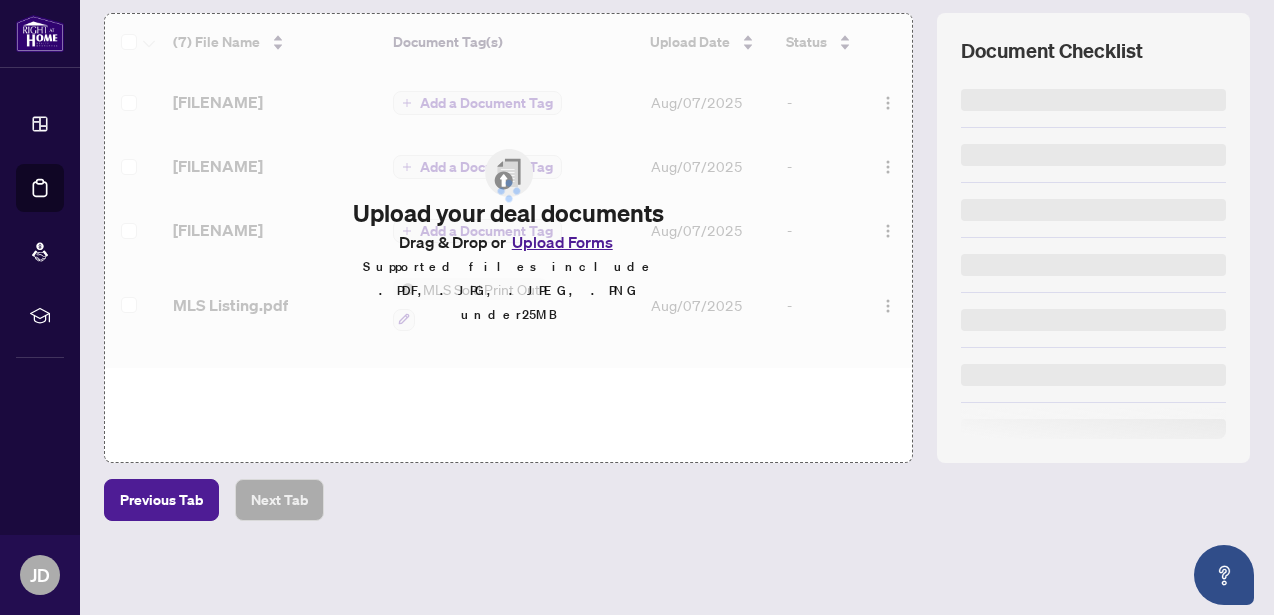 scroll, scrollTop: 260, scrollLeft: 0, axis: vertical 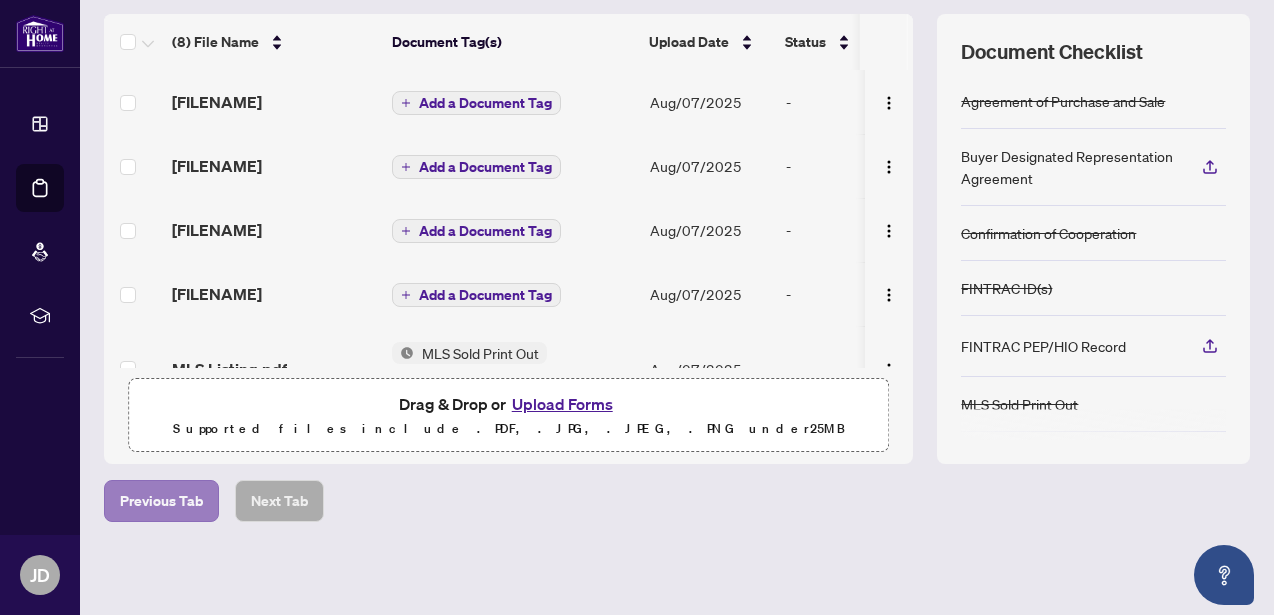 click on "Previous Tab" at bounding box center [161, 501] 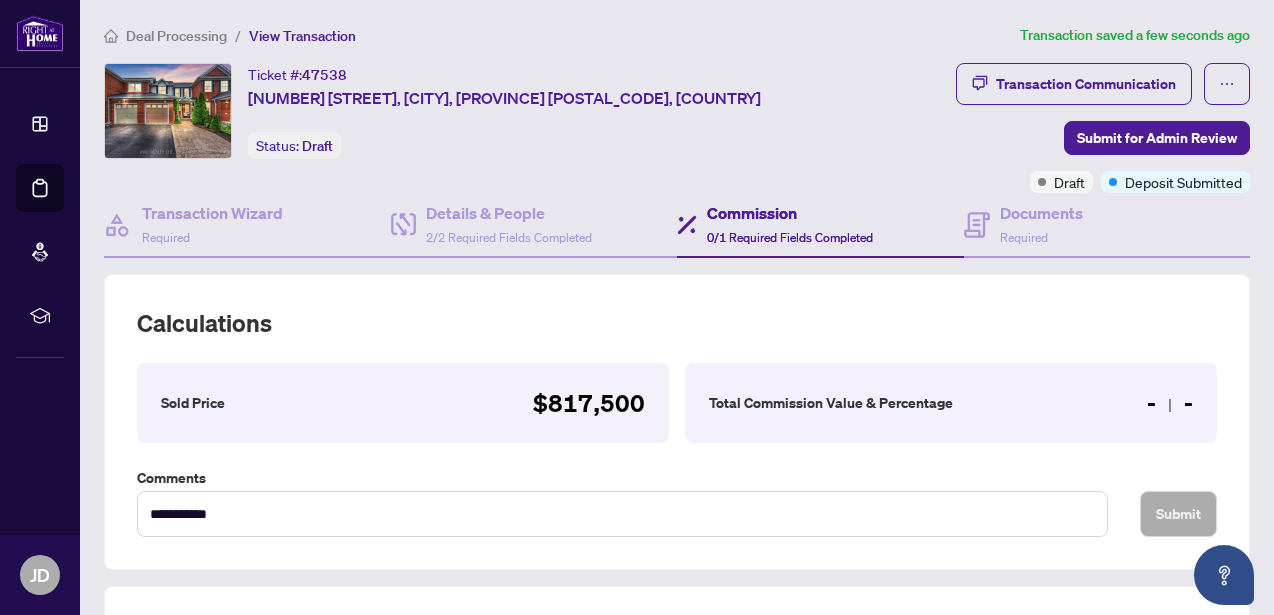 scroll, scrollTop: 0, scrollLeft: 0, axis: both 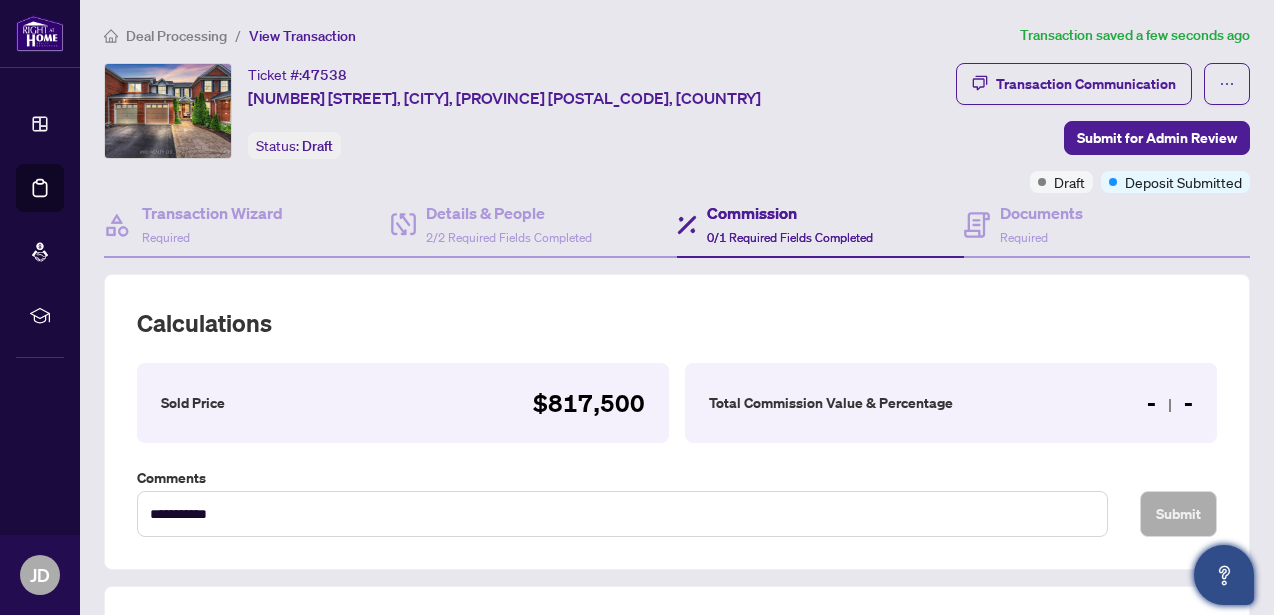 click 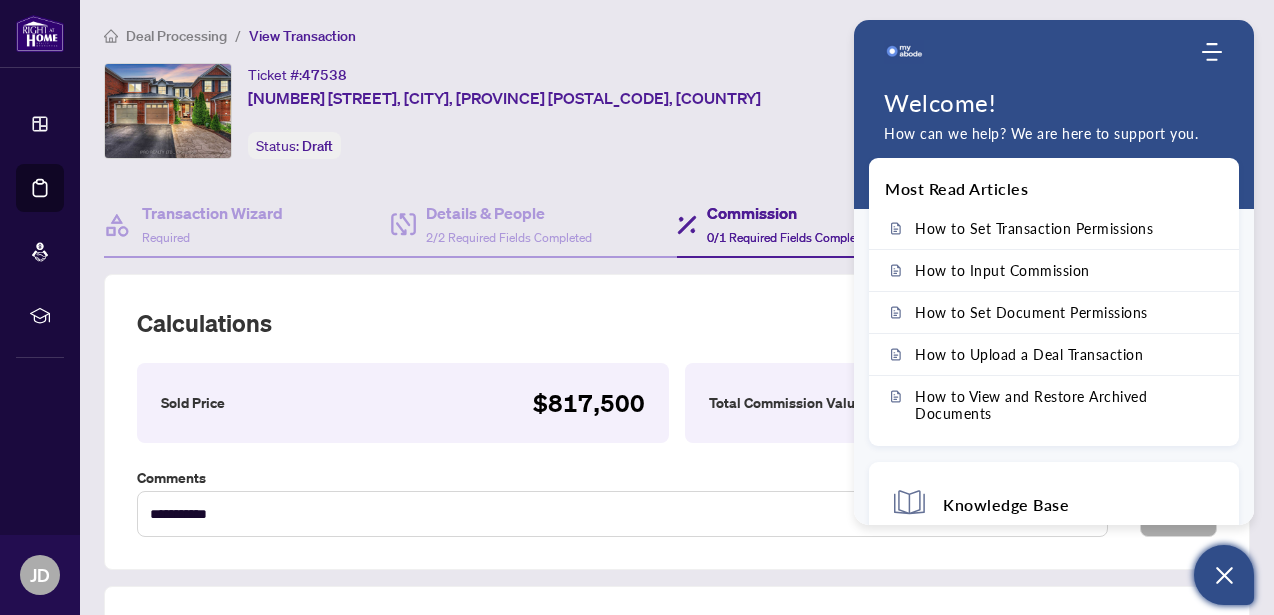 scroll, scrollTop: 0, scrollLeft: 1, axis: horizontal 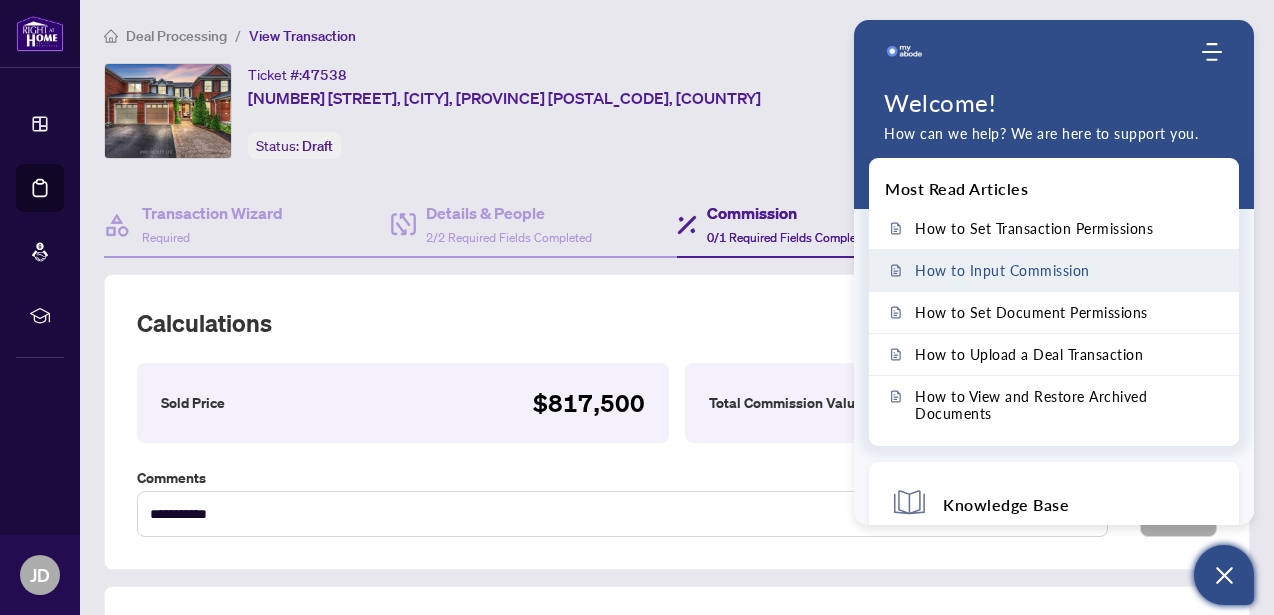 click on "How to Input Commission" at bounding box center (1002, 270) 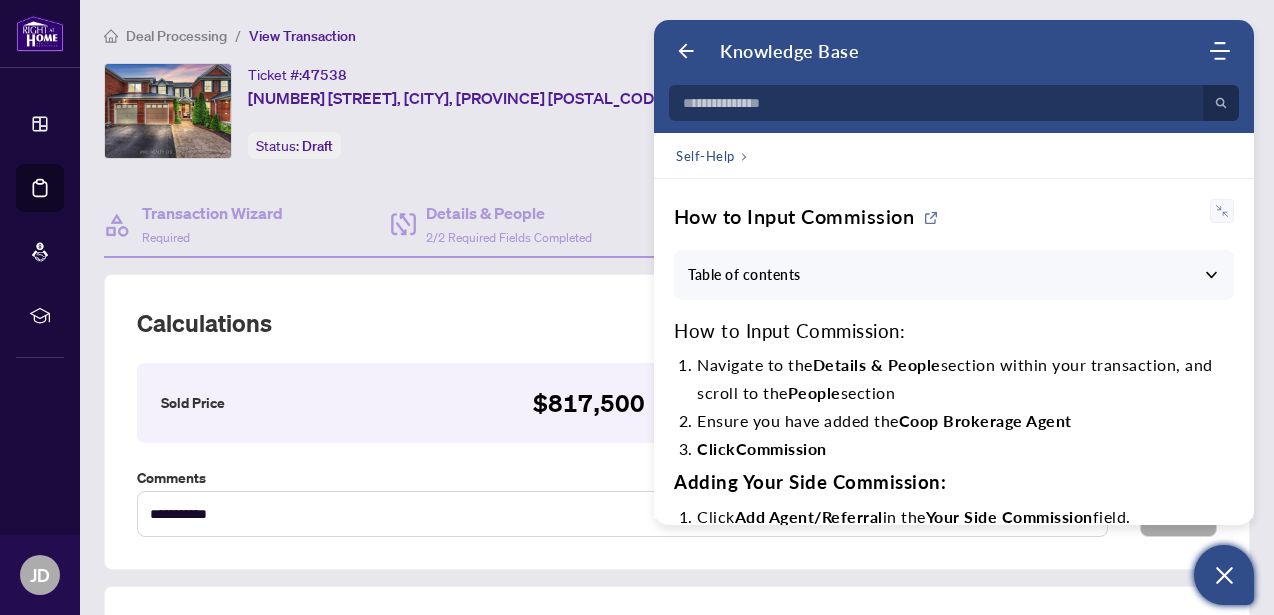 scroll, scrollTop: 0, scrollLeft: 0, axis: both 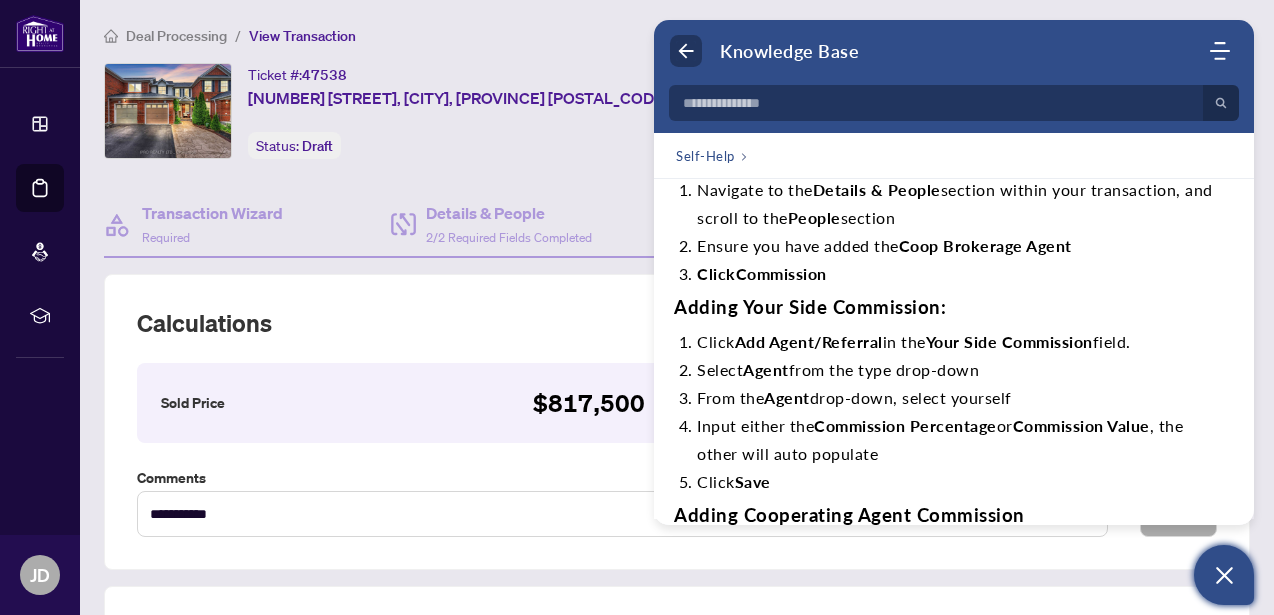 click 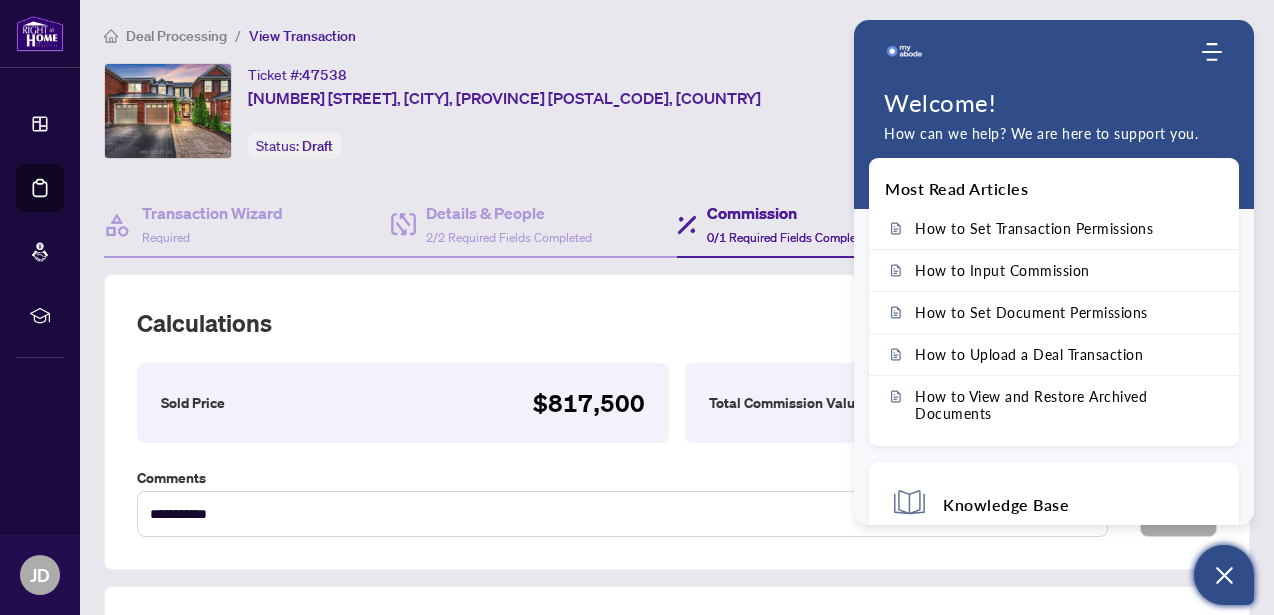 click on "Calculations" at bounding box center (677, 323) 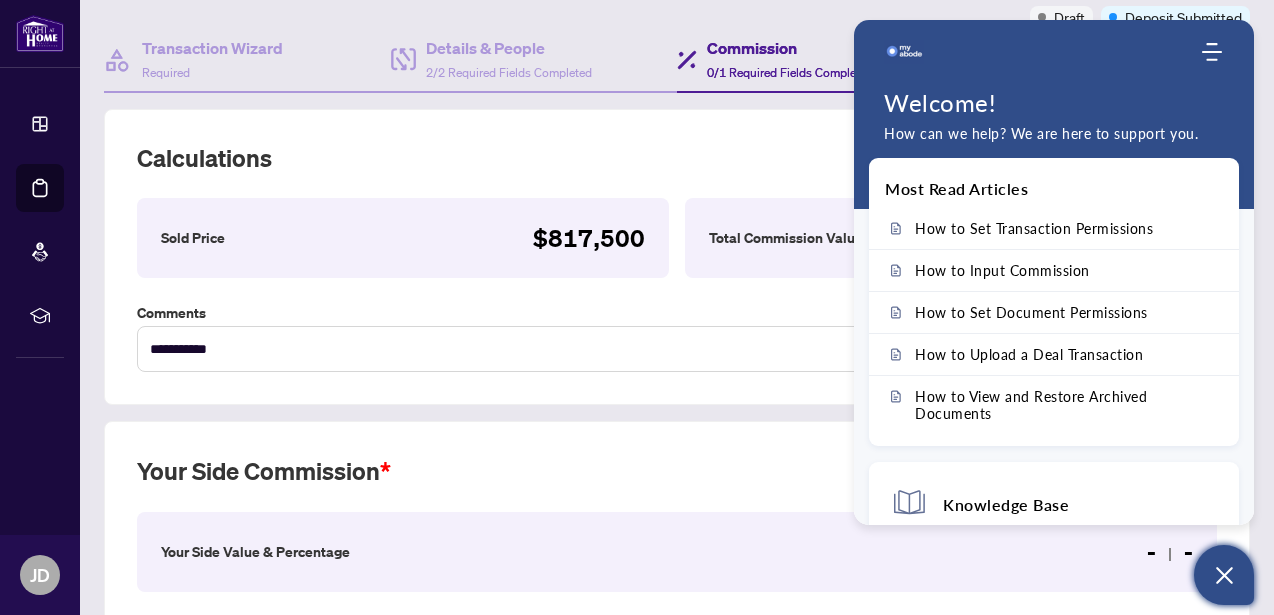 scroll, scrollTop: 169, scrollLeft: 0, axis: vertical 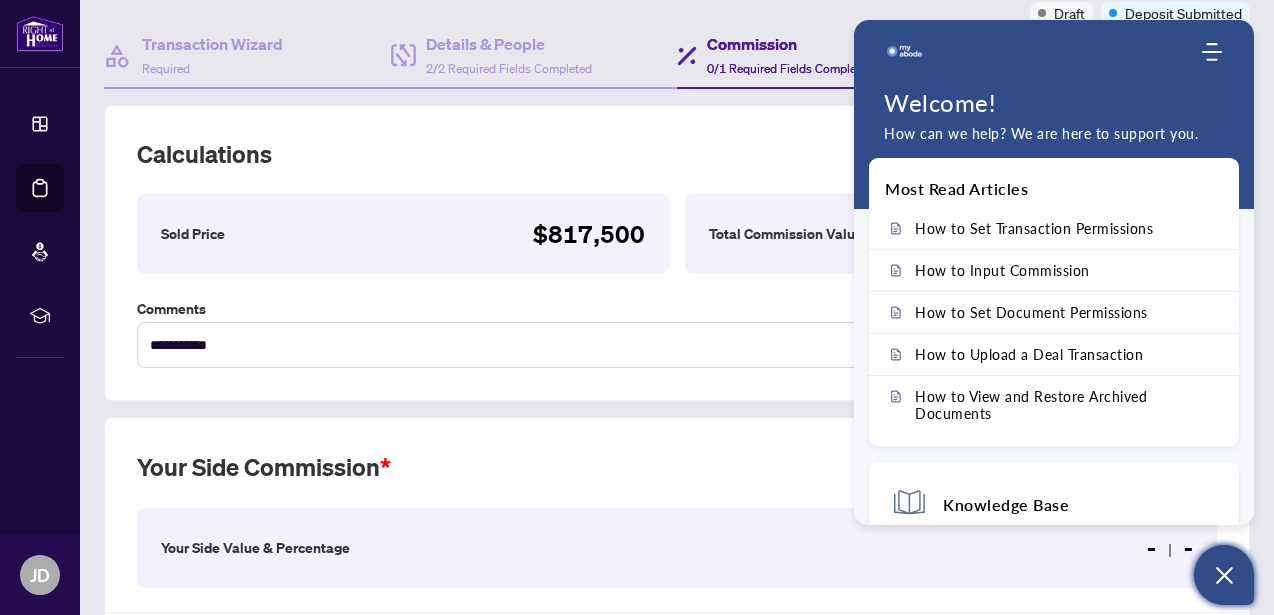 click 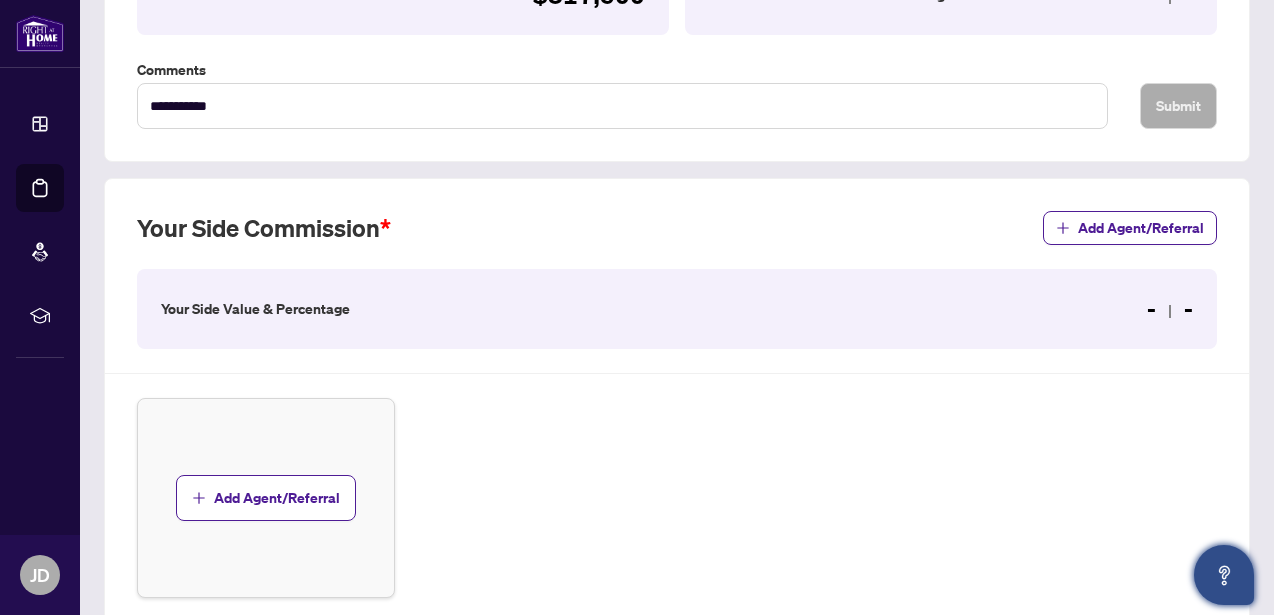 scroll, scrollTop: 438, scrollLeft: 0, axis: vertical 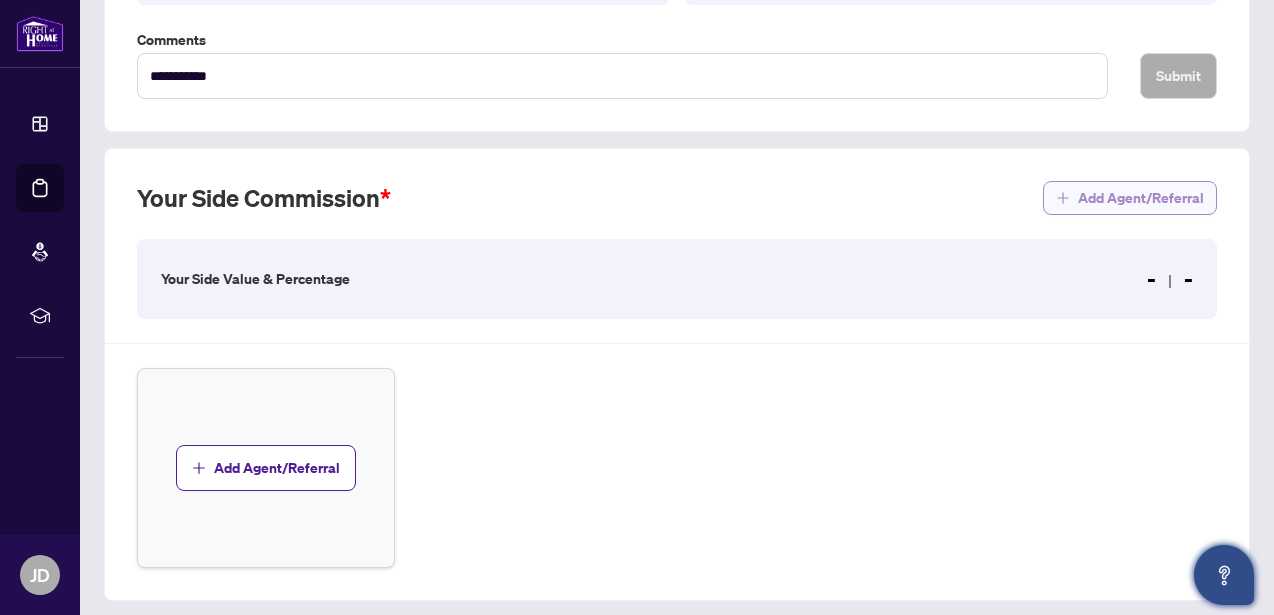 click on "Add Agent/Referral" at bounding box center [1141, 198] 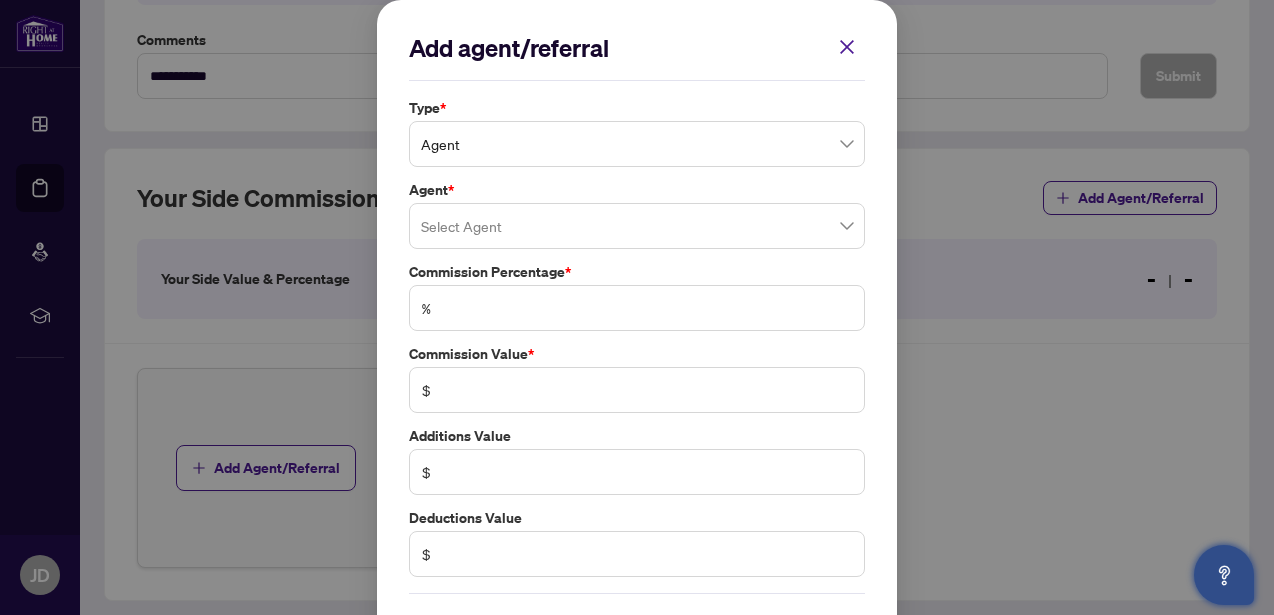 click on "Agent" at bounding box center [637, 144] 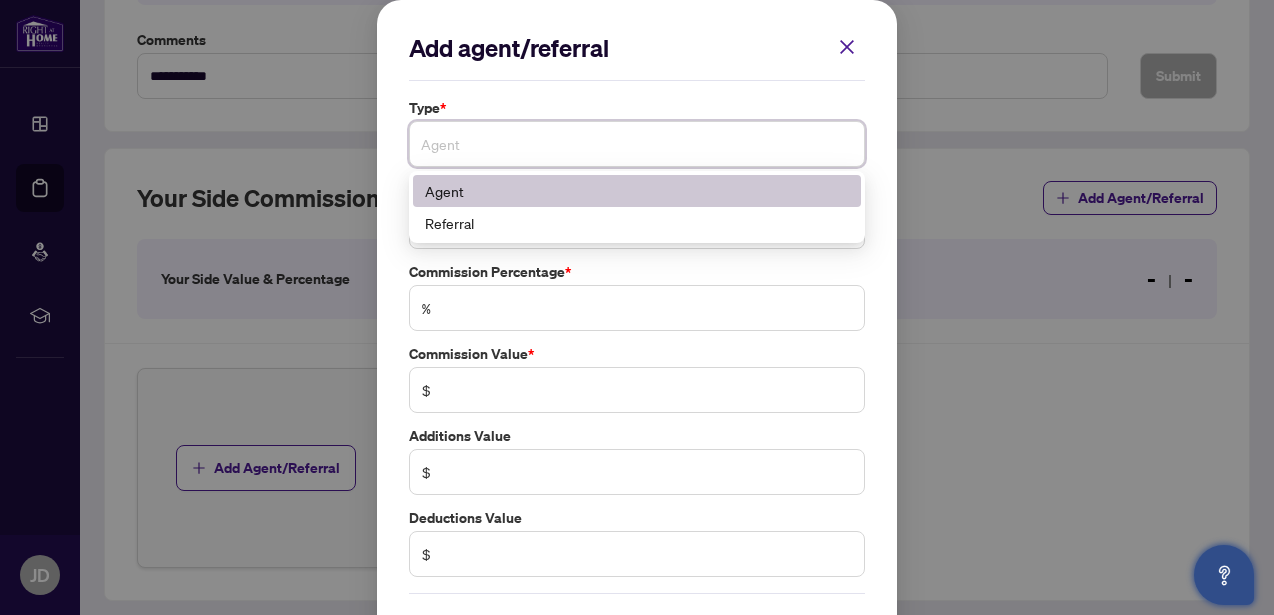 click on "Agent" at bounding box center [637, 191] 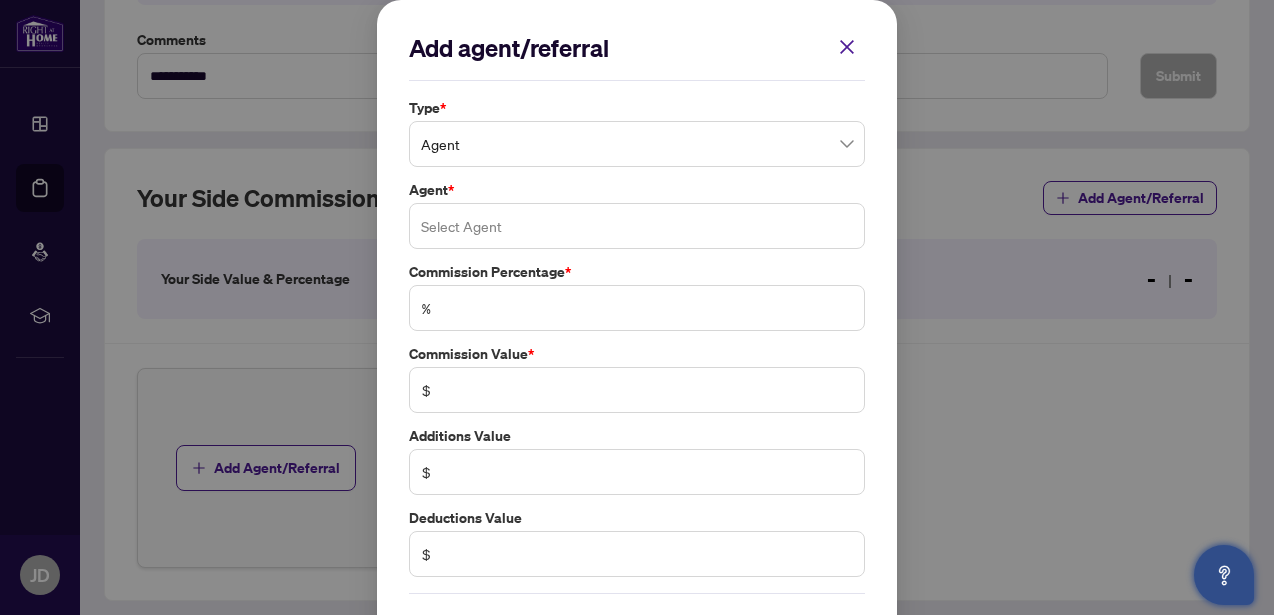 click at bounding box center (637, 226) 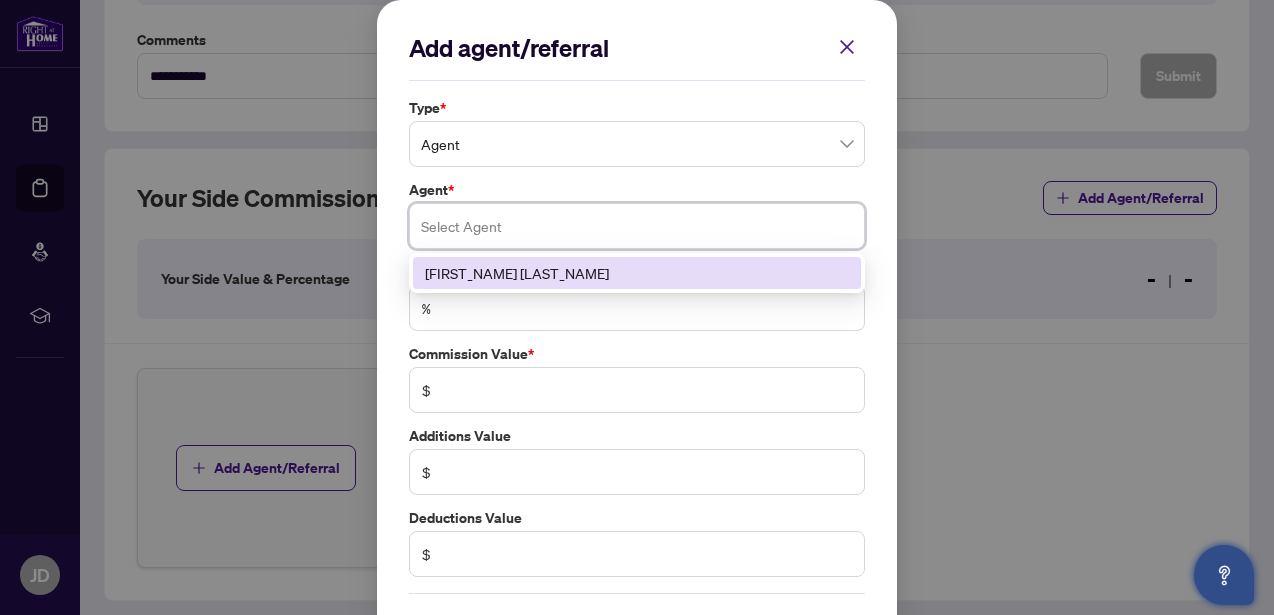 click on "[FIRST_NAME] [LAST_NAME]" at bounding box center [637, 273] 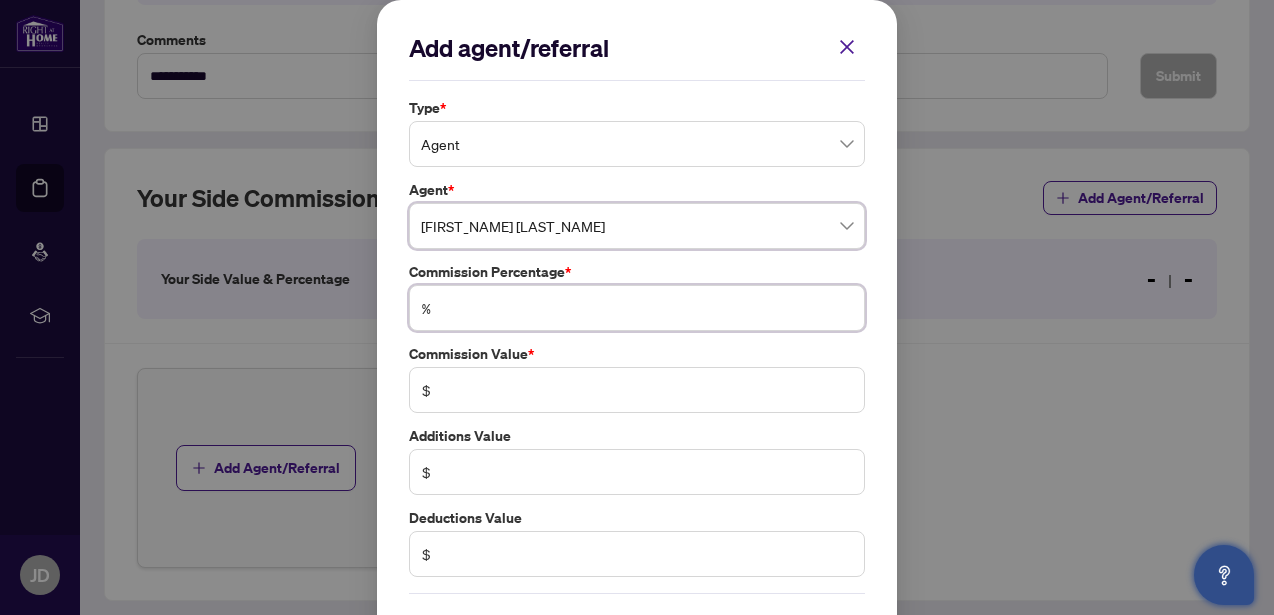 click at bounding box center [647, 308] 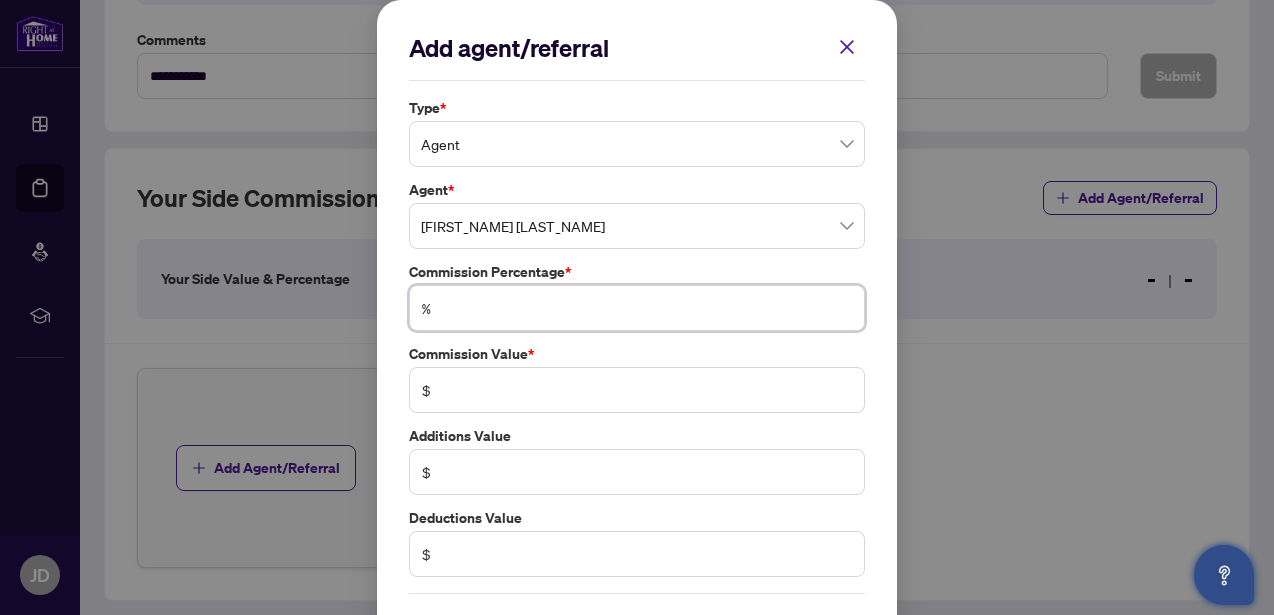 type on "*" 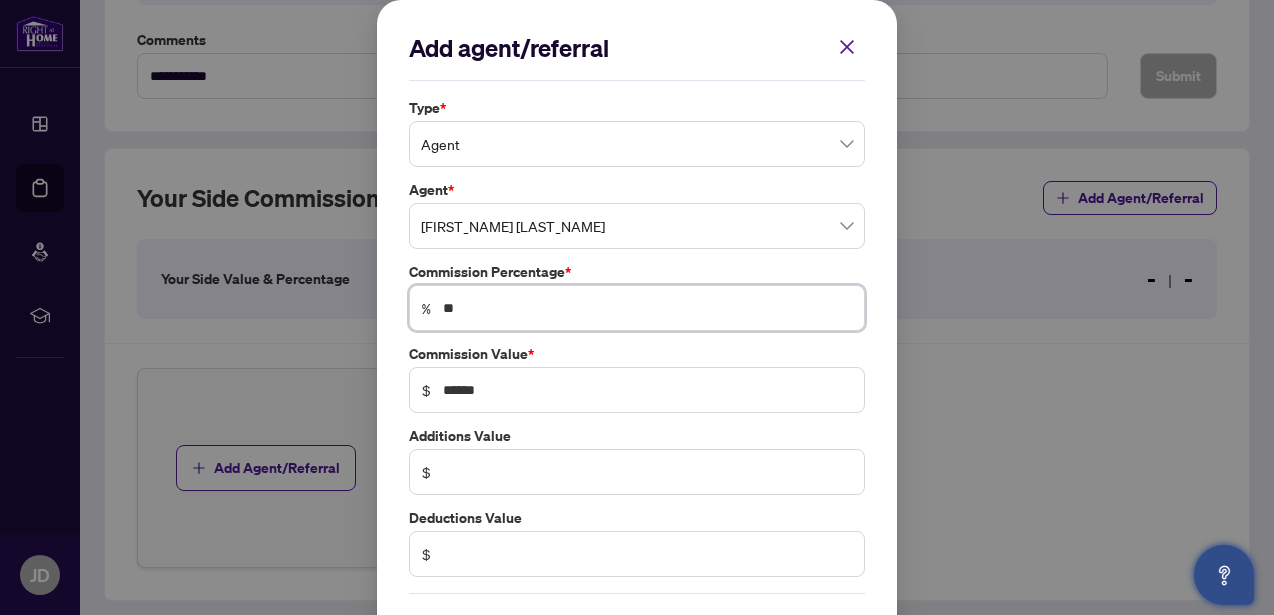 type on "***" 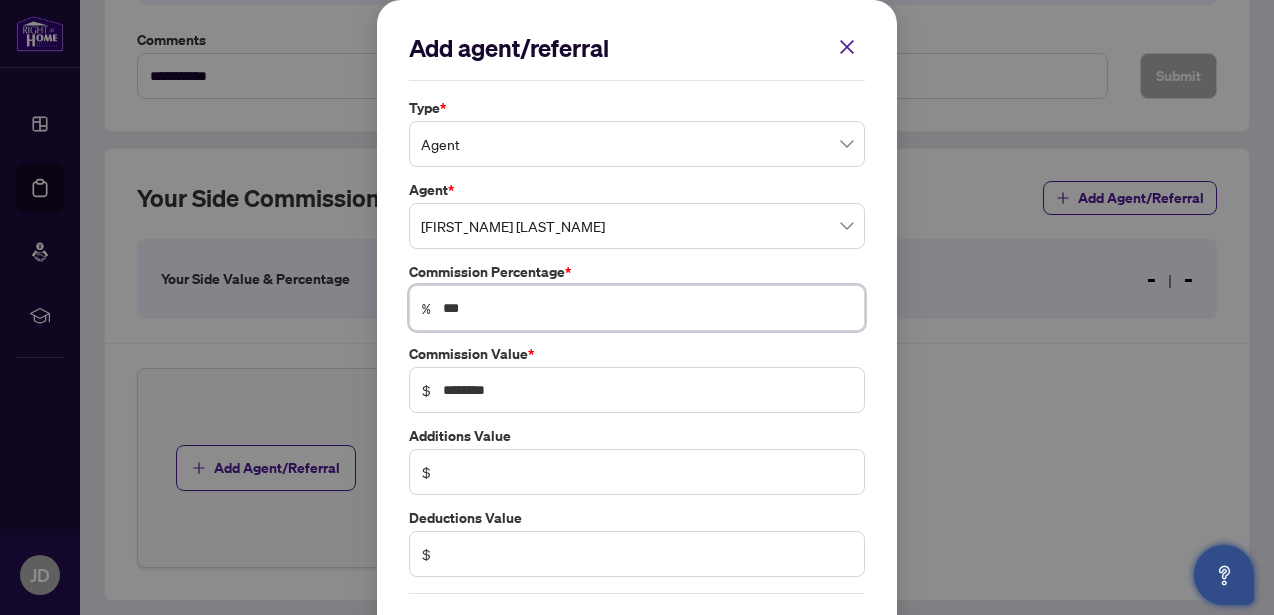 type on "***" 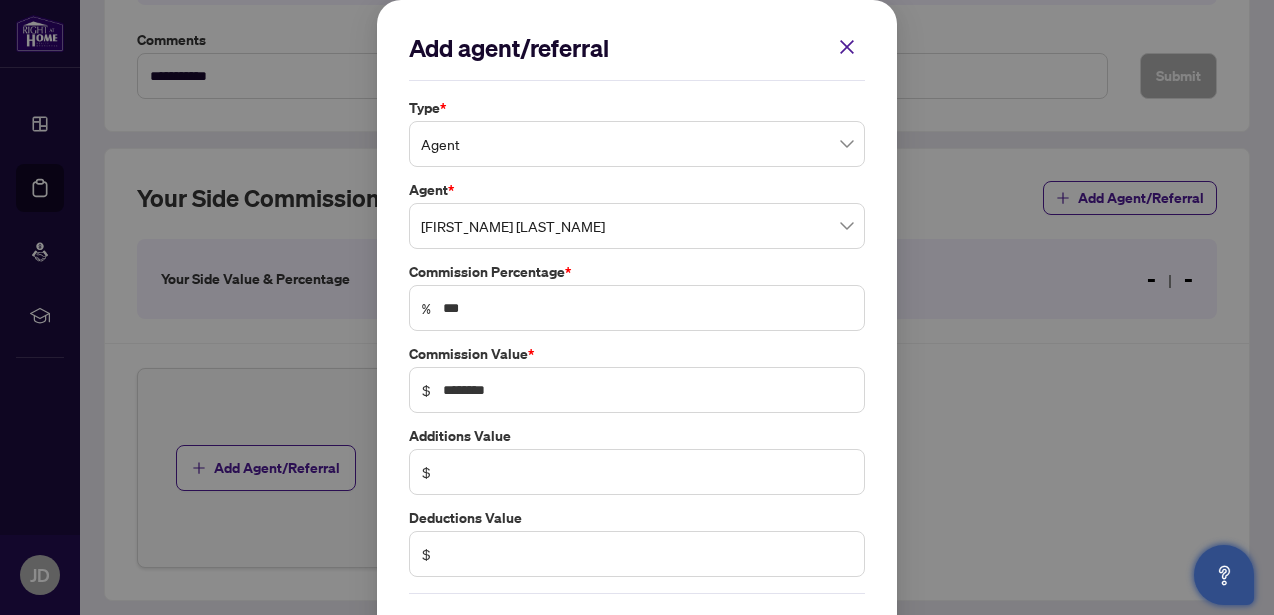 click on "Add agent/referral Type * Agent 0 1 Agent Referral Agent * [FIRST_NAME] [LAST_NAME] [AGENT_ID] [FIRST_NAME] [LAST_NAME] Commission Percentage * % *** Commission Value * $ ******** Additions Value $ Deductions Value $ Cancel Save Cancel OK" at bounding box center [637, 346] 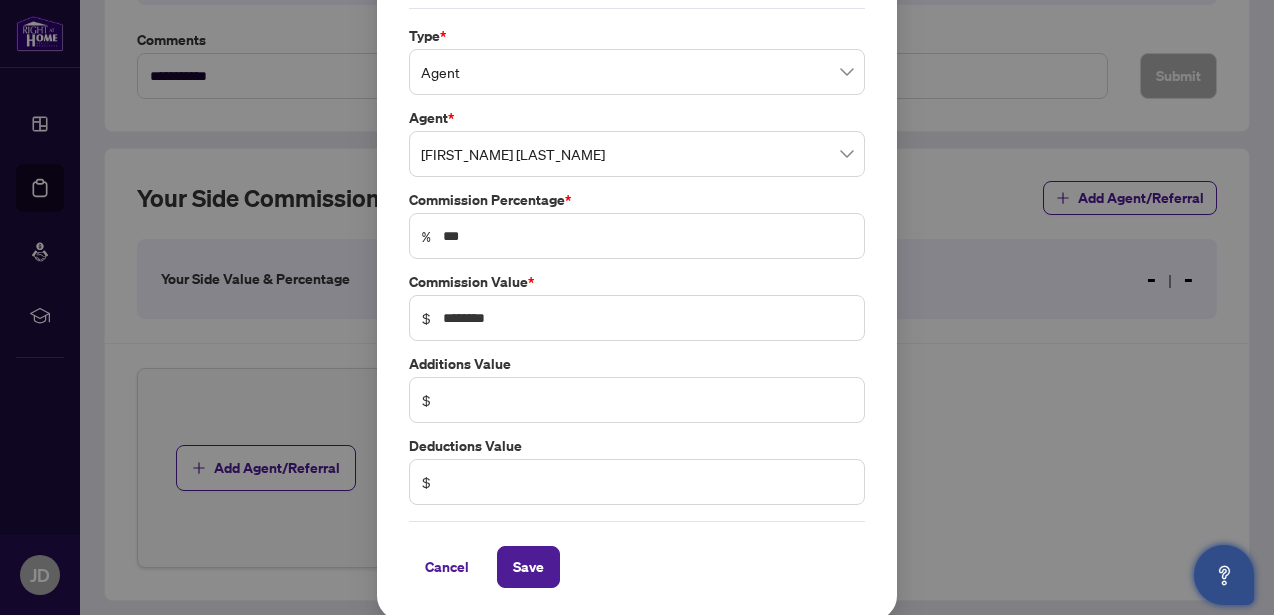 scroll, scrollTop: 71, scrollLeft: 0, axis: vertical 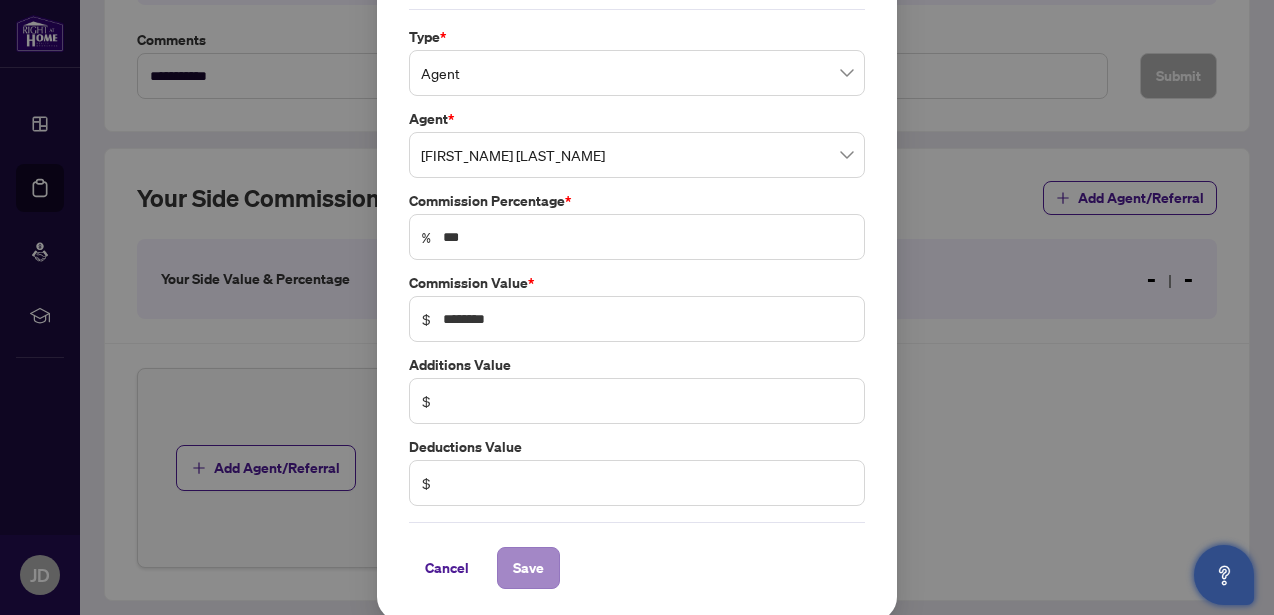 click on "Save" at bounding box center (528, 568) 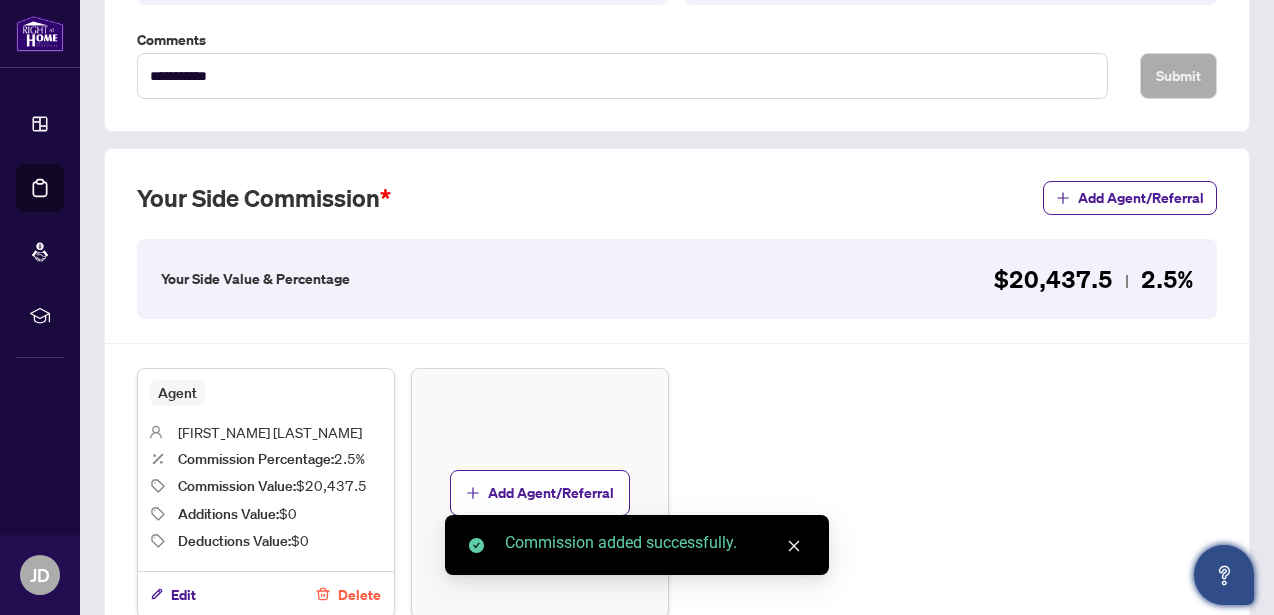 click 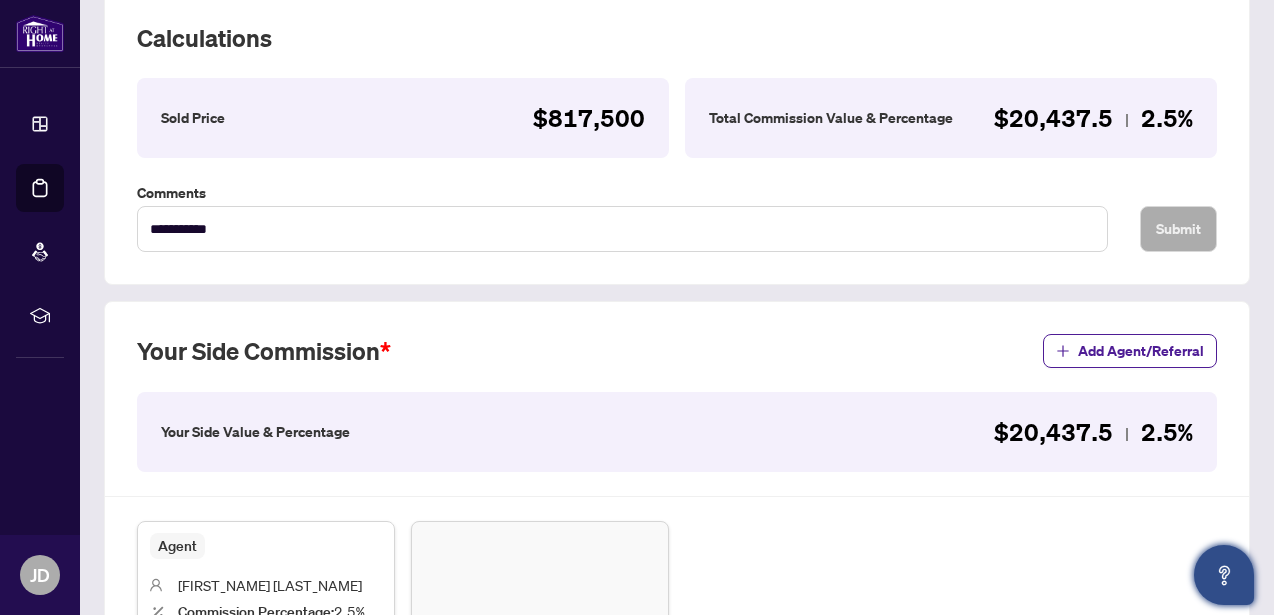 scroll, scrollTop: 283, scrollLeft: 0, axis: vertical 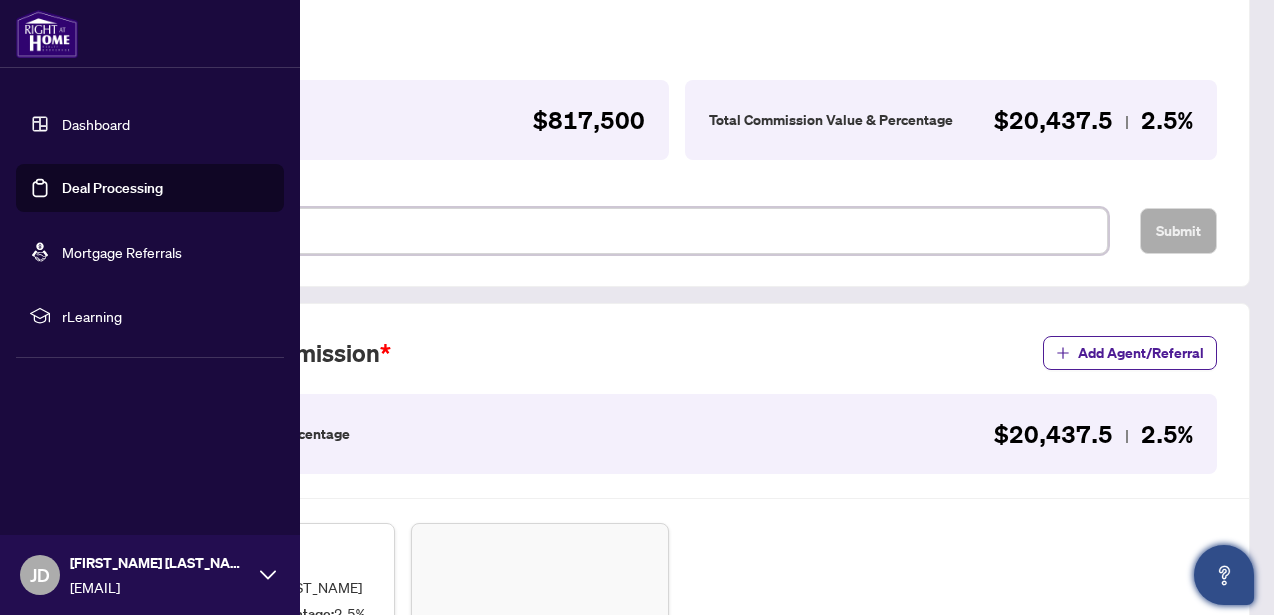 drag, startPoint x: 236, startPoint y: 235, endPoint x: 56, endPoint y: 227, distance: 180.17769 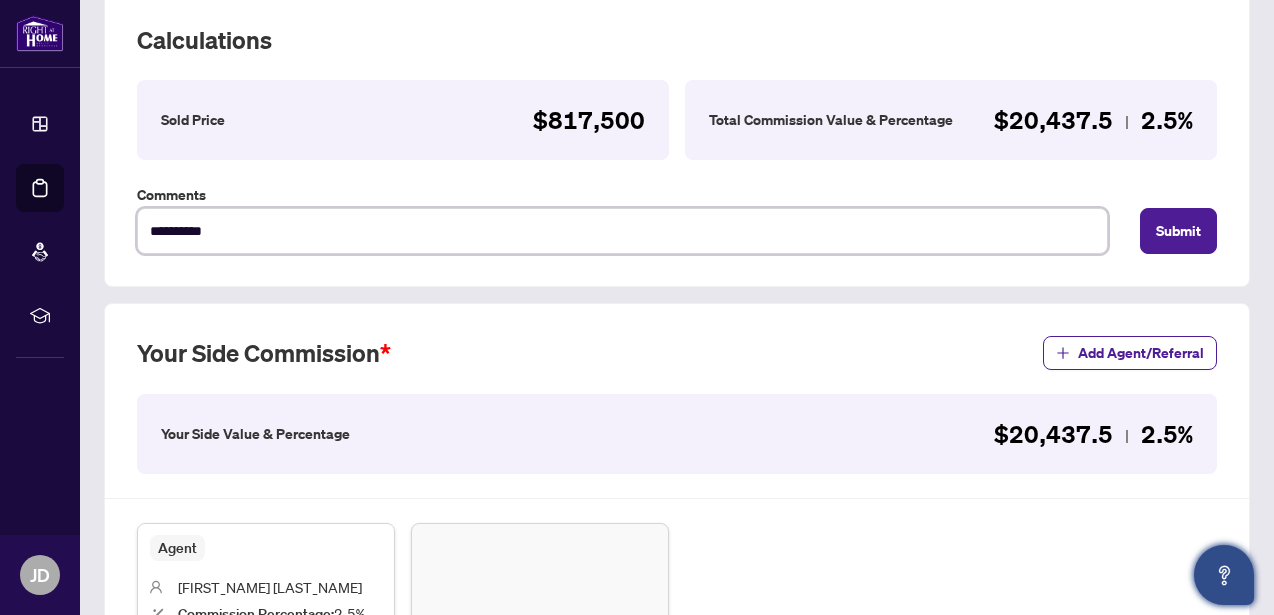 type on "**********" 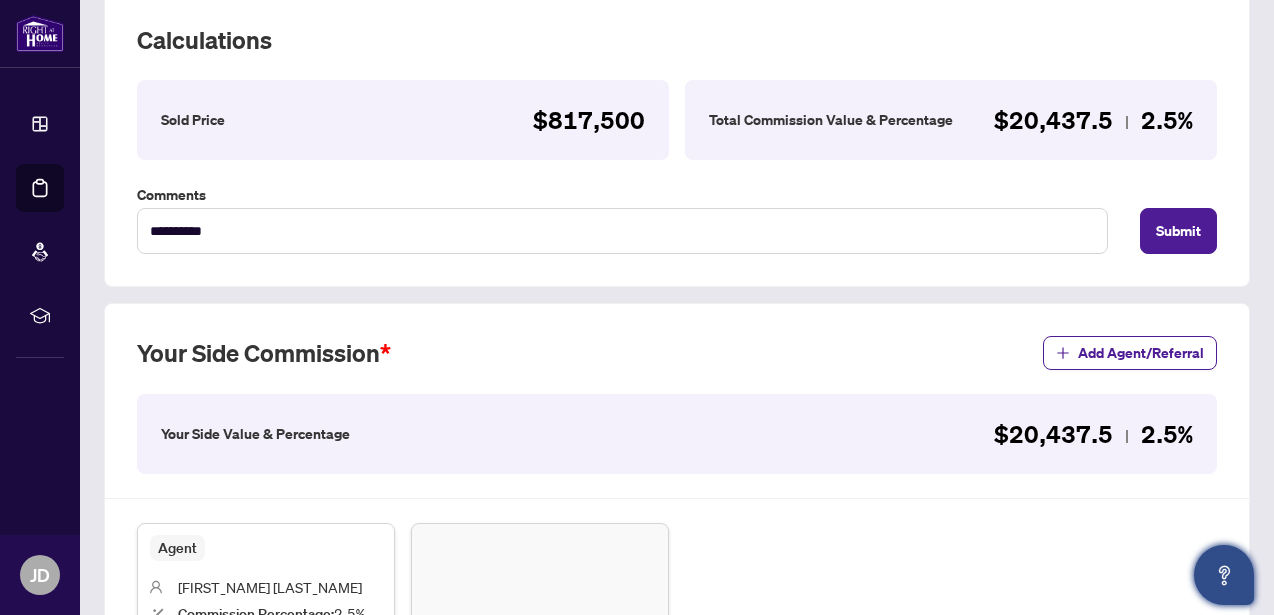 click on "Your Side Commission Add Agent/Referral" at bounding box center [677, 365] 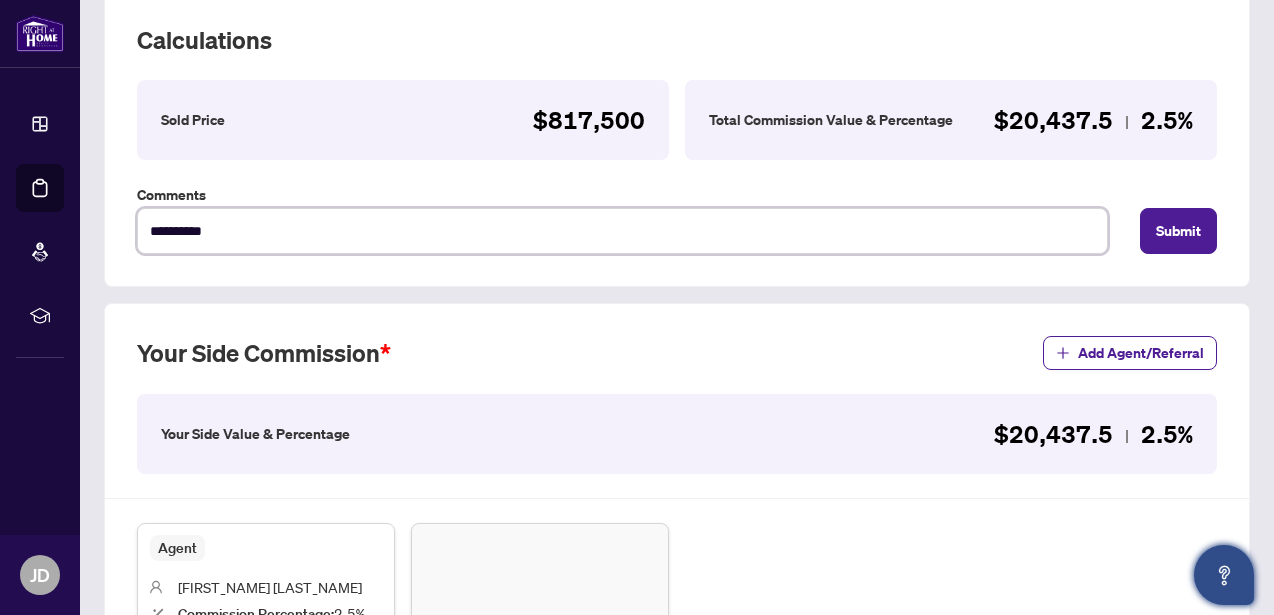 drag, startPoint x: 243, startPoint y: 223, endPoint x: 137, endPoint y: 224, distance: 106.004715 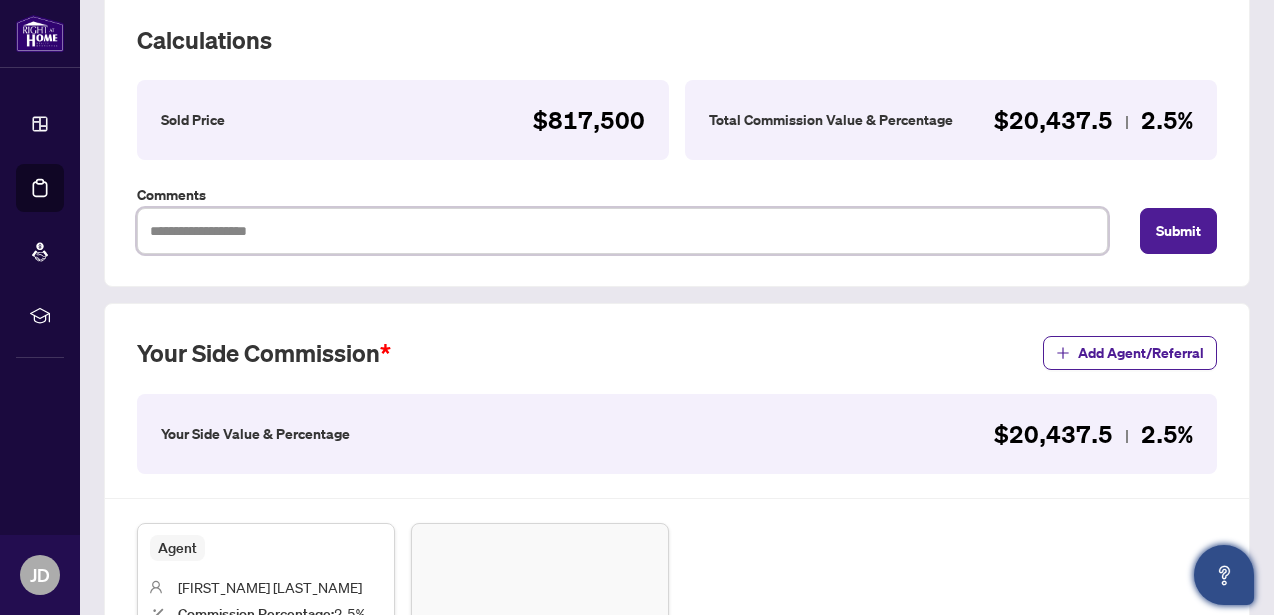 type 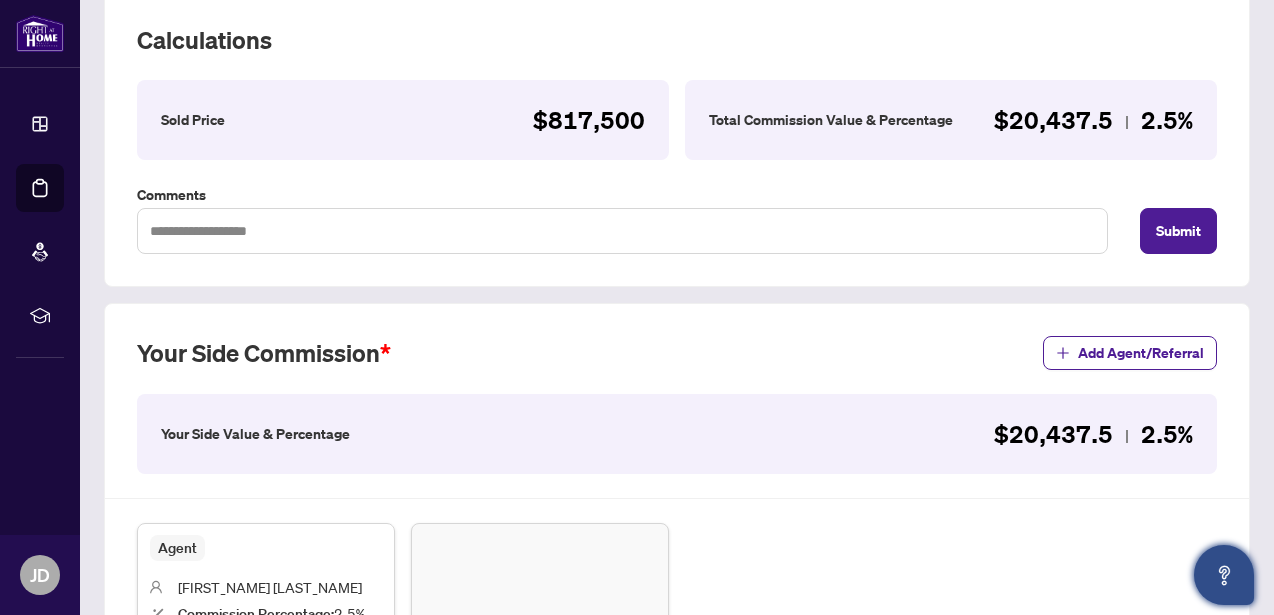 click on "Your Side Commission Add Agent/Referral" at bounding box center [677, 365] 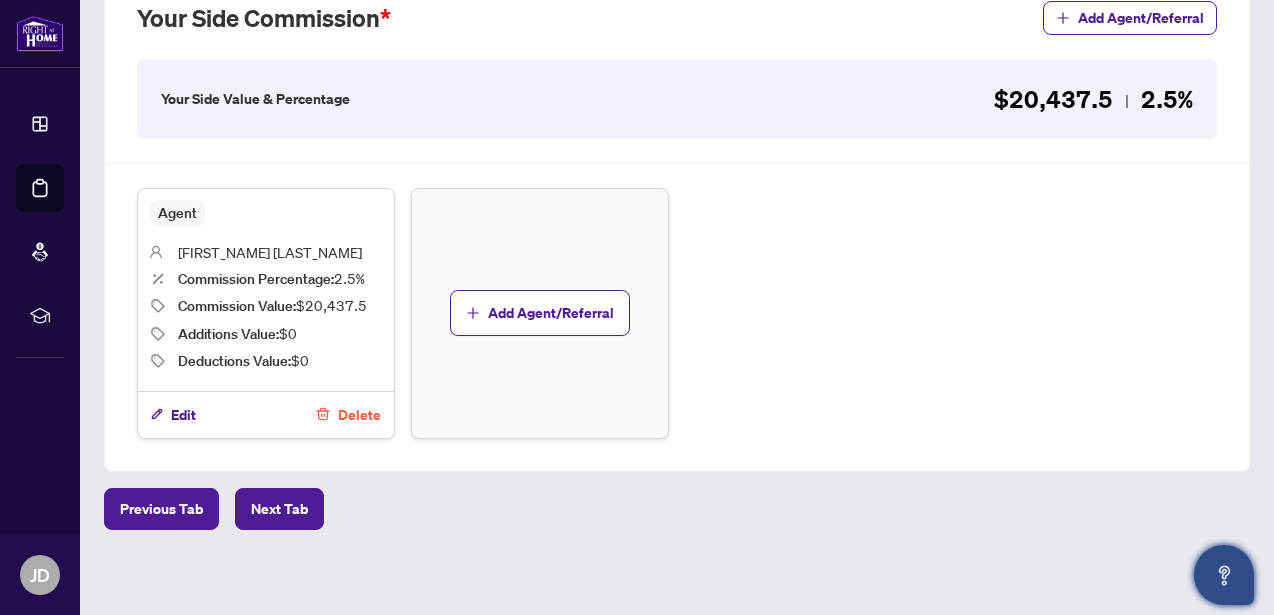 scroll, scrollTop: 617, scrollLeft: 0, axis: vertical 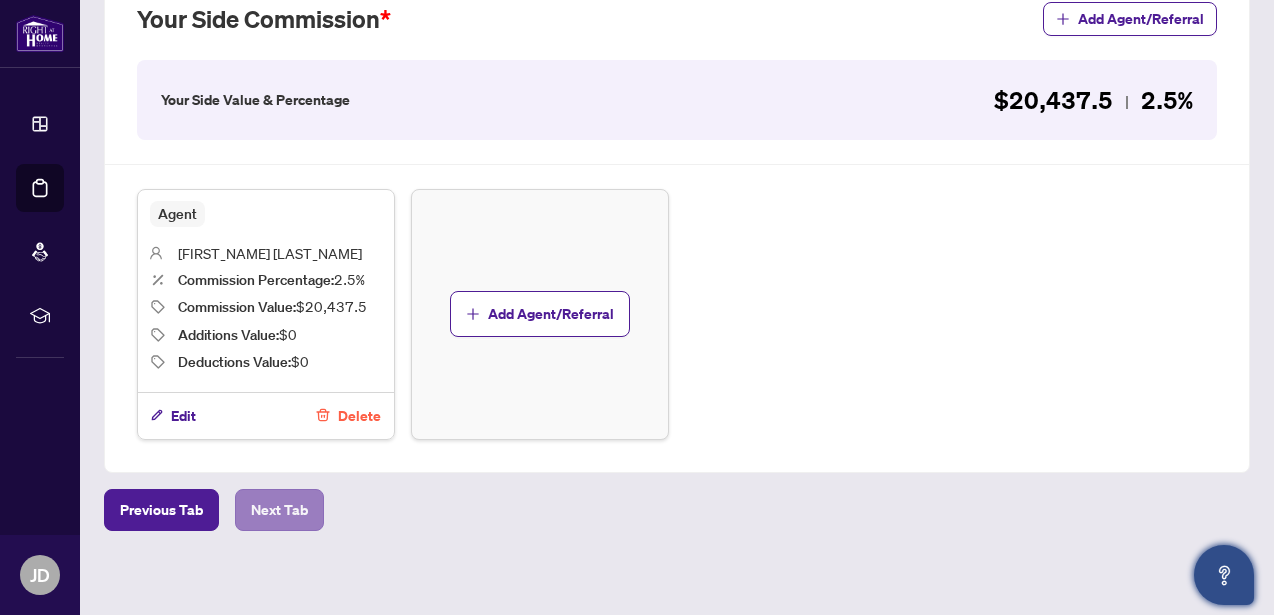 click on "Next Tab" at bounding box center (279, 510) 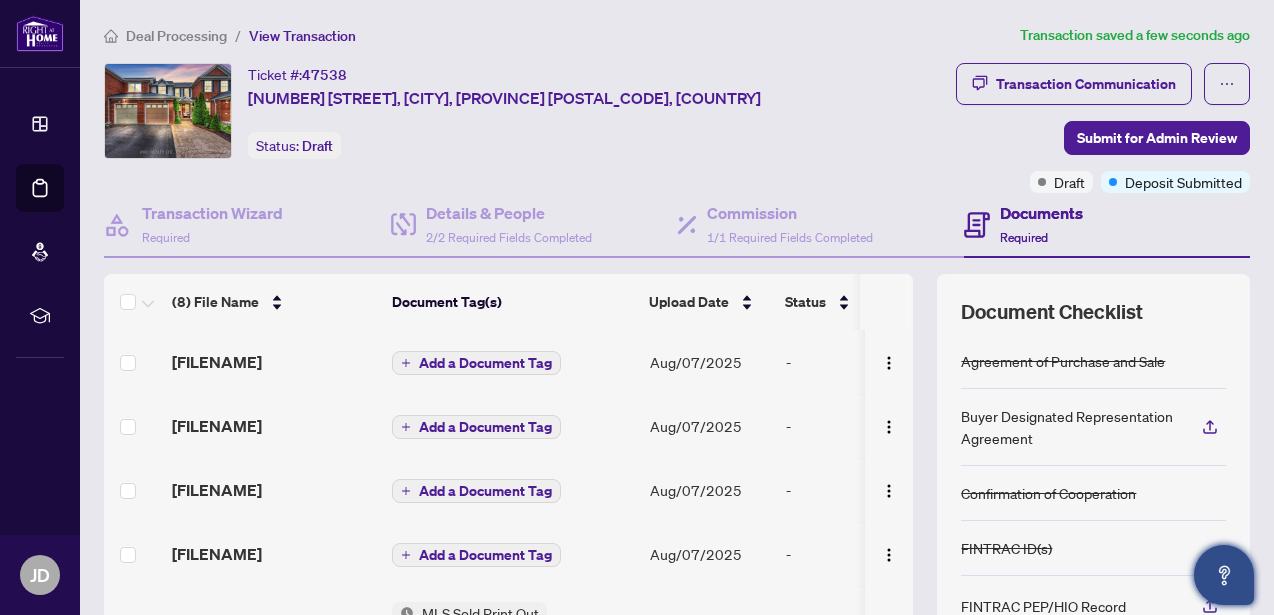 scroll, scrollTop: 0, scrollLeft: 0, axis: both 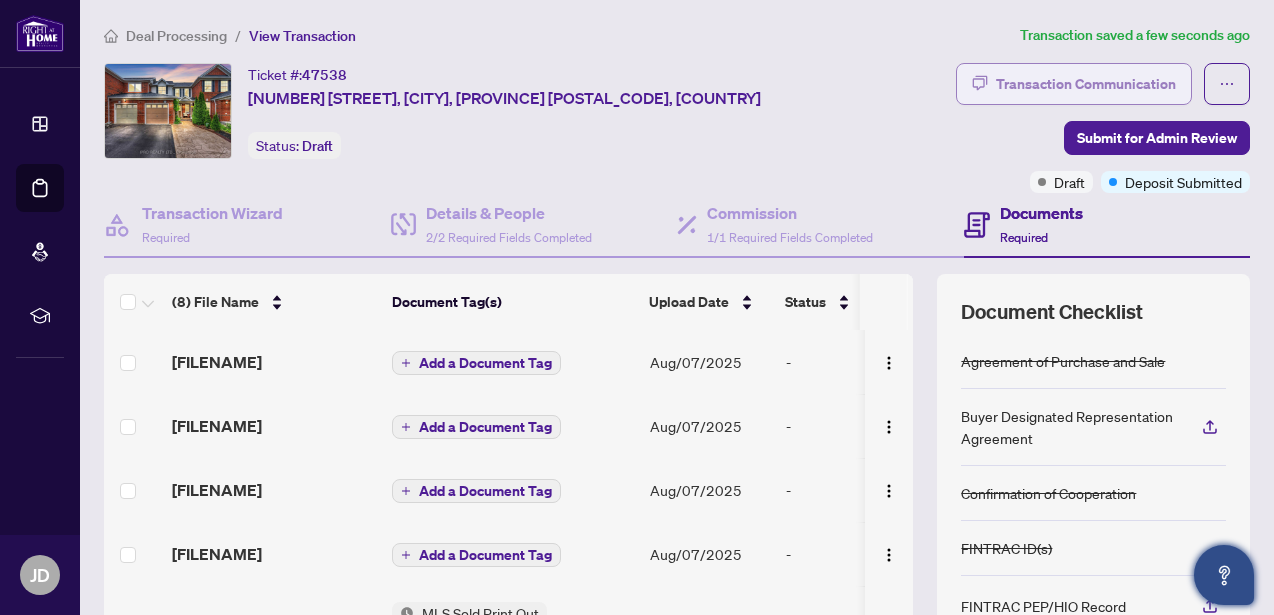 click on "Transaction Communication" at bounding box center [1086, 84] 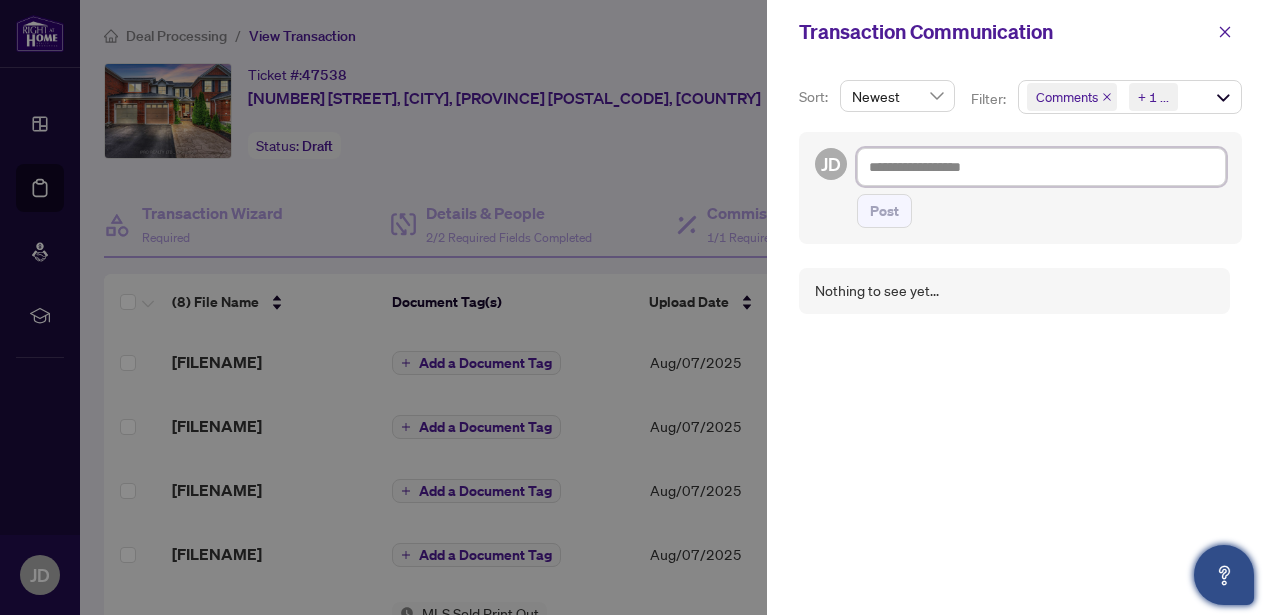 click at bounding box center [1041, 167] 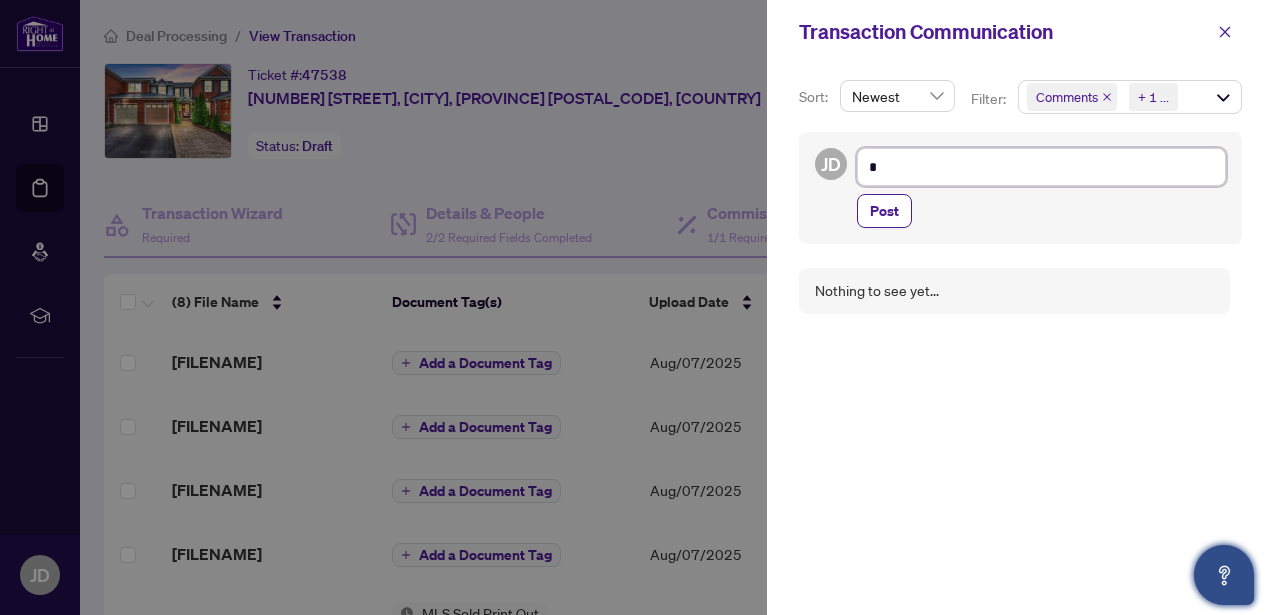 type on "**" 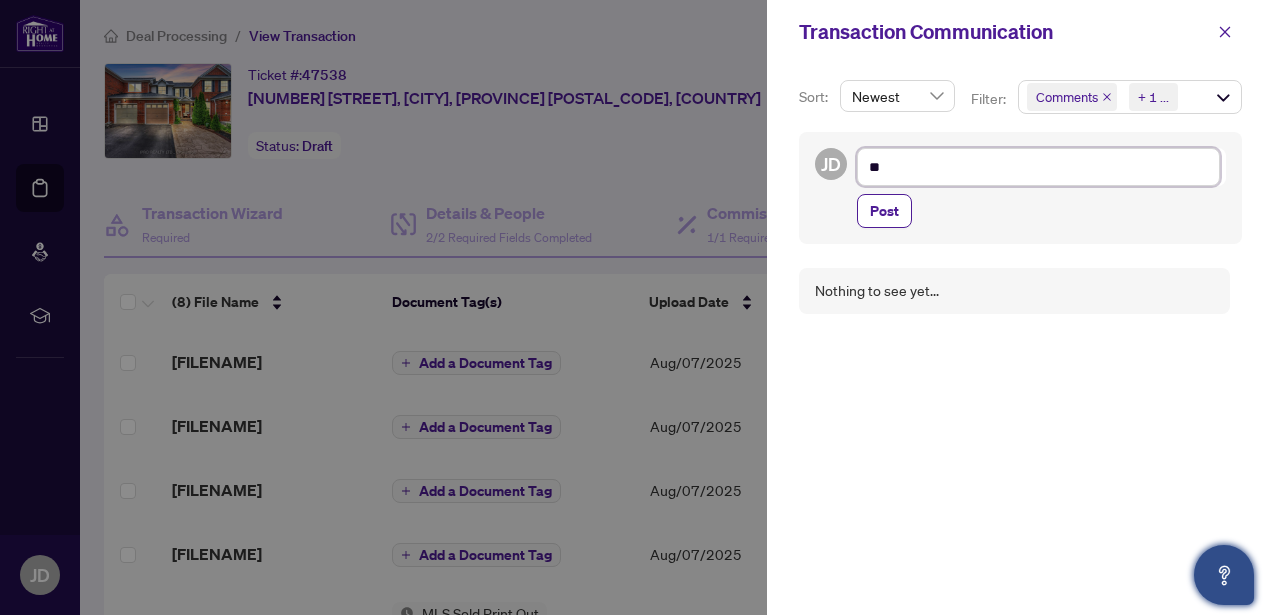 type on "***" 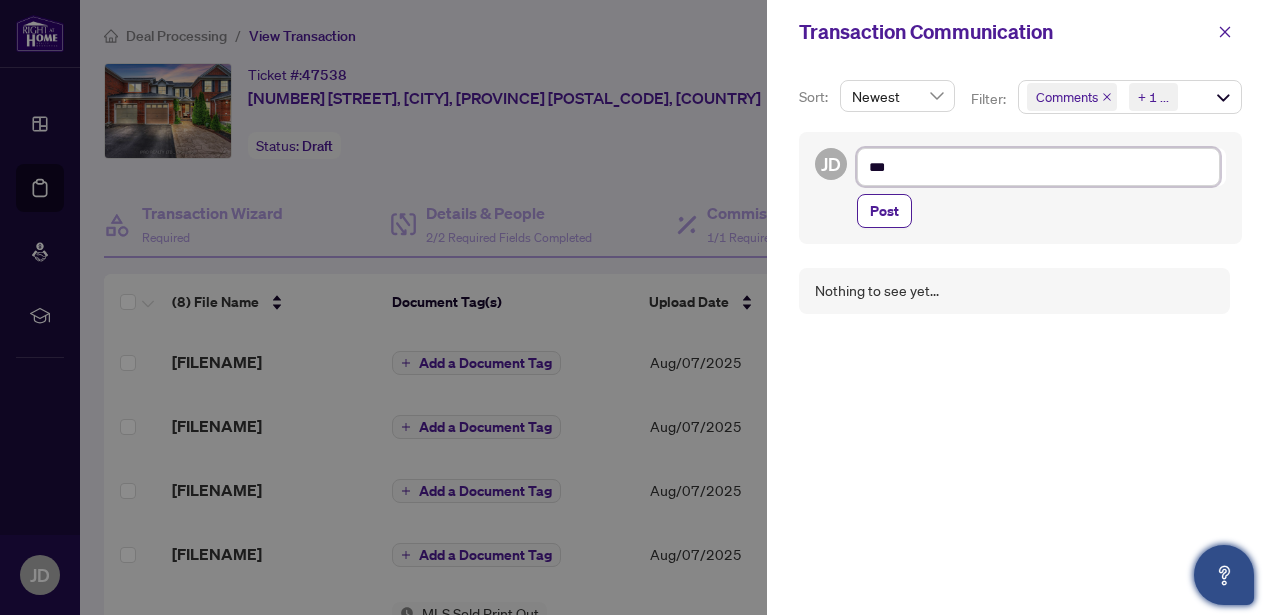 type on "****" 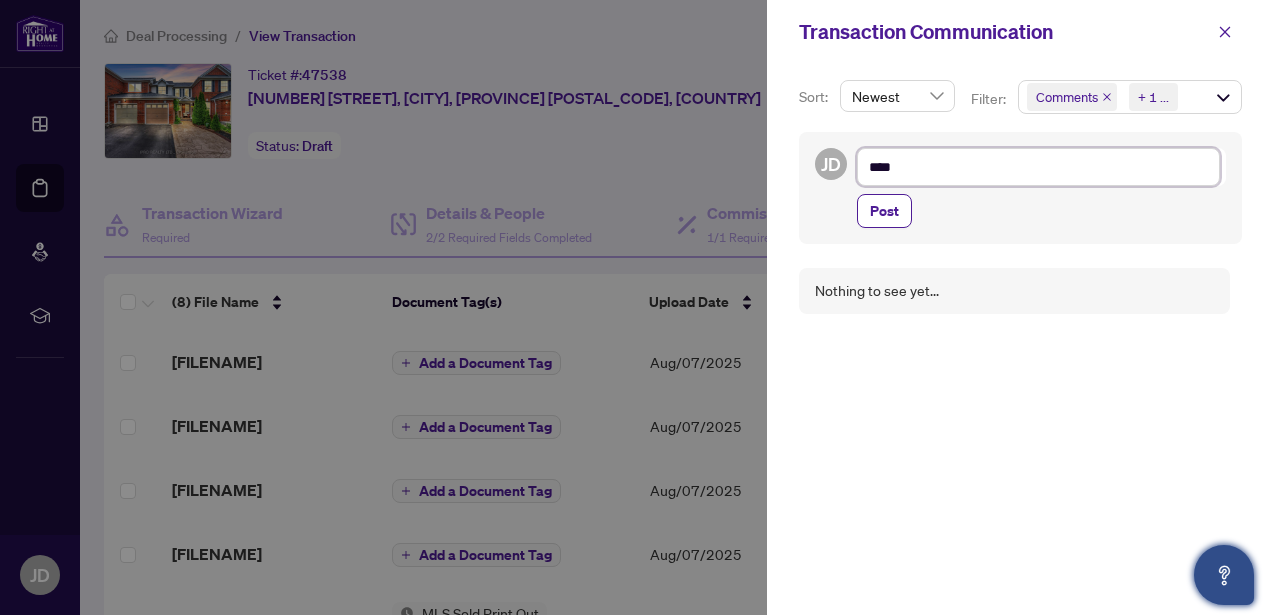 type on "*****" 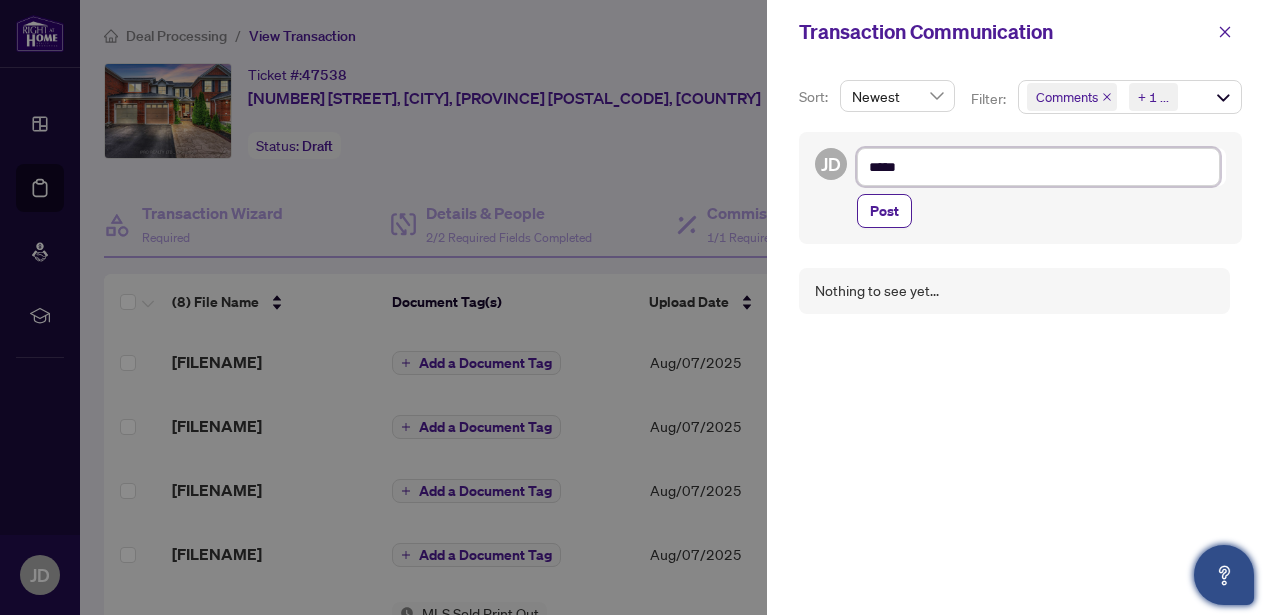 type on "******" 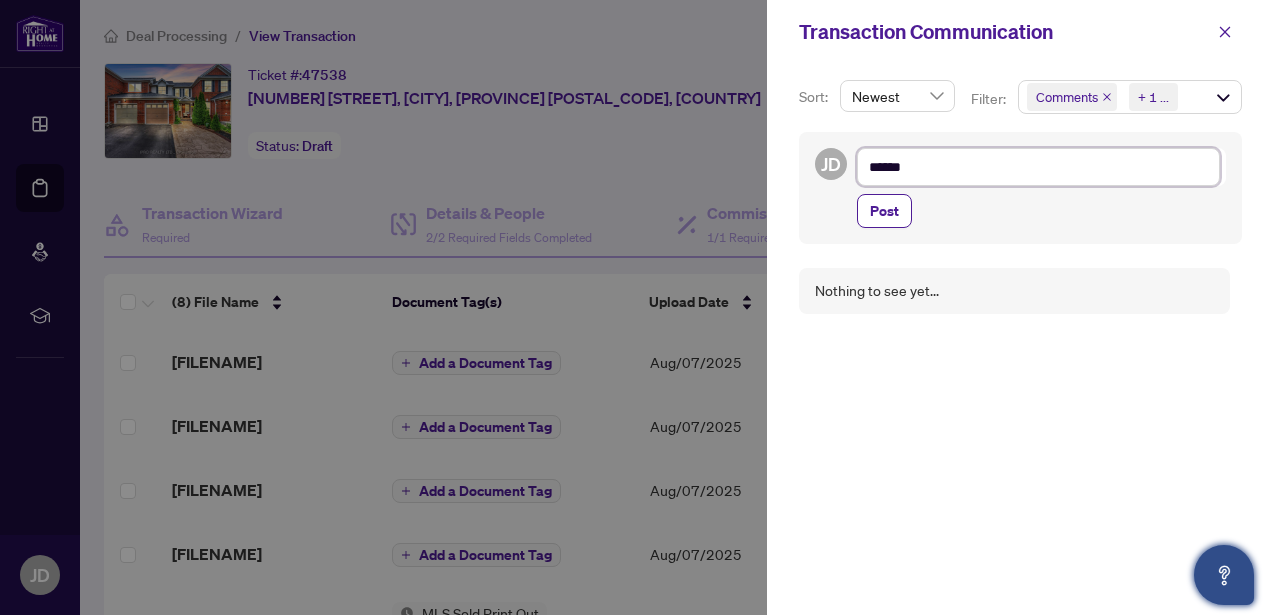 type on "******" 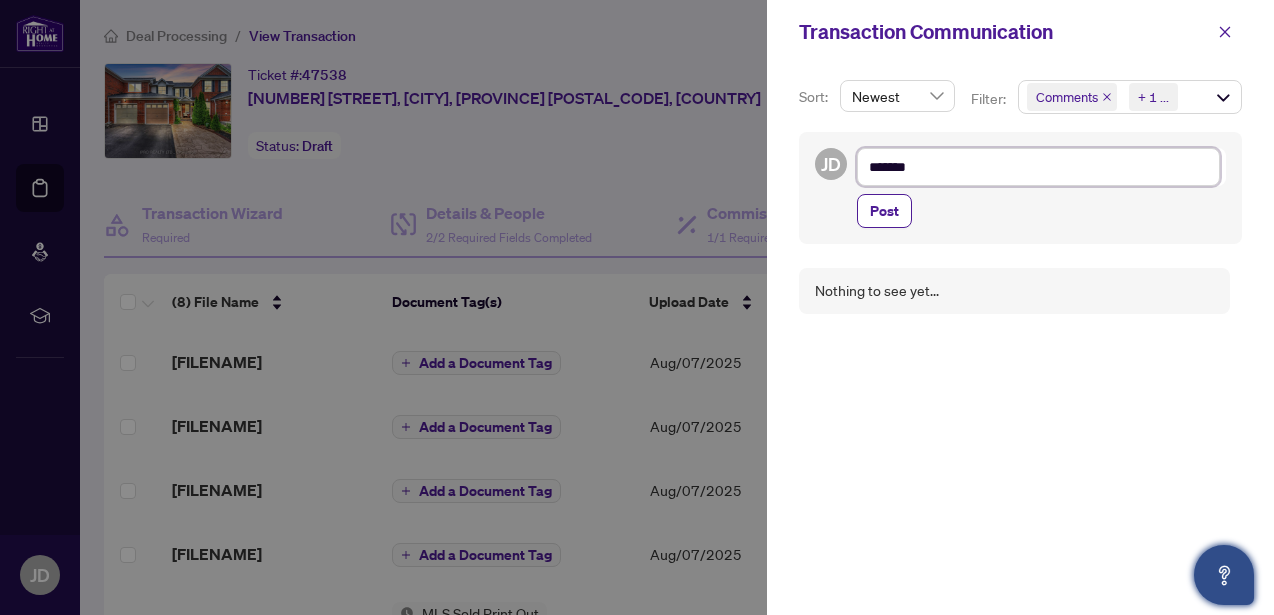 type on "********" 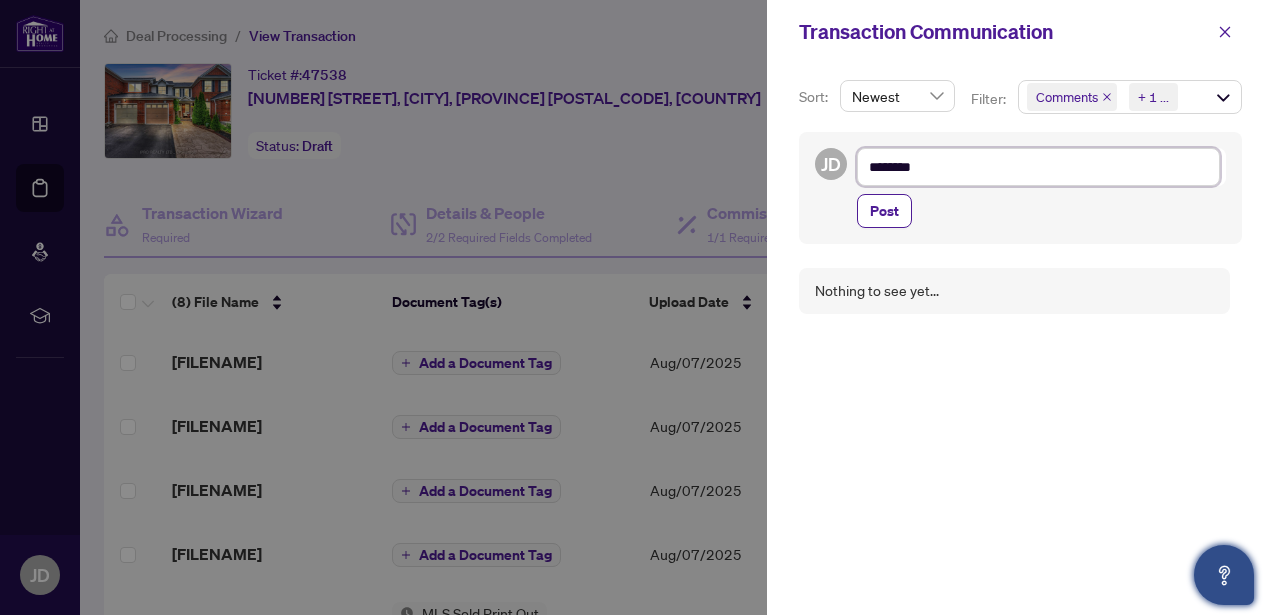 type on "*********" 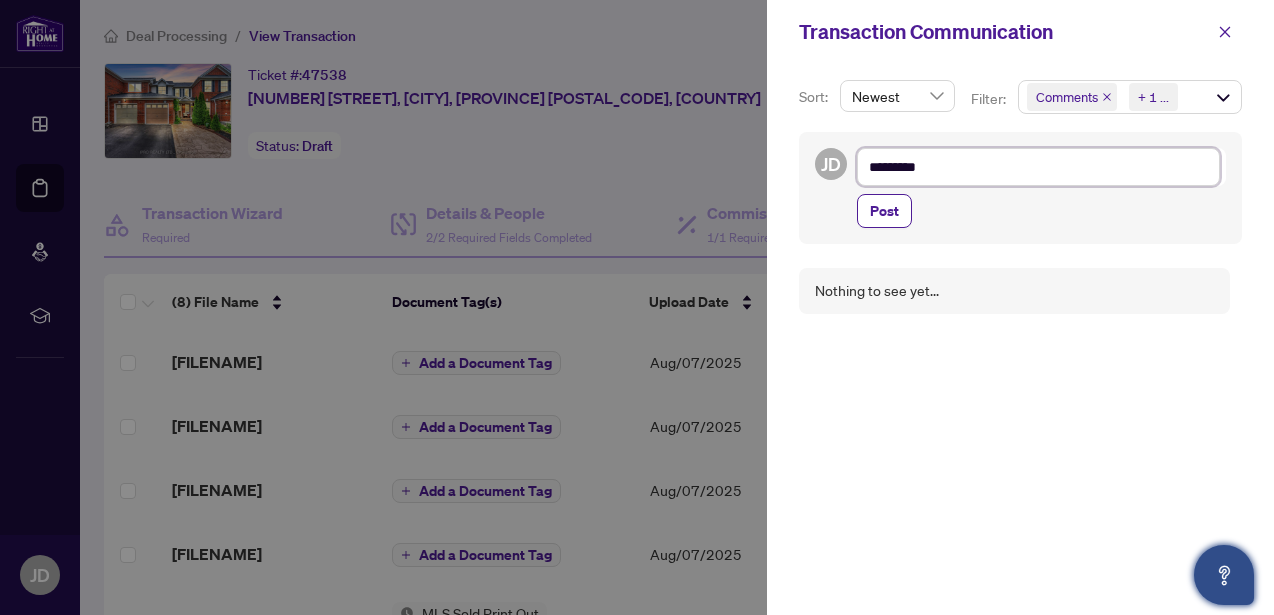 type on "**********" 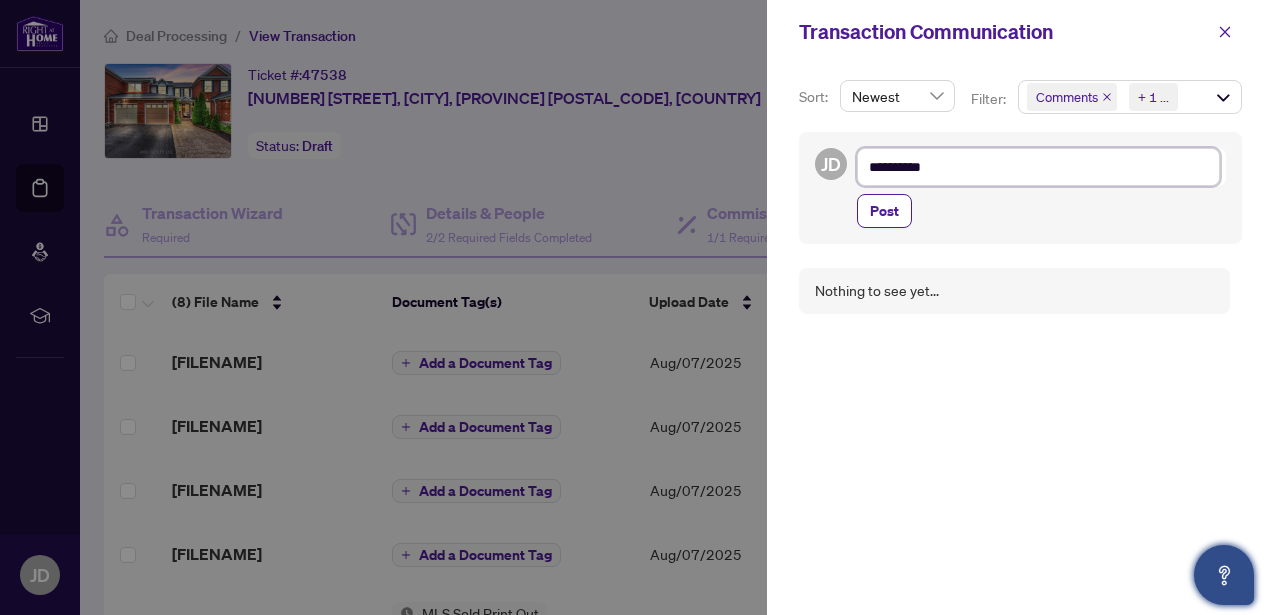 type on "**********" 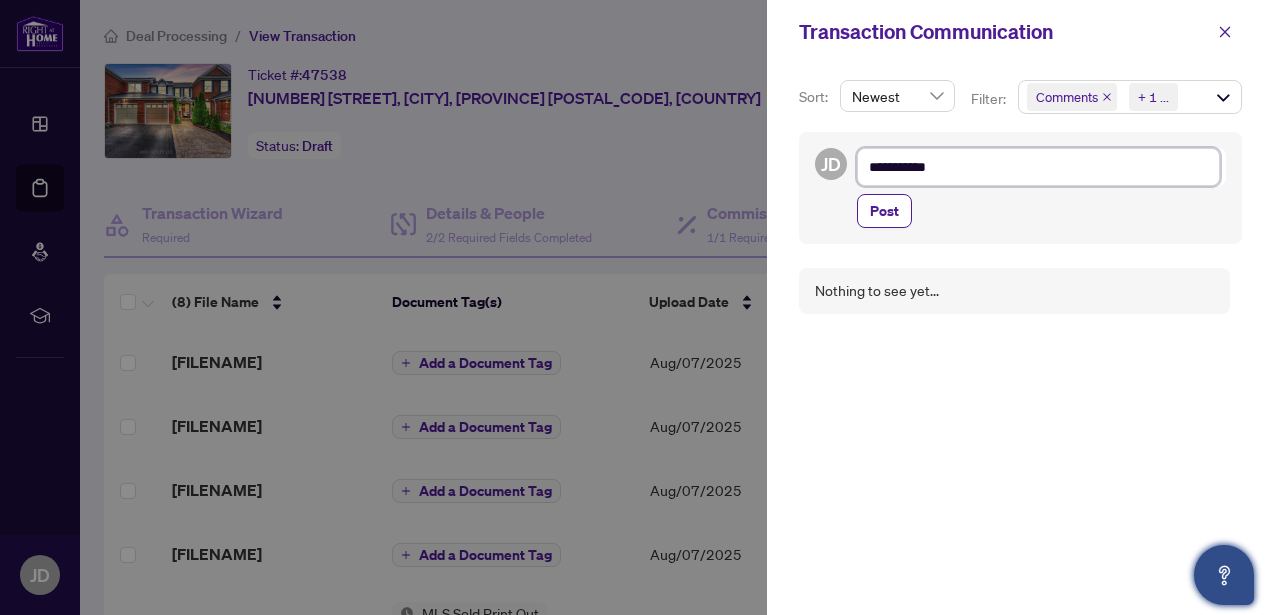 type on "**********" 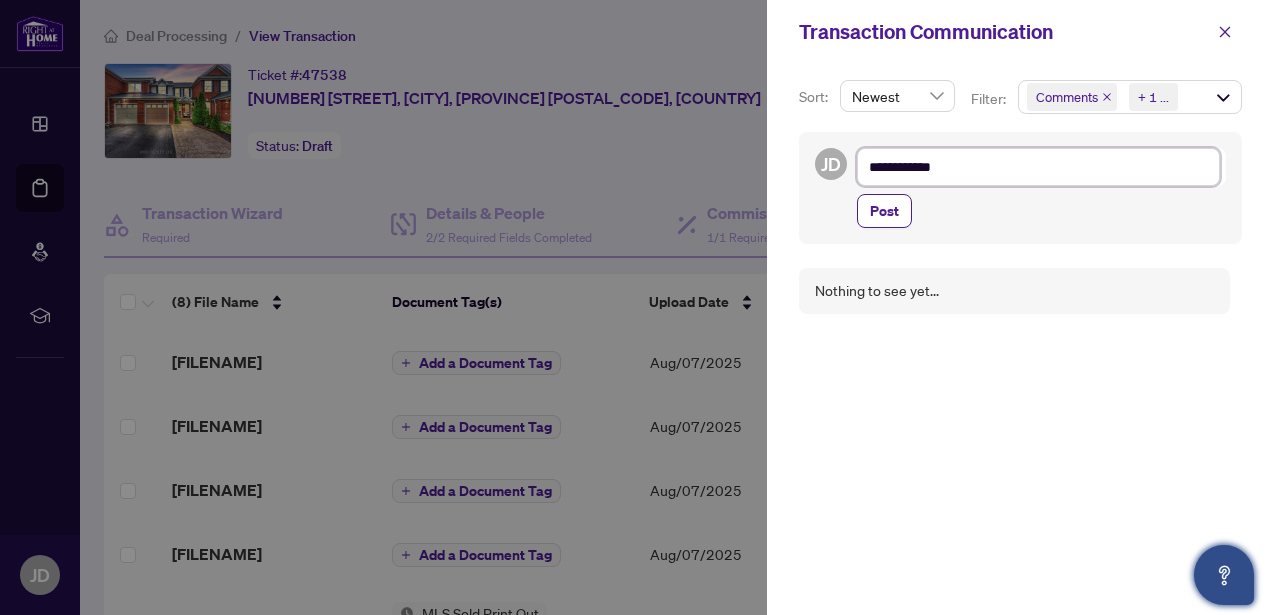 type on "**********" 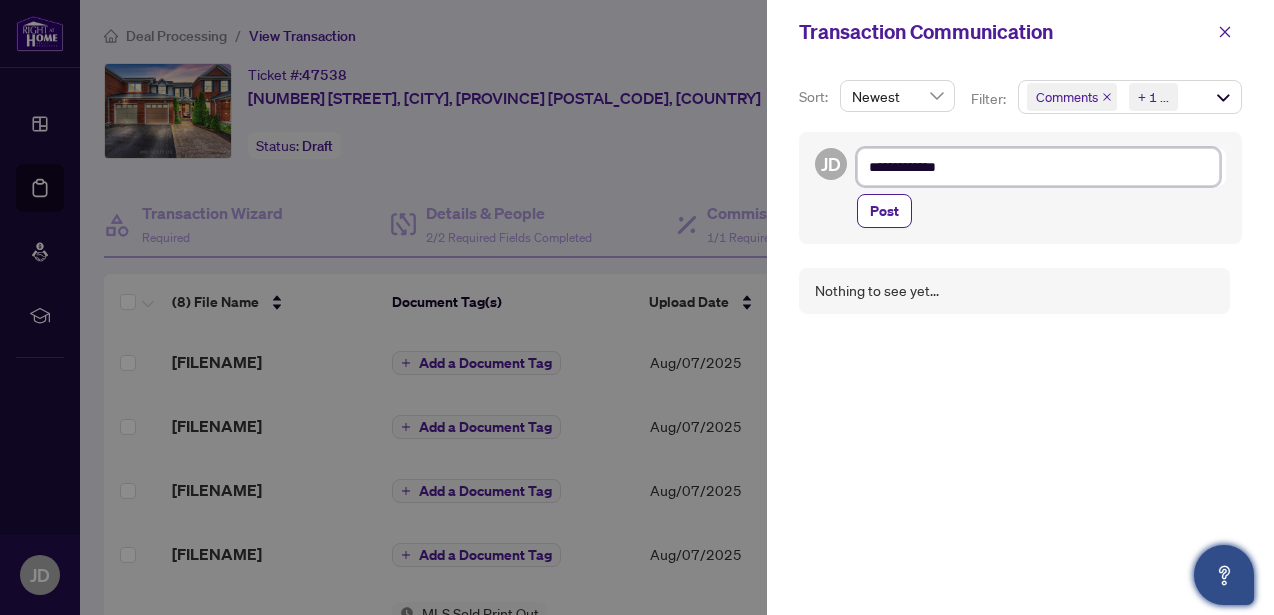 type on "**********" 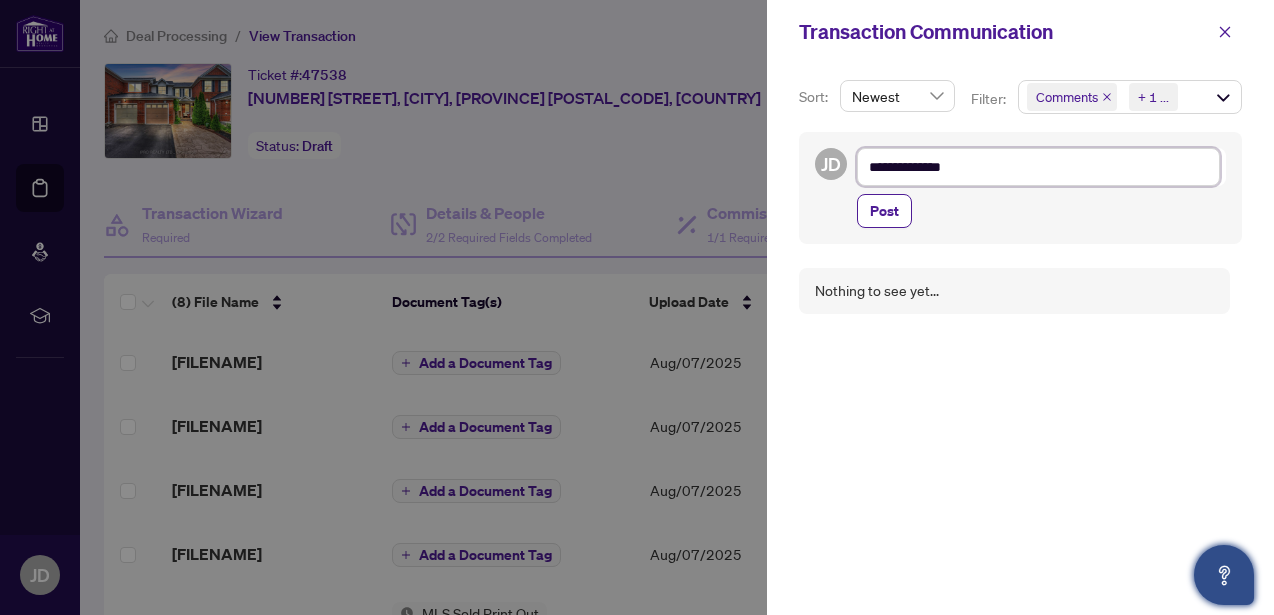 type on "**********" 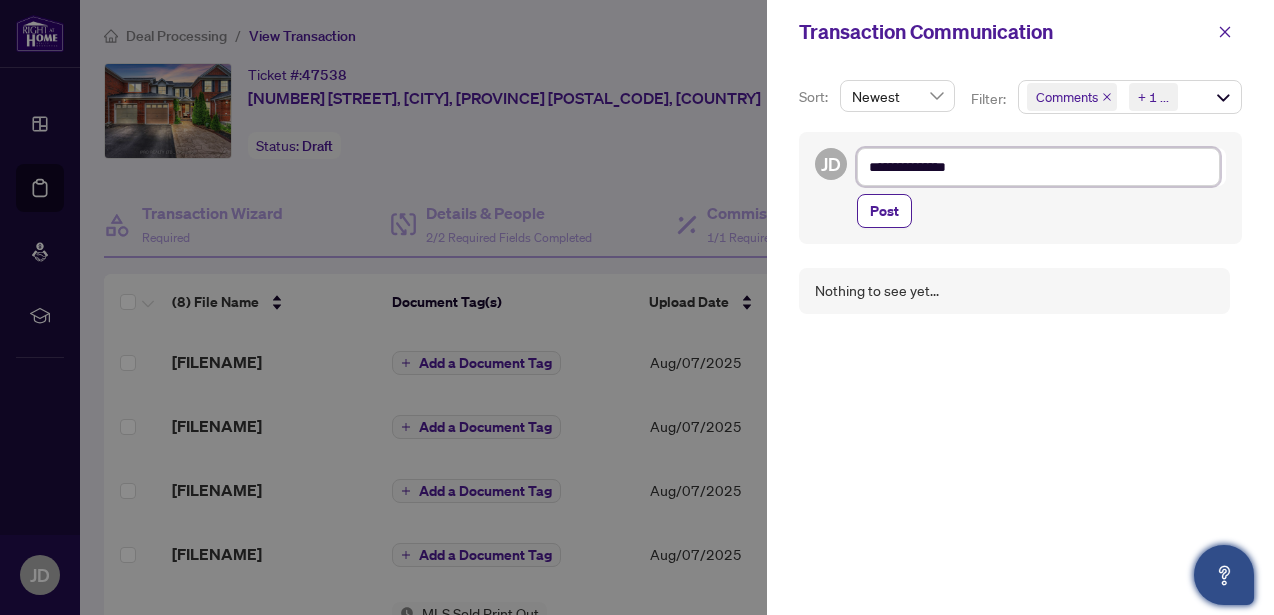 type on "**********" 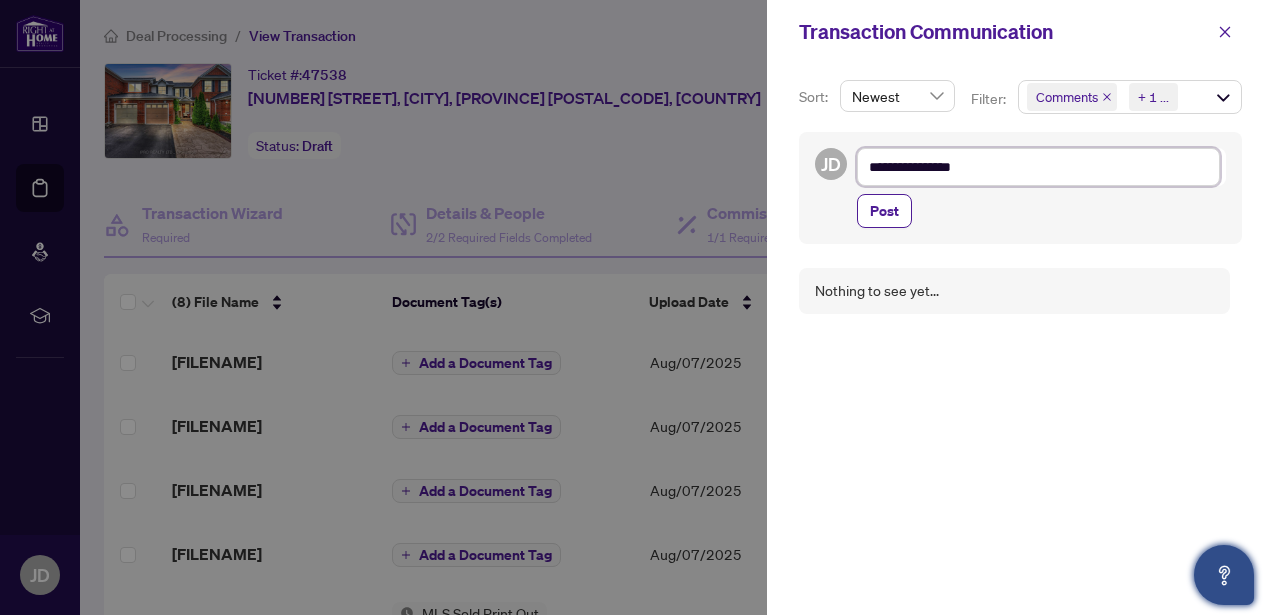 type on "**********" 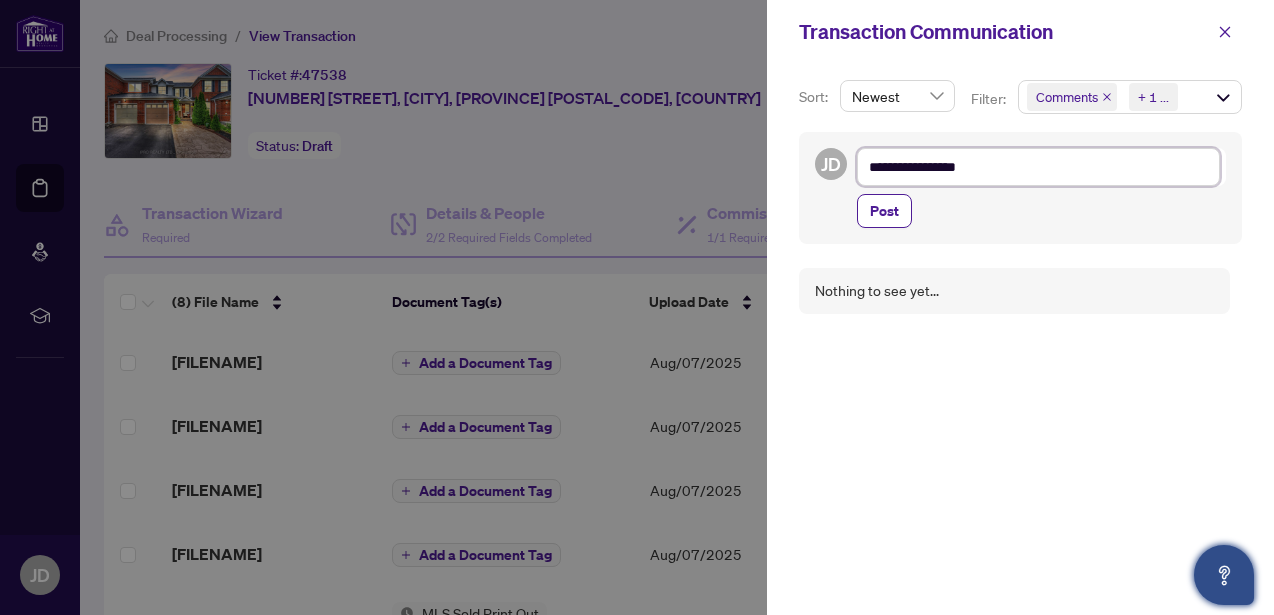 type on "**********" 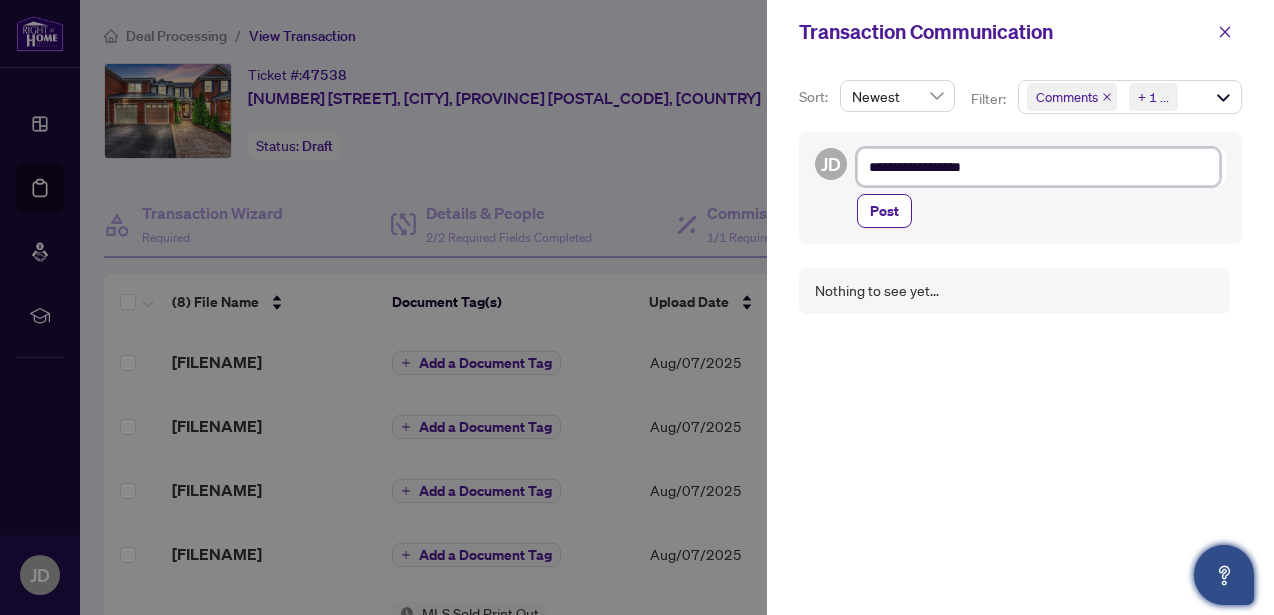 type on "**********" 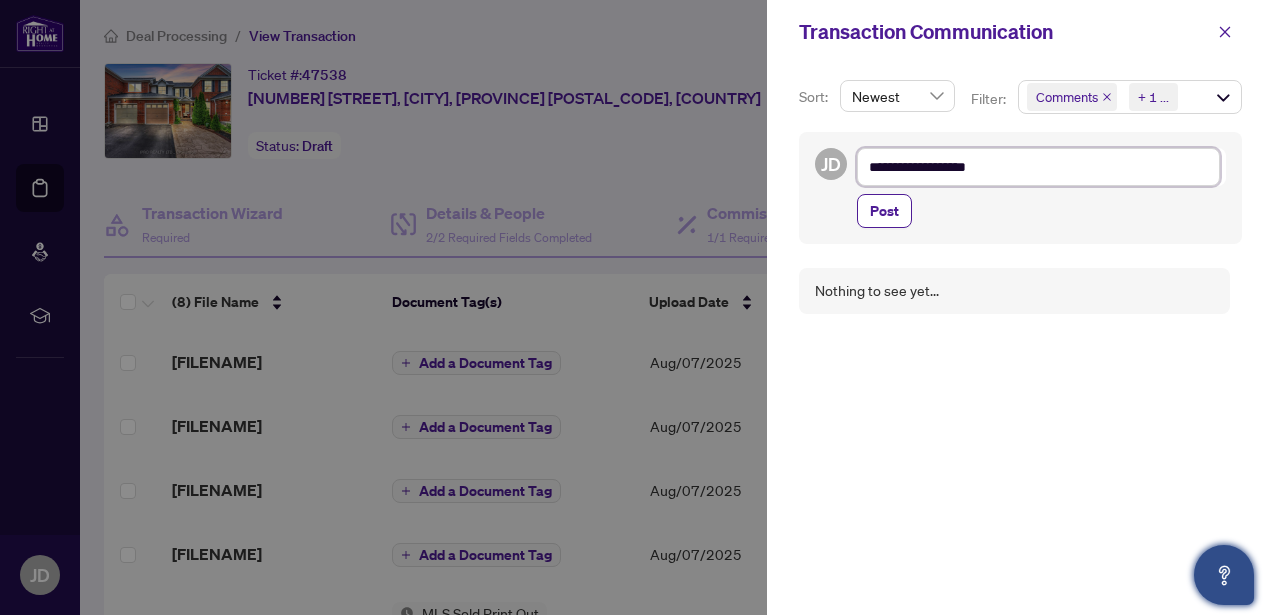 type on "**********" 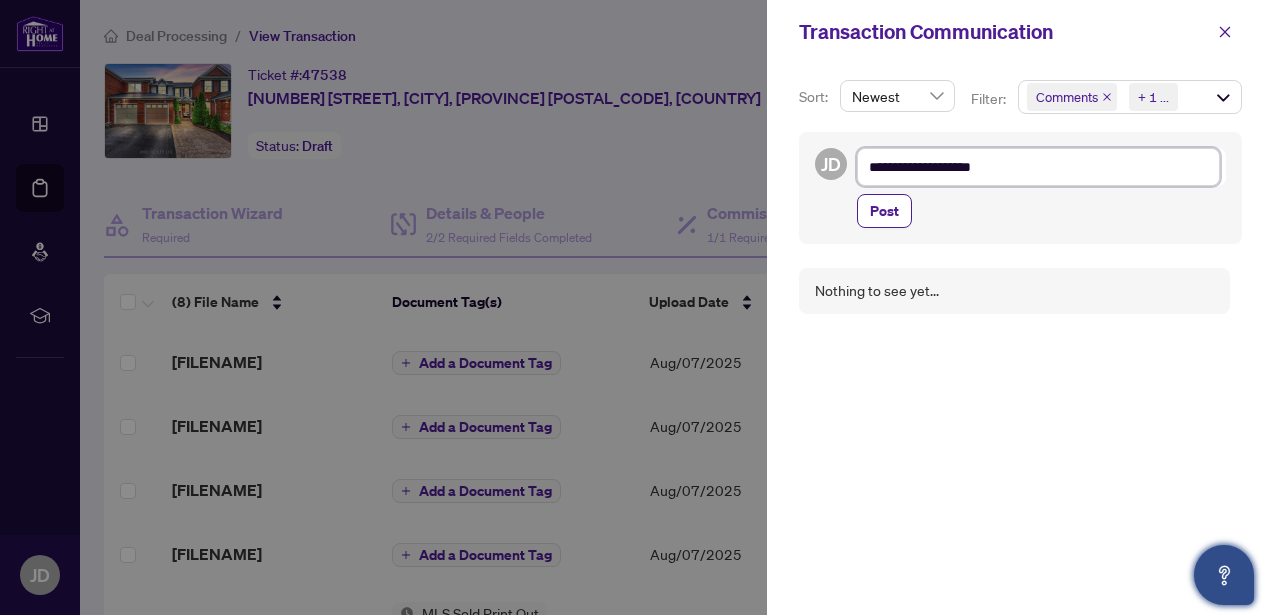 type on "**********" 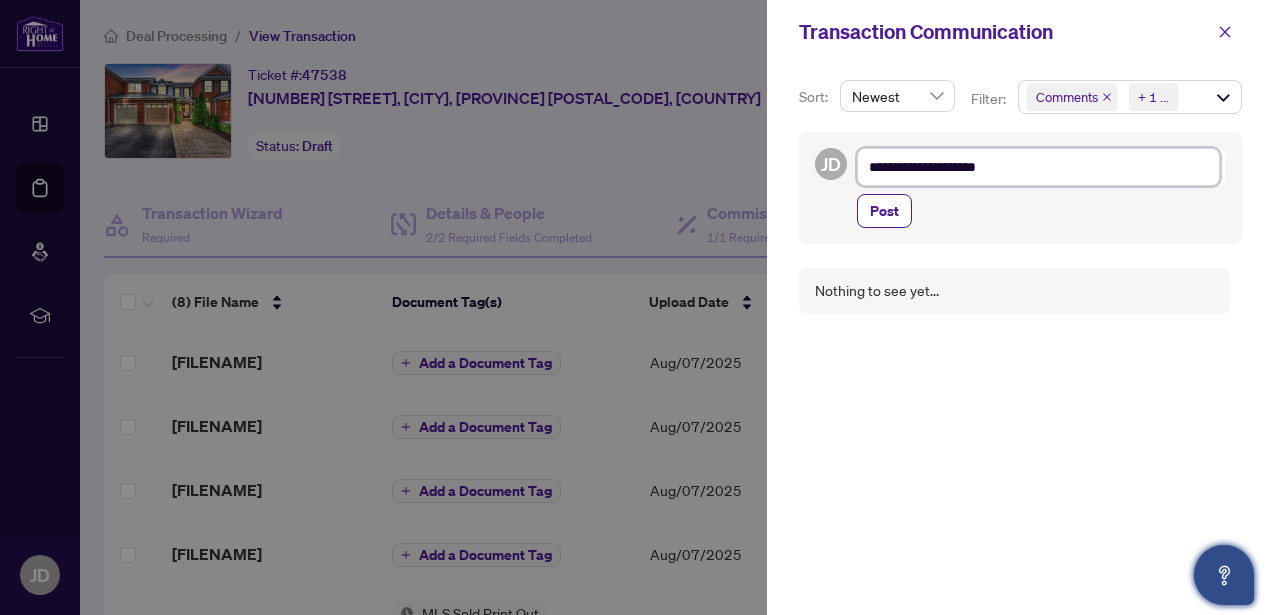 type on "**********" 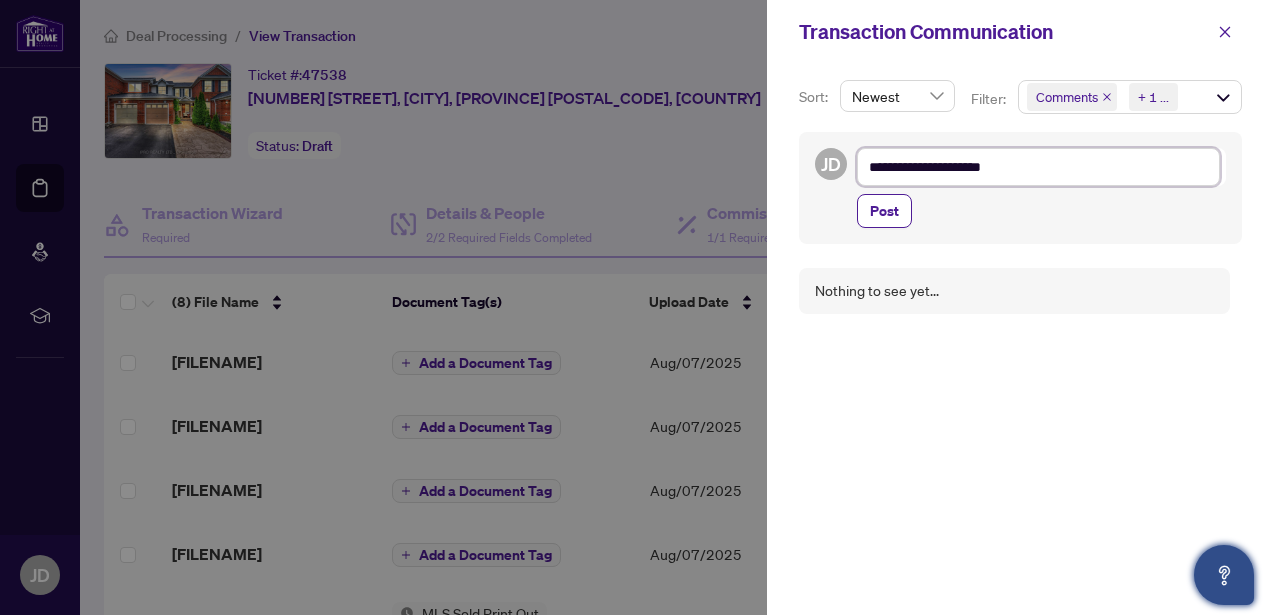 type on "**********" 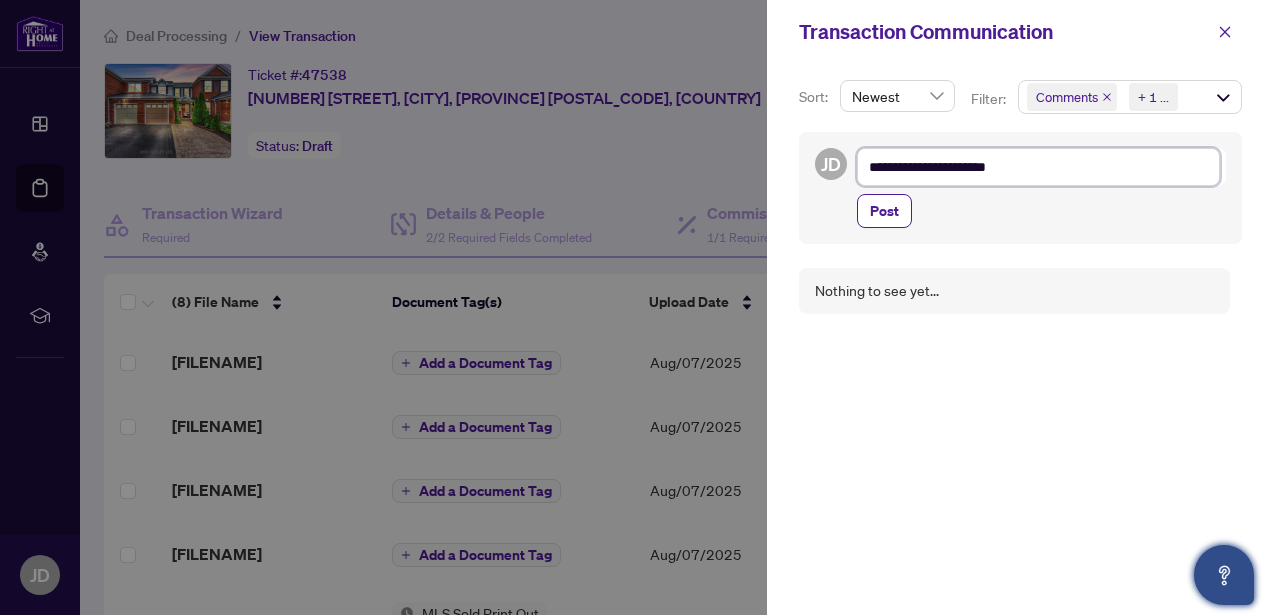 type on "**********" 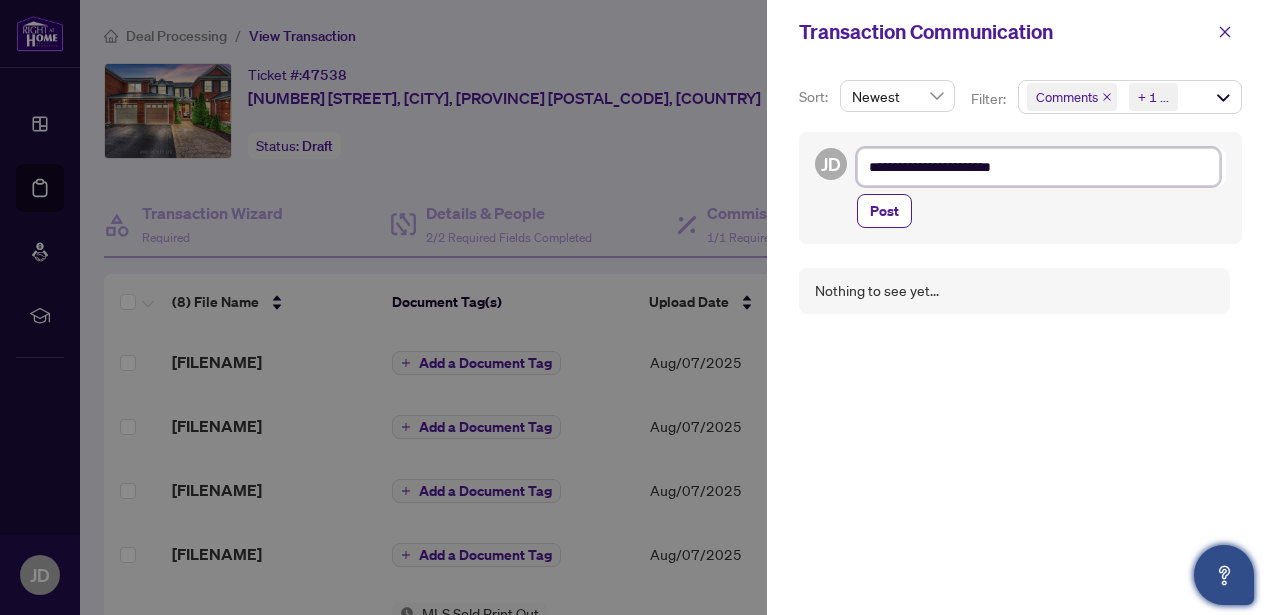type on "**********" 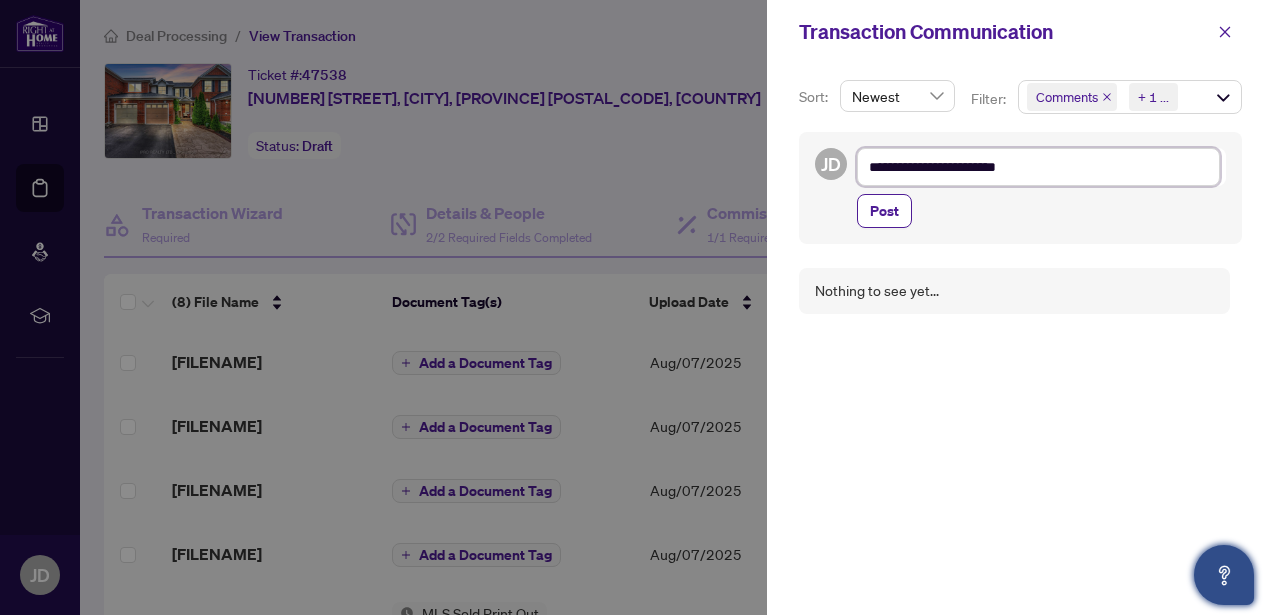 type on "**********" 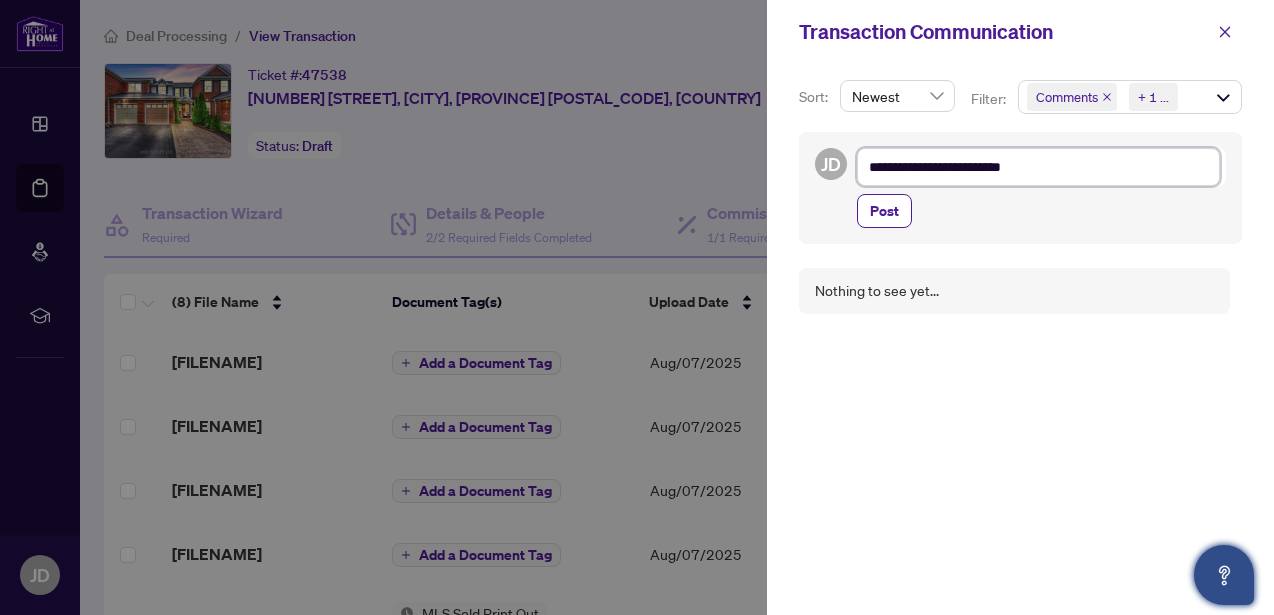 type on "**********" 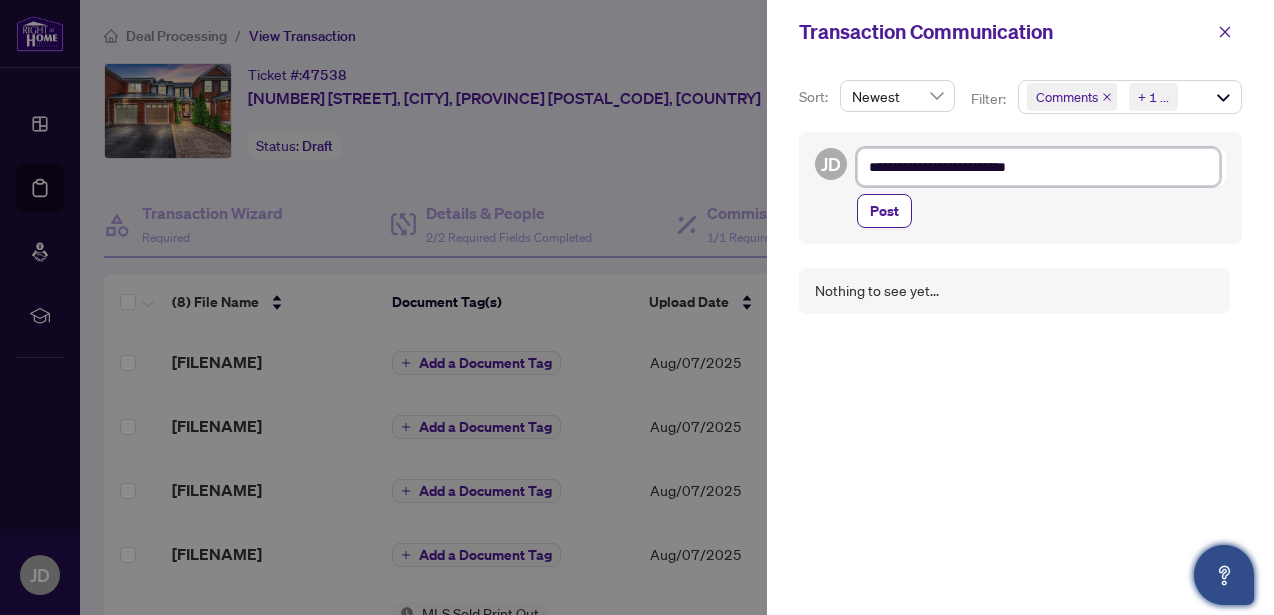 type on "**********" 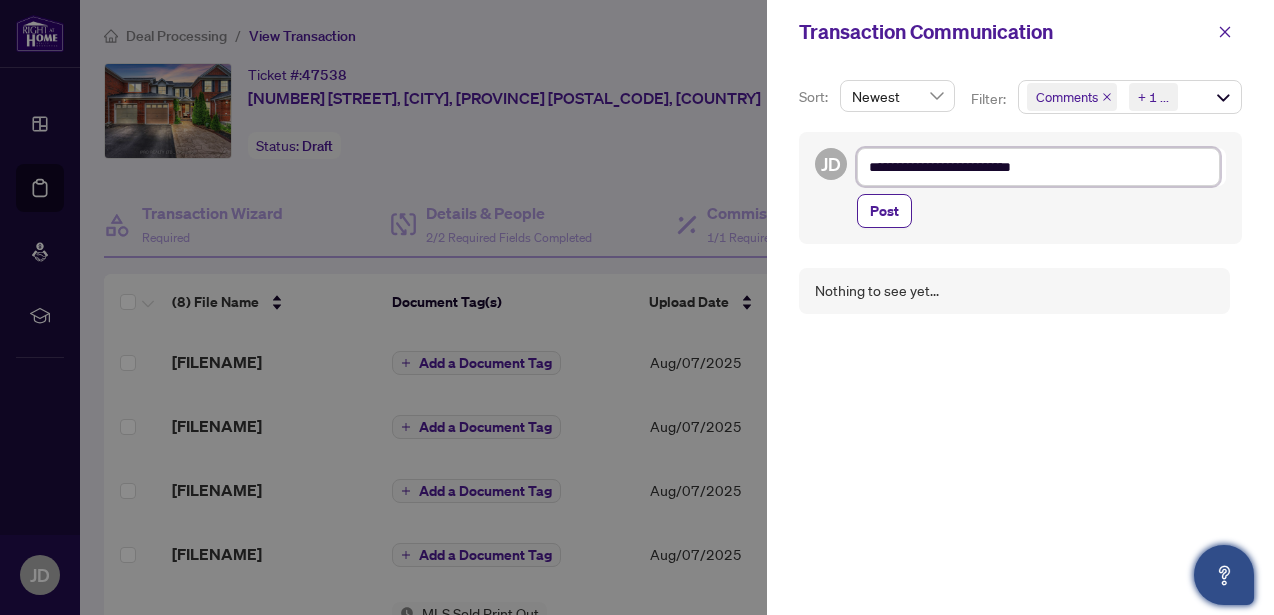 type on "**********" 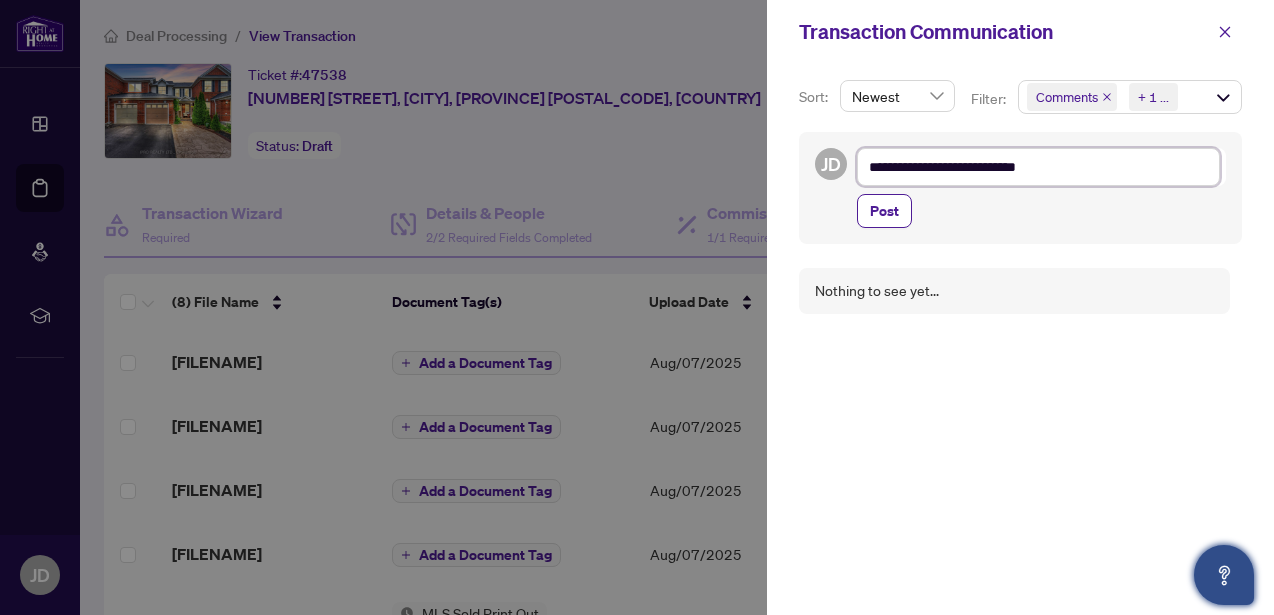 type on "**********" 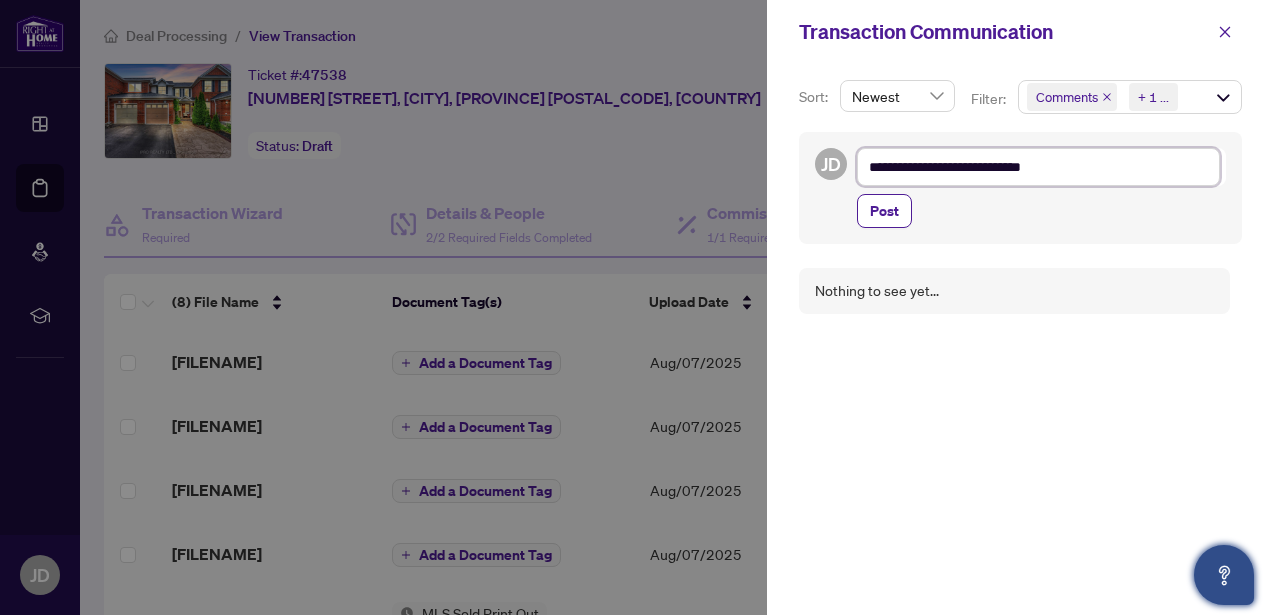 type on "**********" 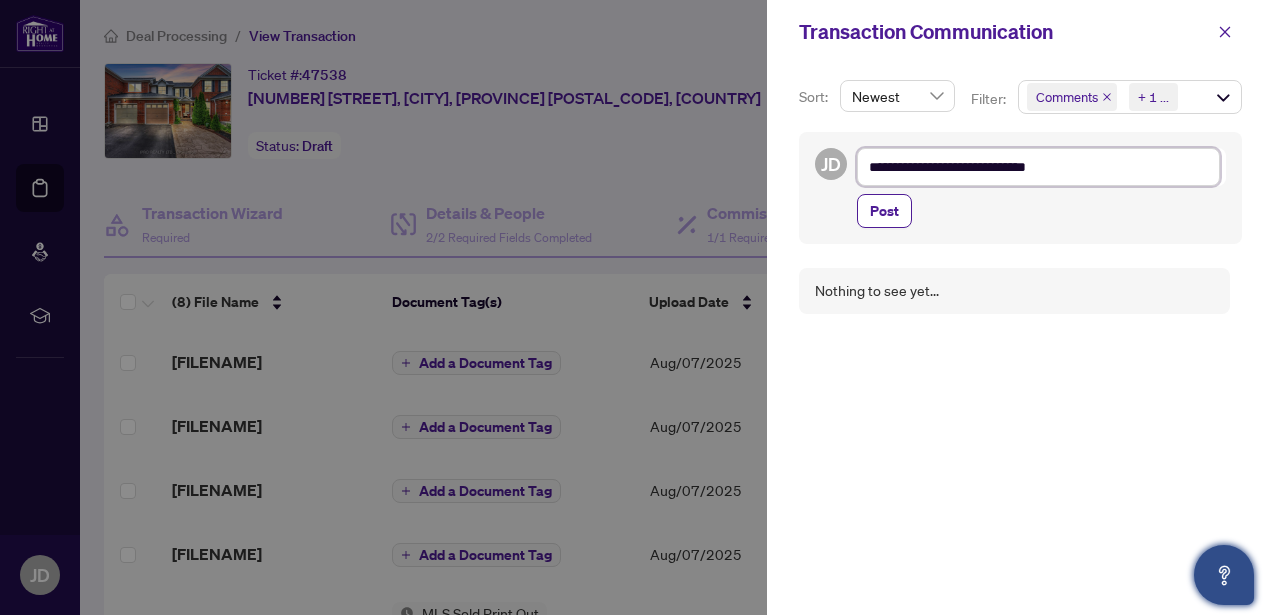 type on "**********" 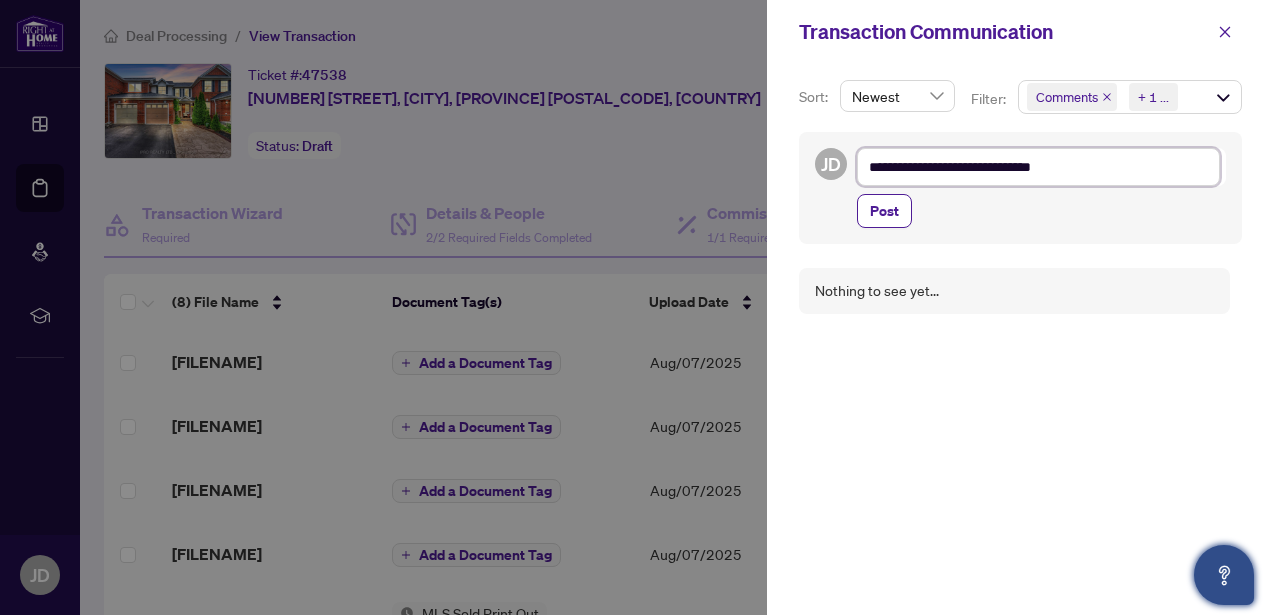type on "**********" 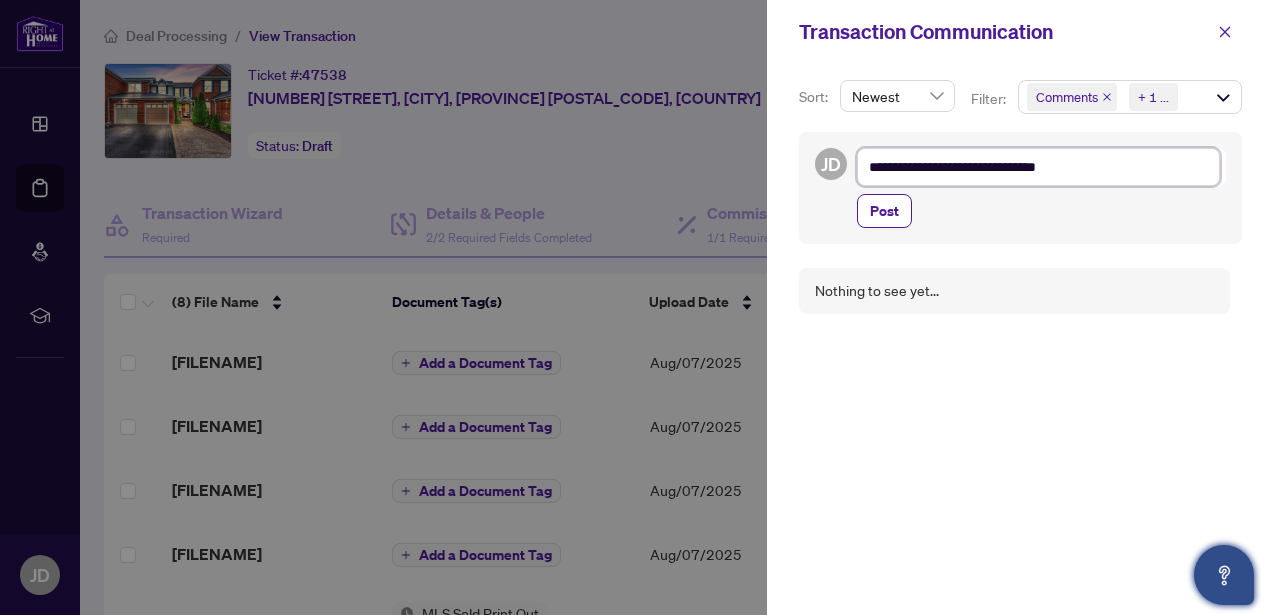 type on "**********" 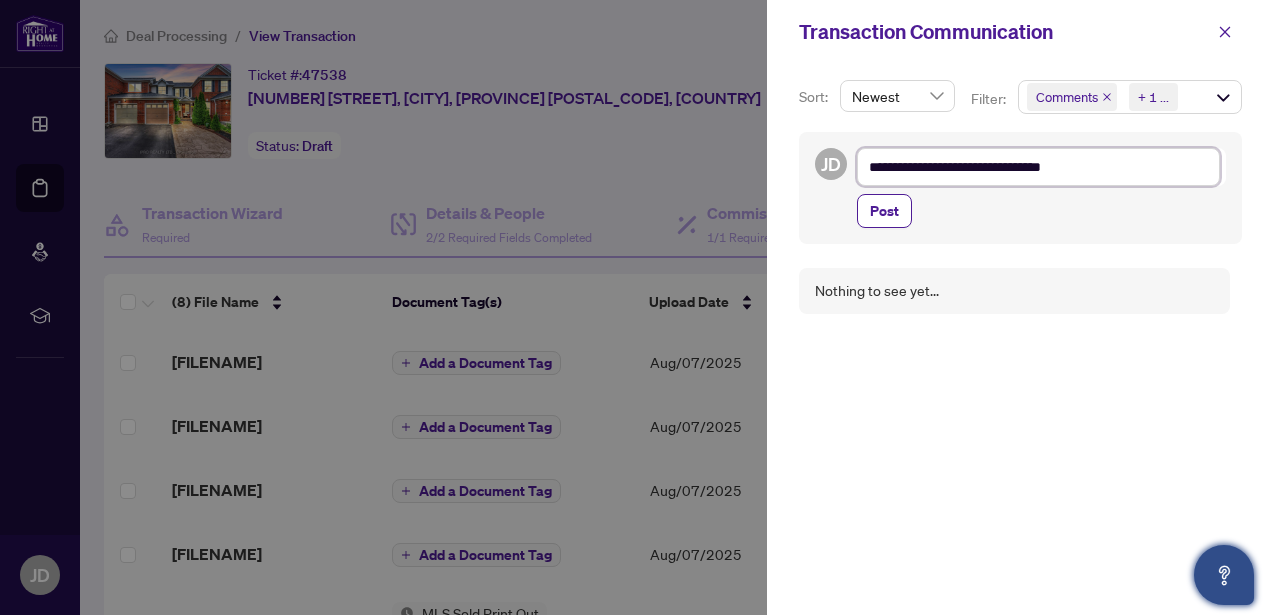 type on "**********" 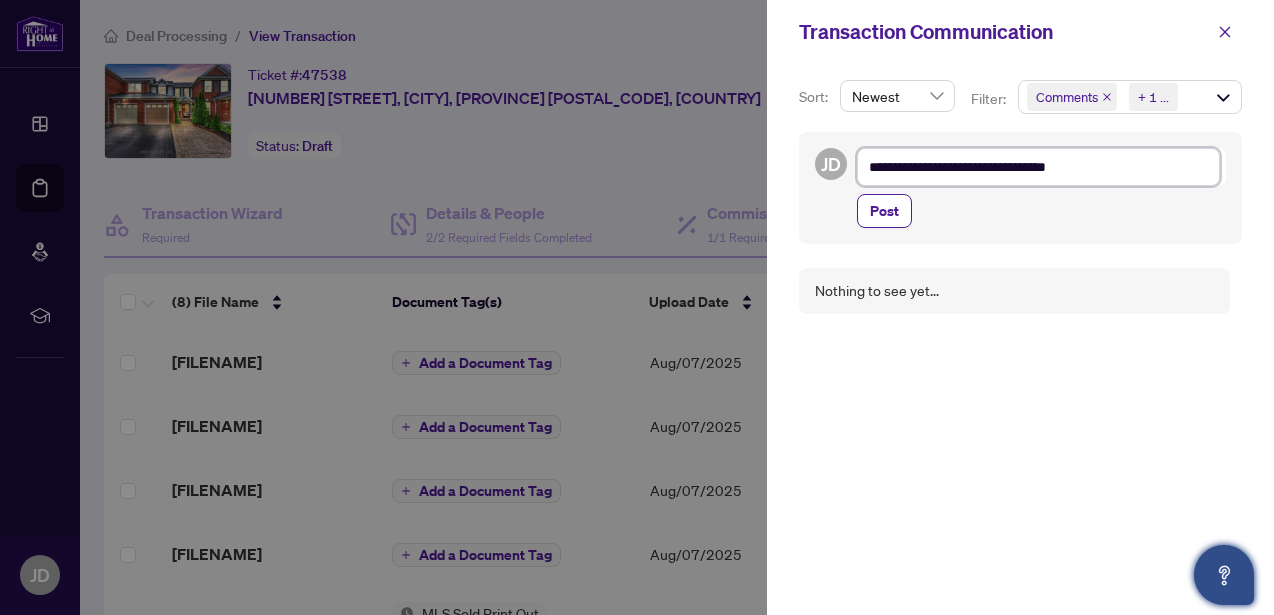 type on "**********" 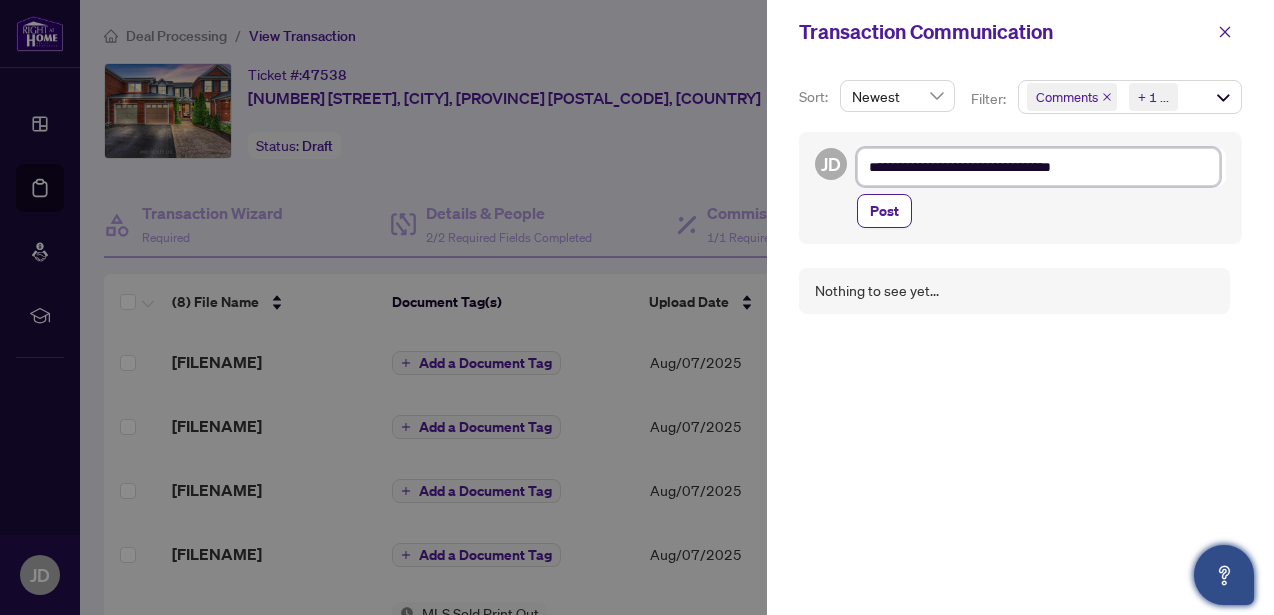 type on "**********" 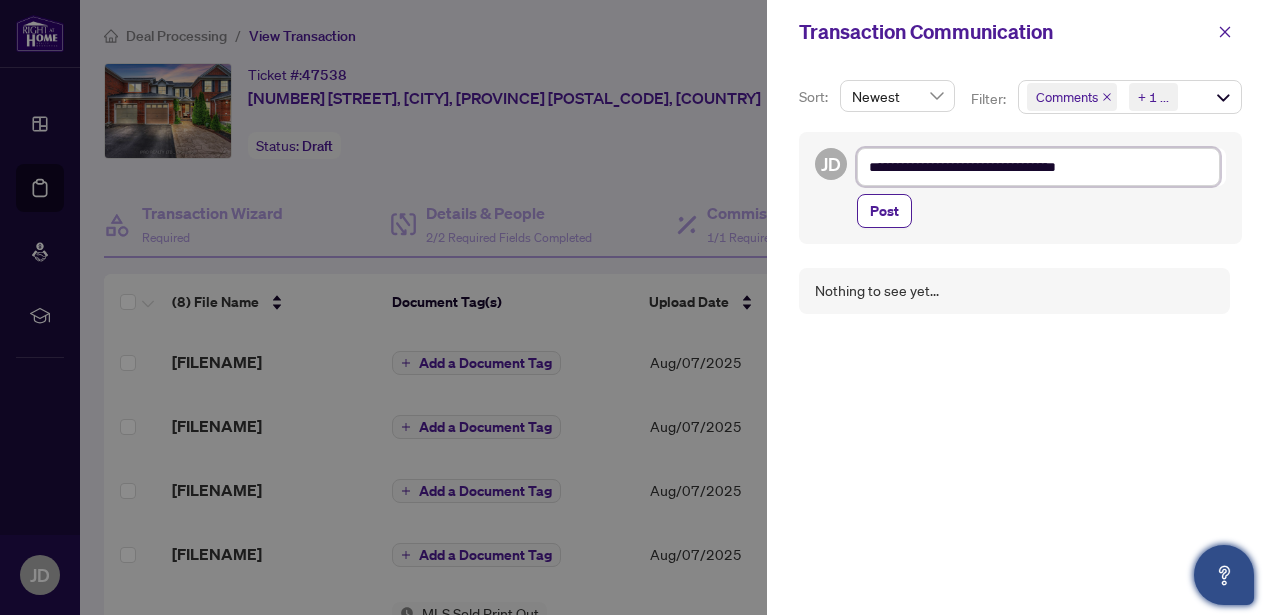 type on "**********" 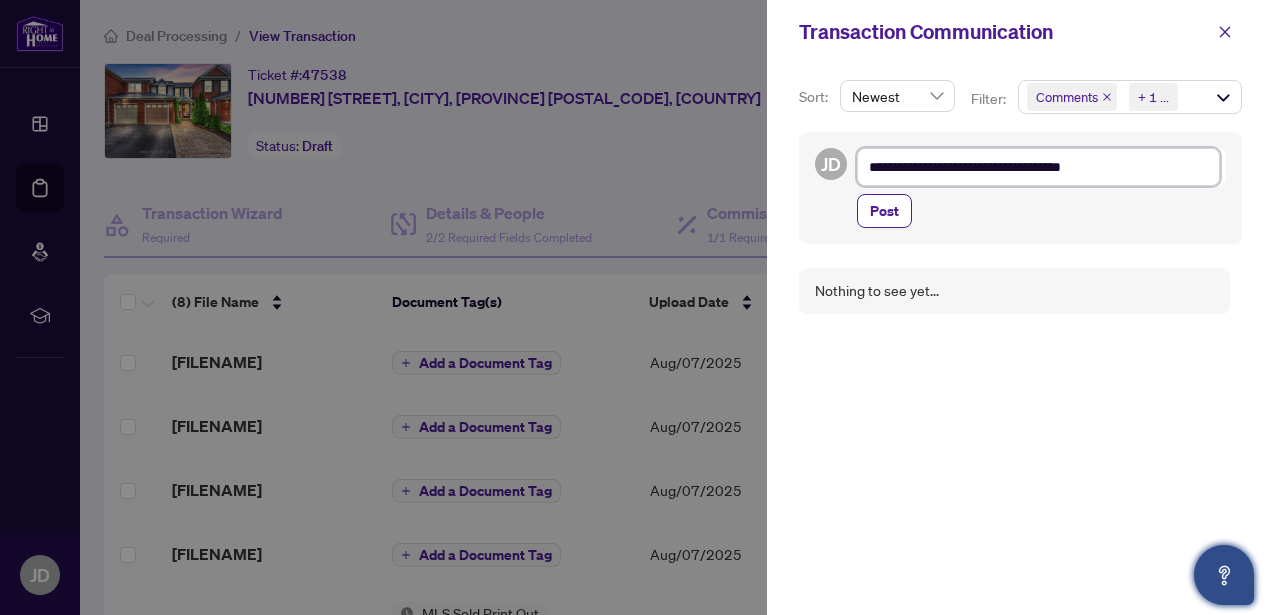 type on "**********" 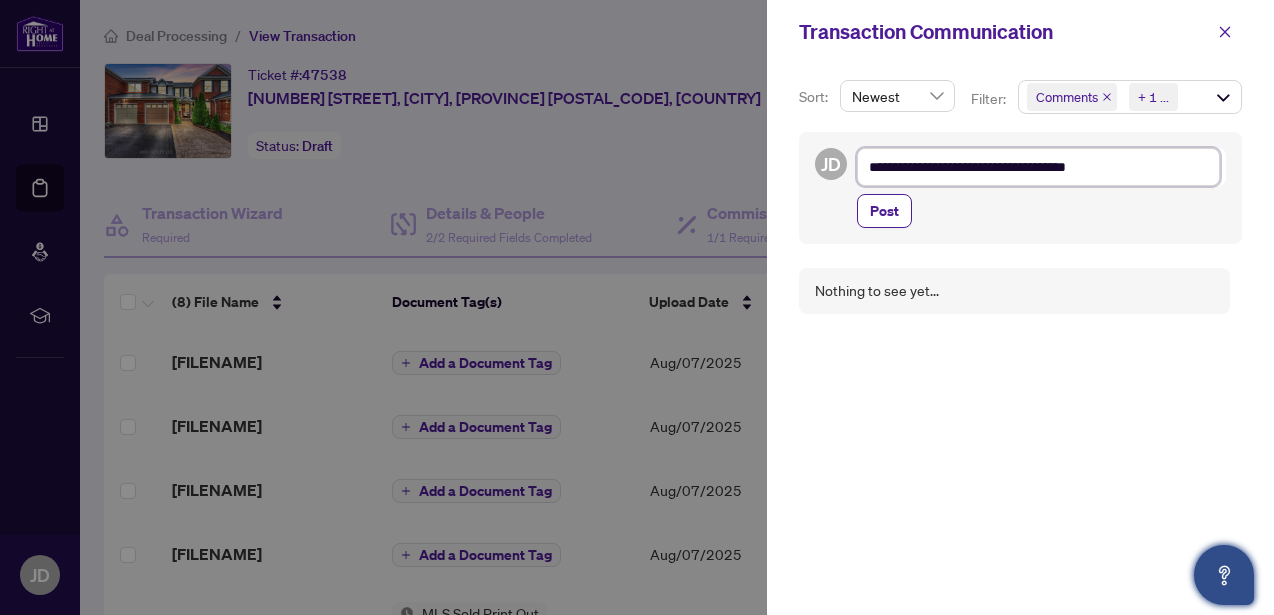 type on "**********" 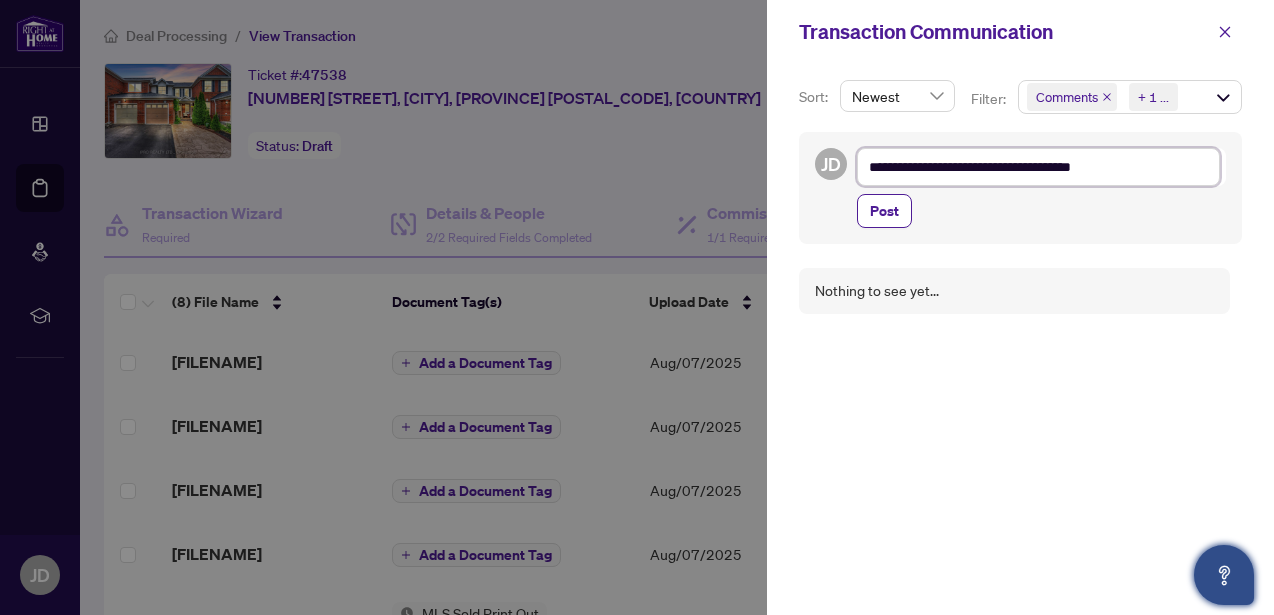 type on "**********" 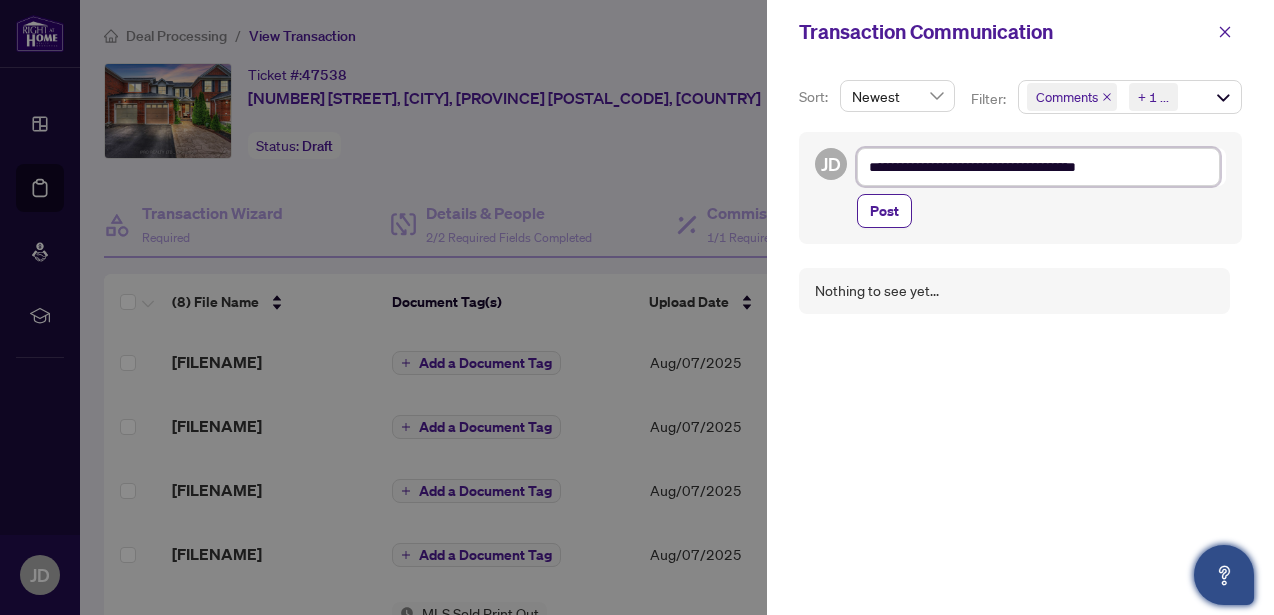 type on "**********" 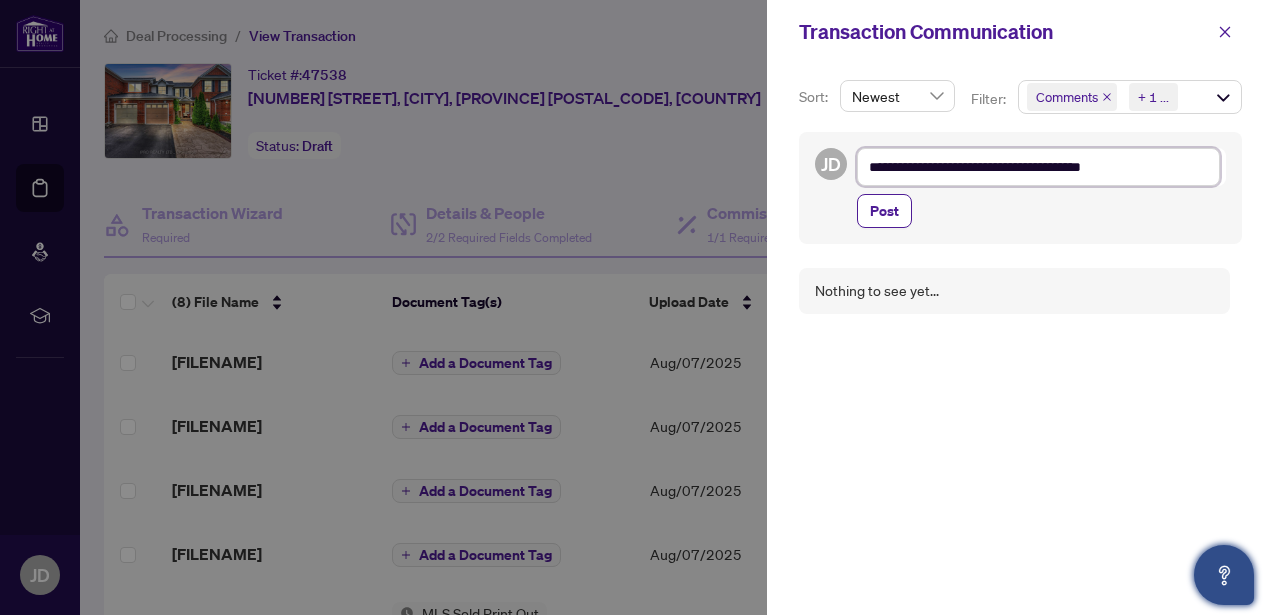 type on "**********" 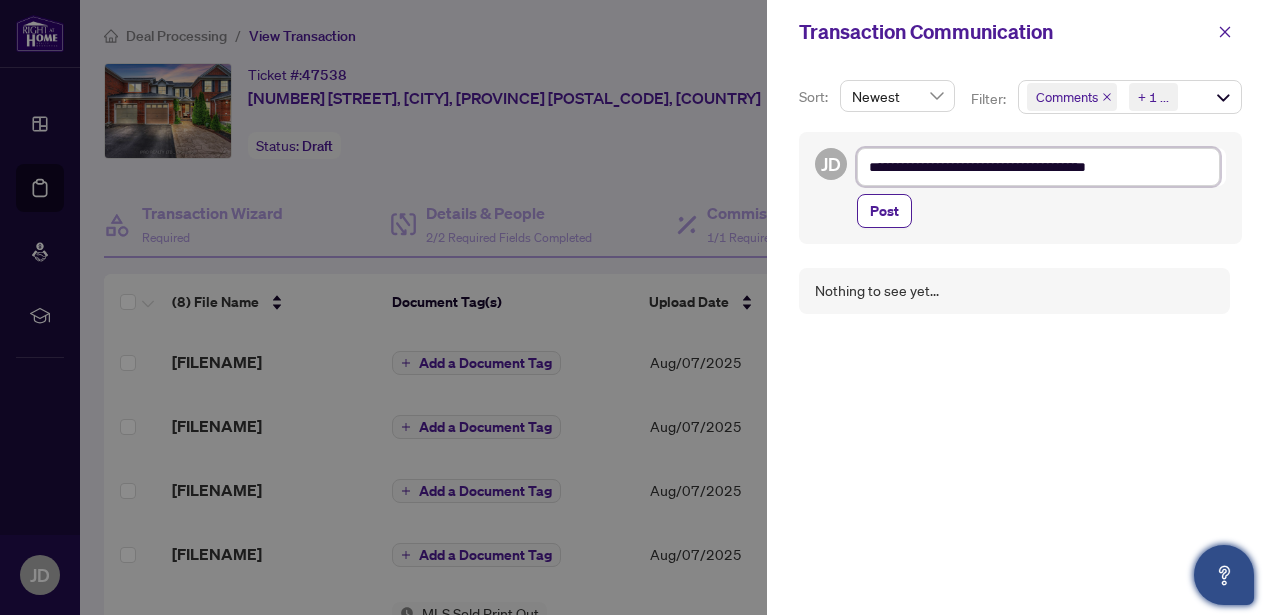 type on "**********" 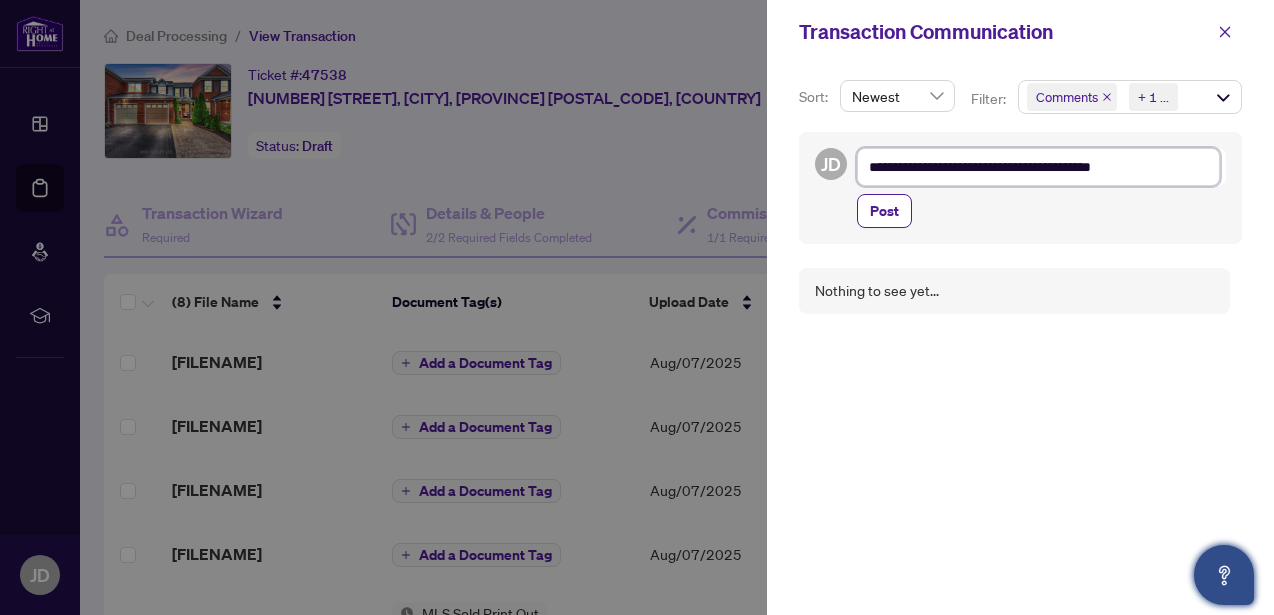 type on "**********" 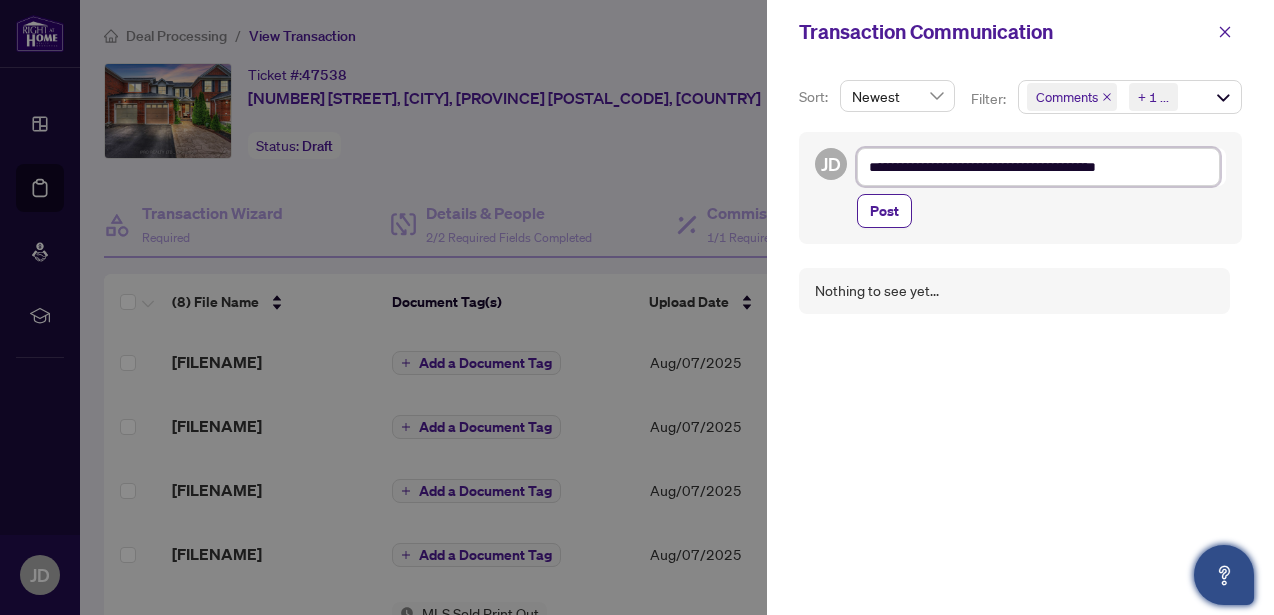 type on "**********" 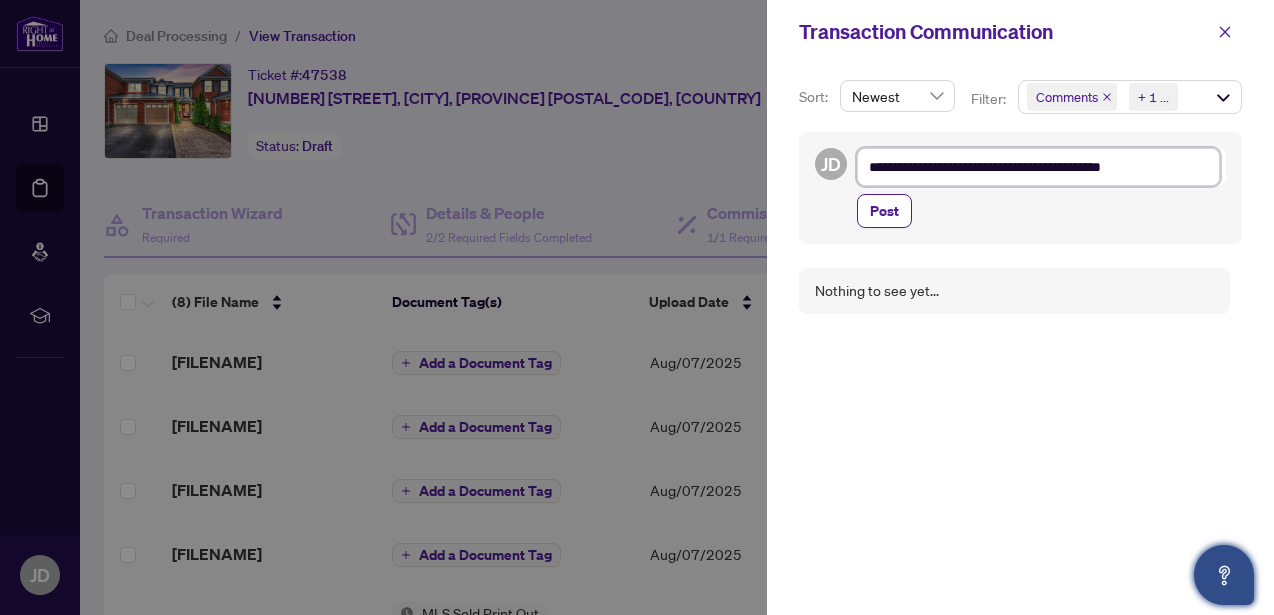 type on "**********" 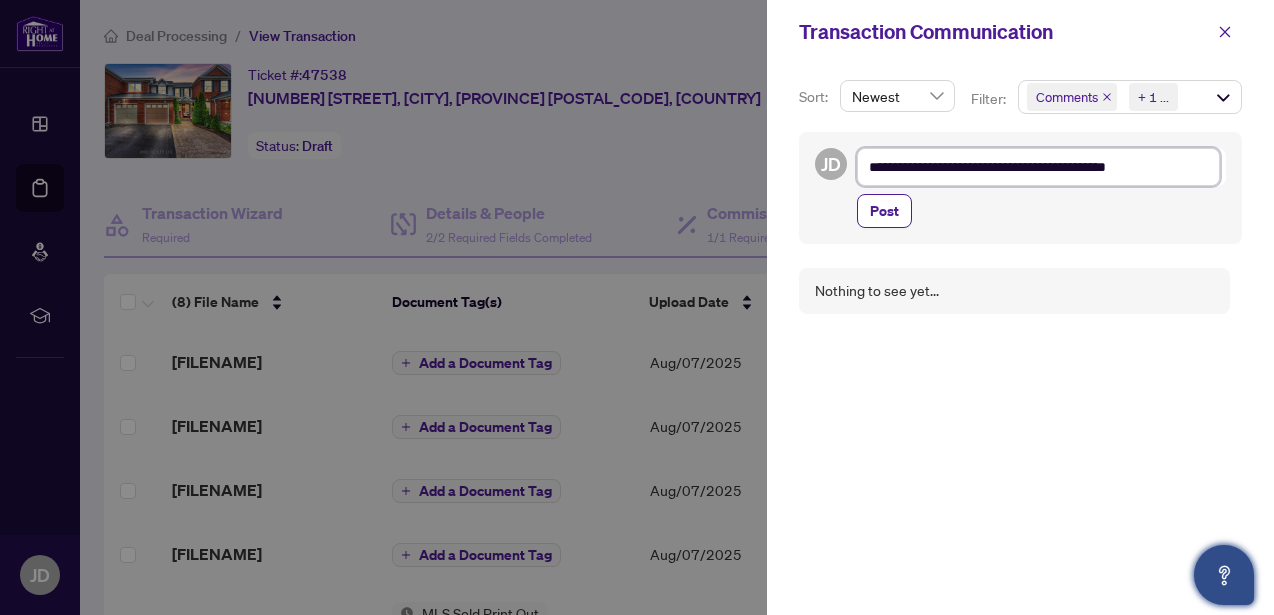 type on "**********" 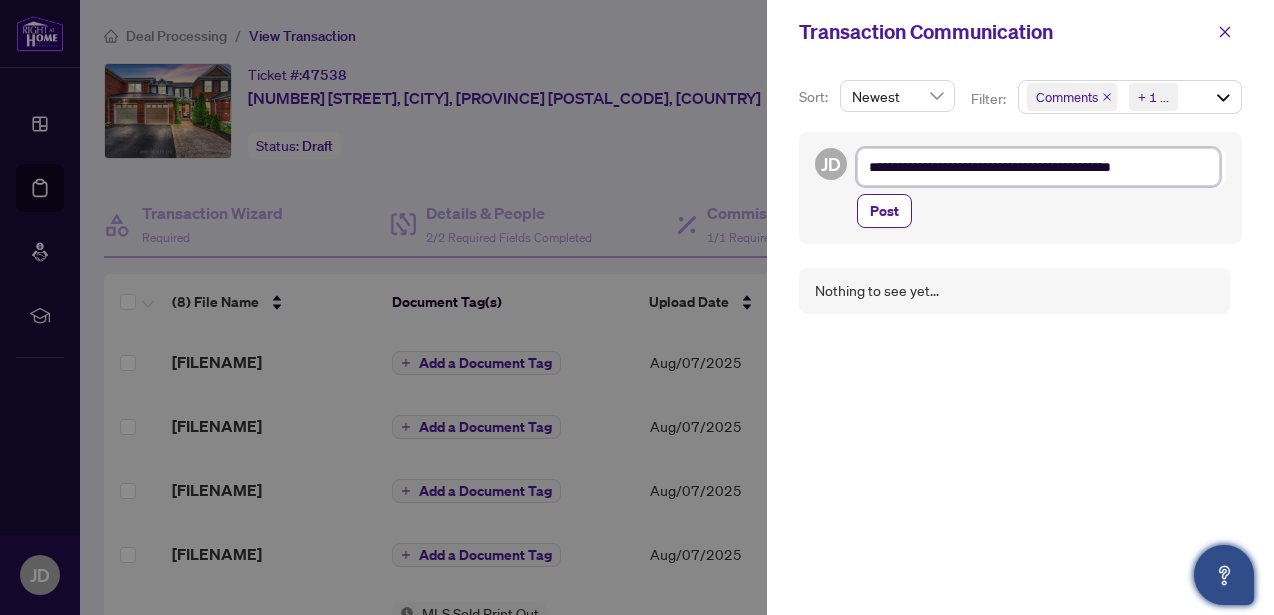 type on "**********" 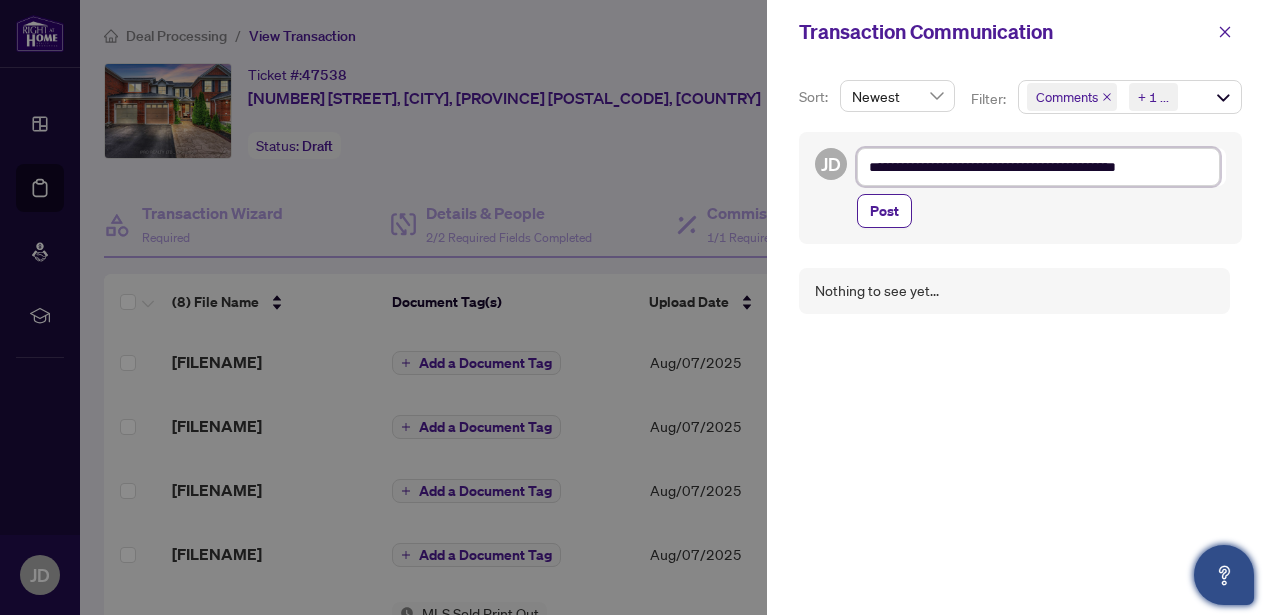 type on "**********" 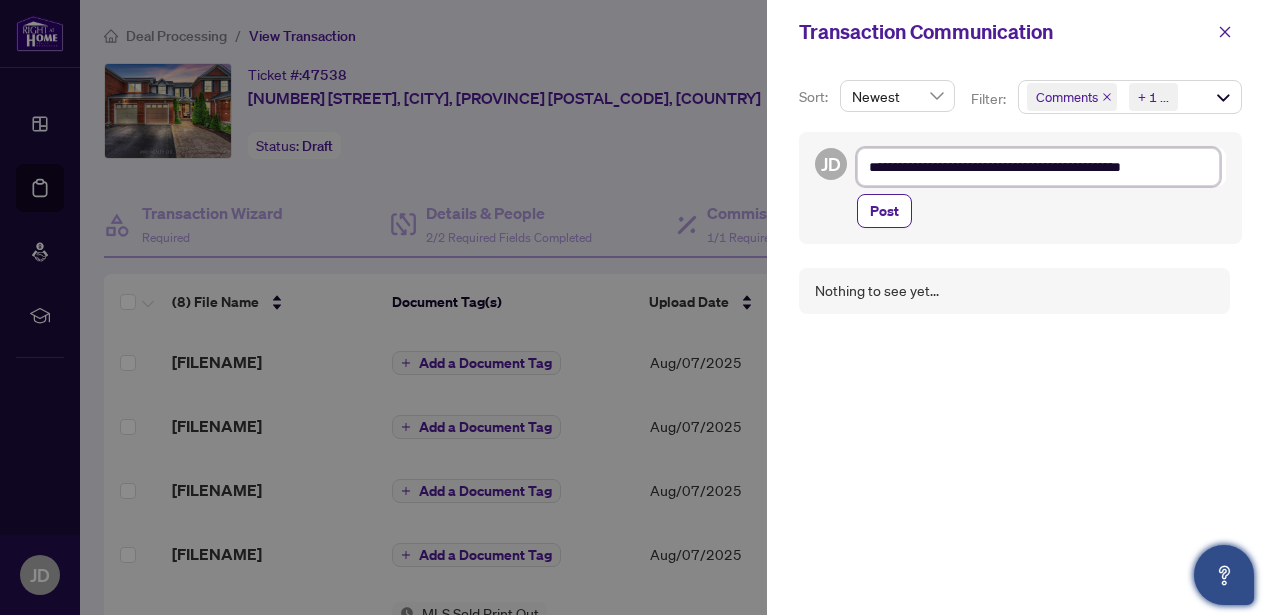 type on "**********" 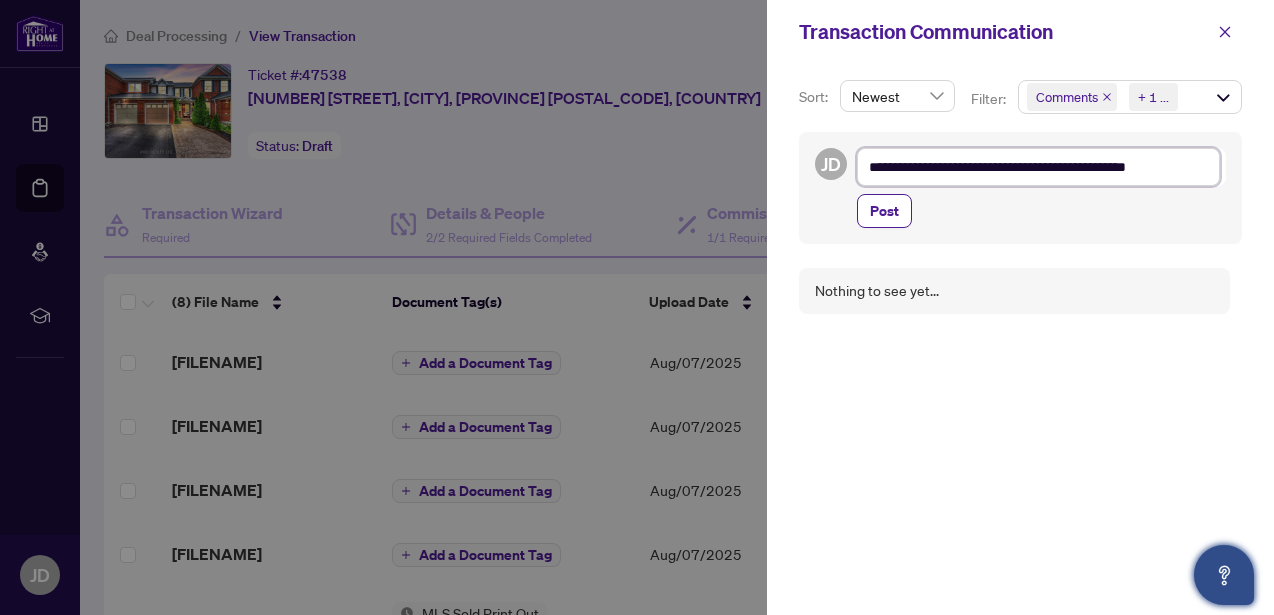 type on "**********" 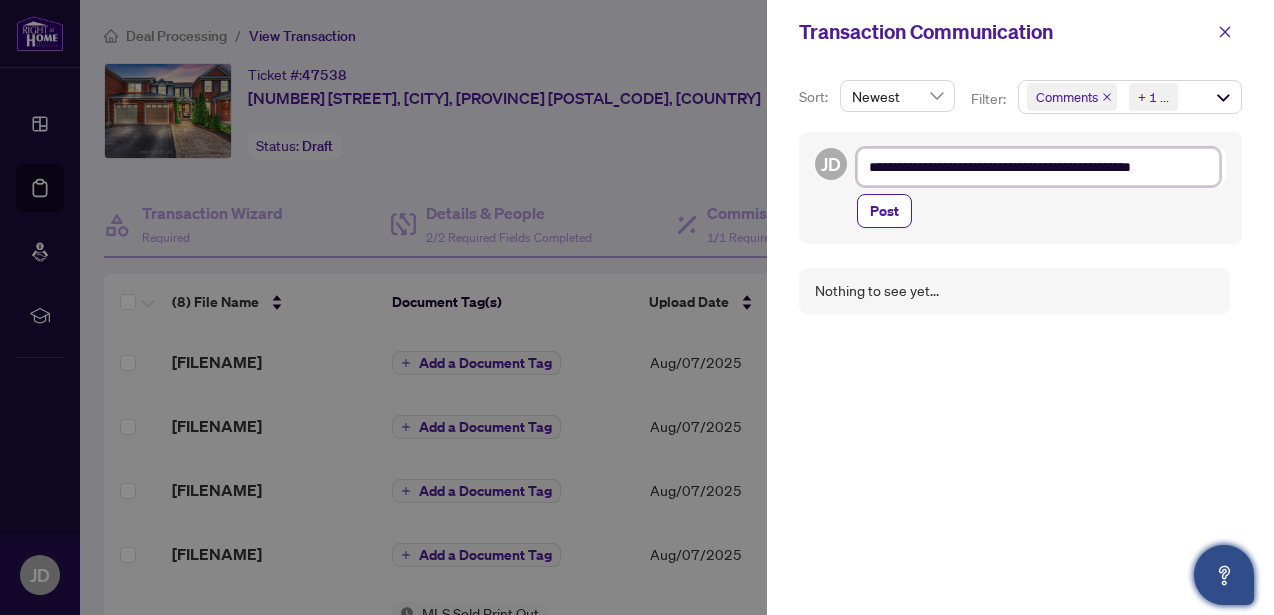 type on "**********" 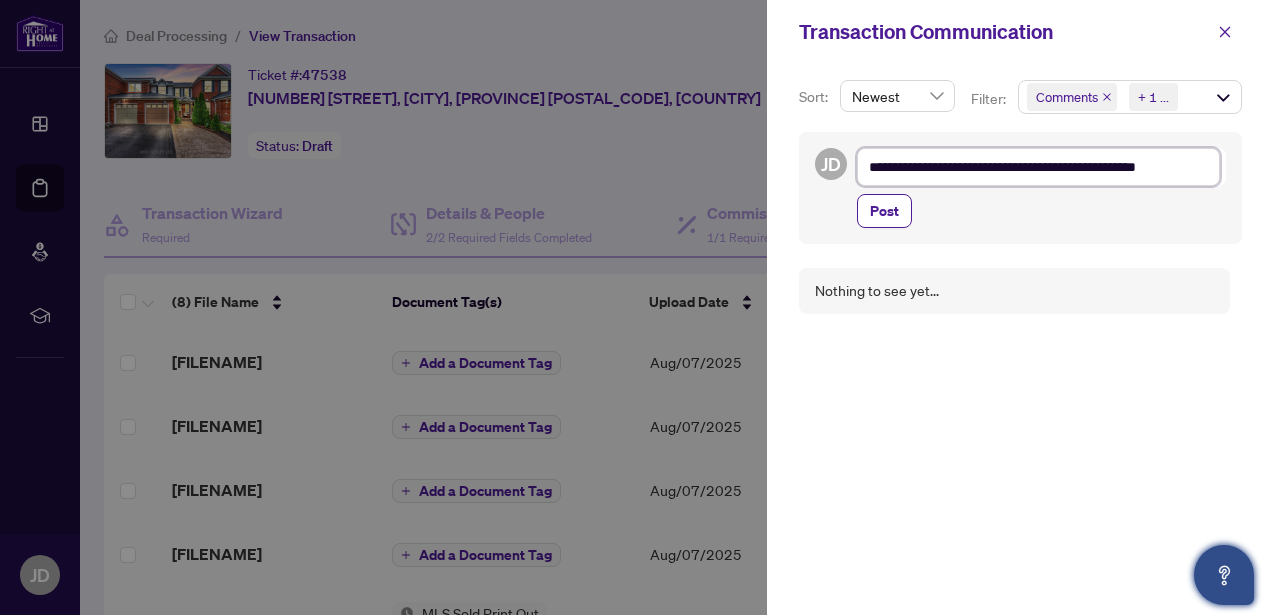 type on "**********" 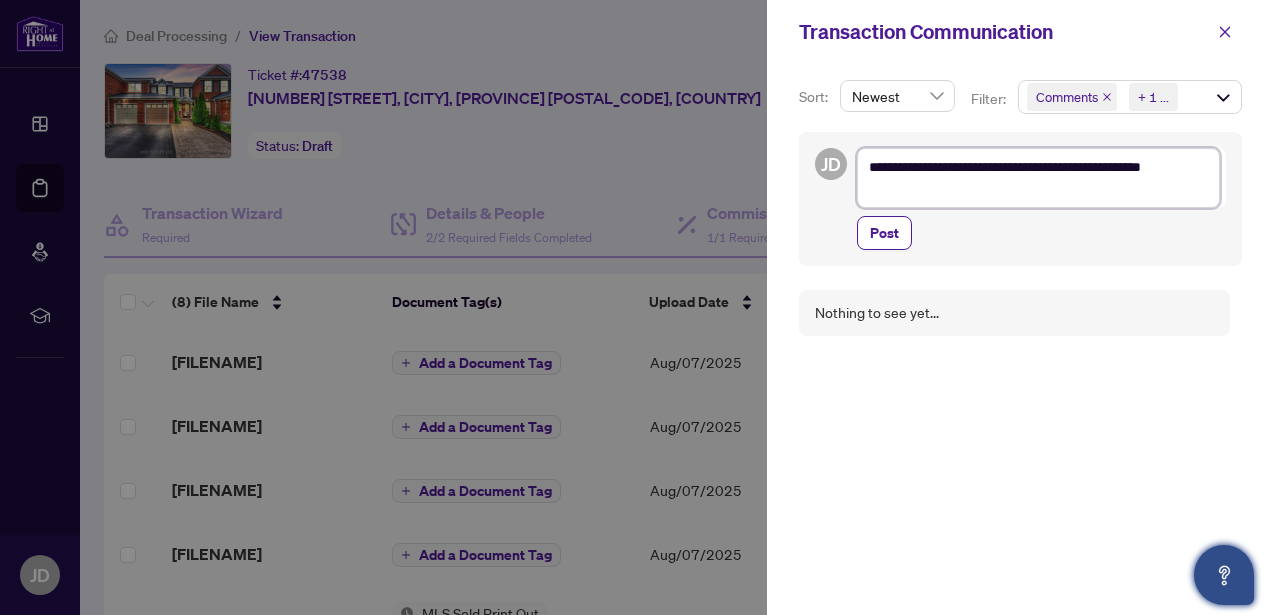 type on "**********" 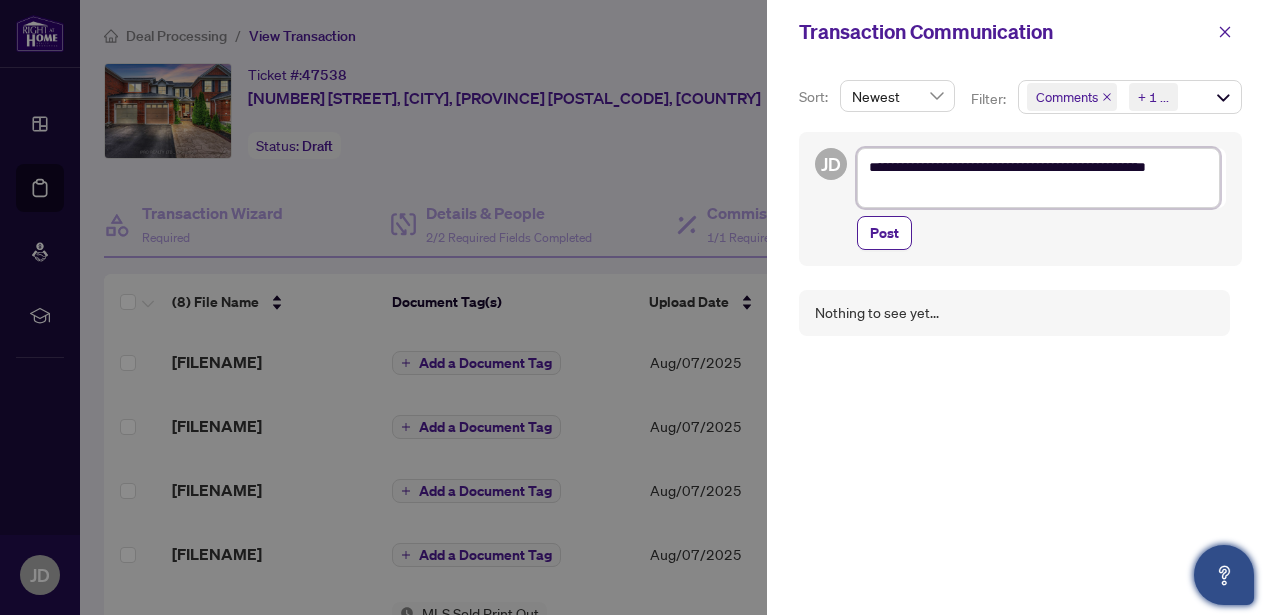 type on "**********" 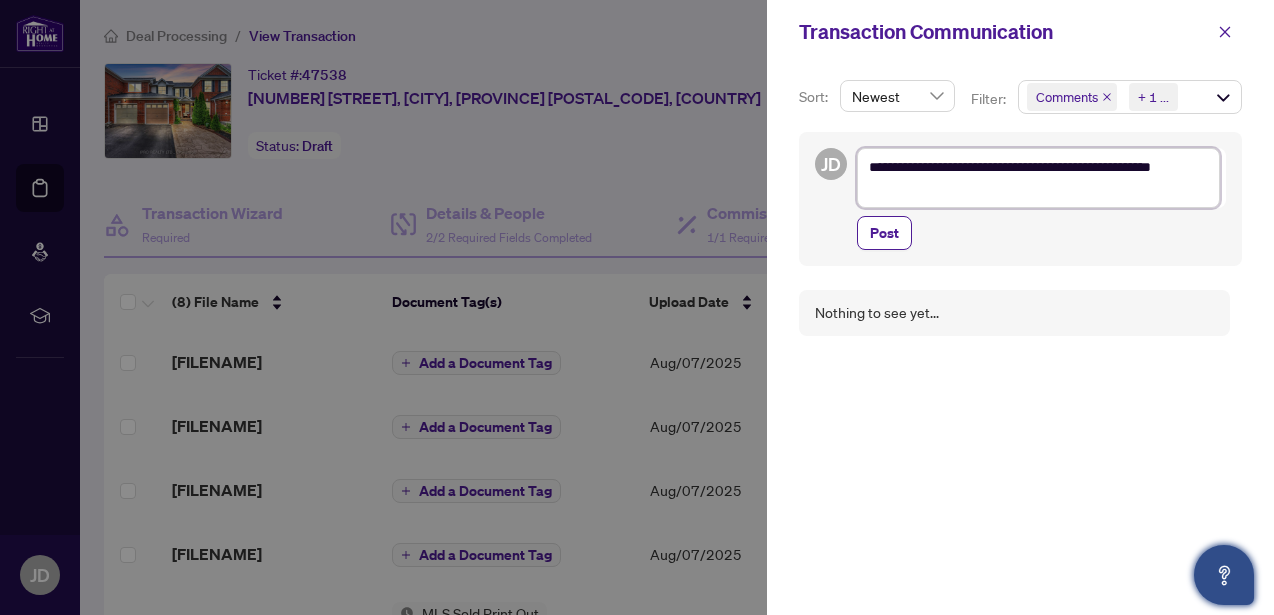 type on "**********" 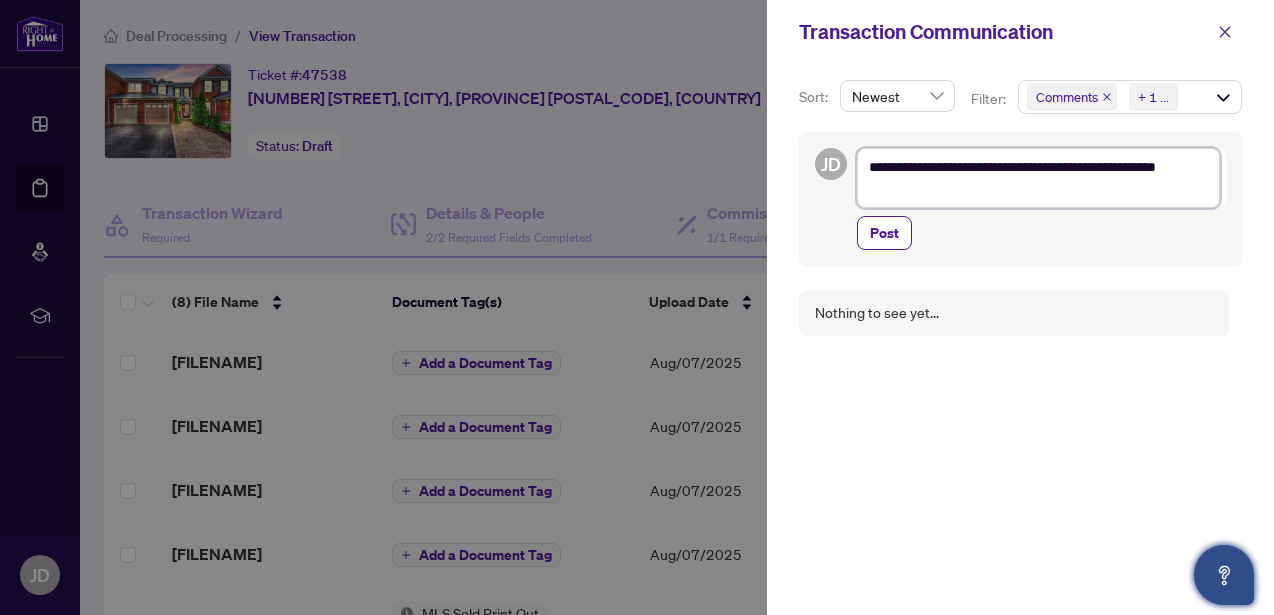 type on "**********" 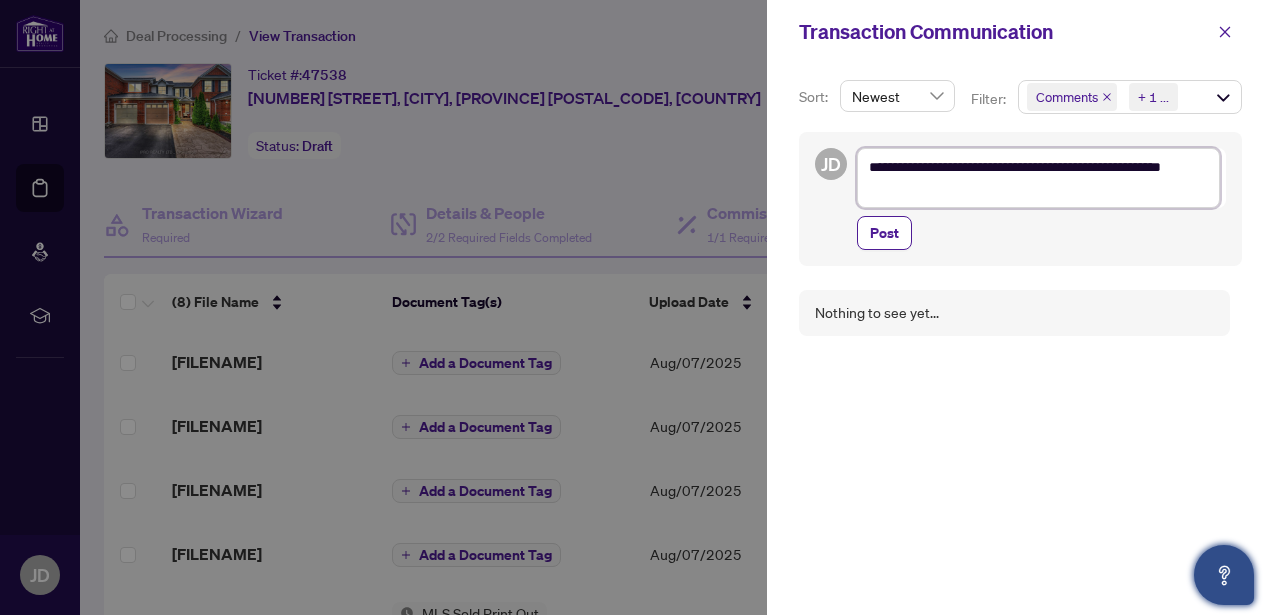 type on "**********" 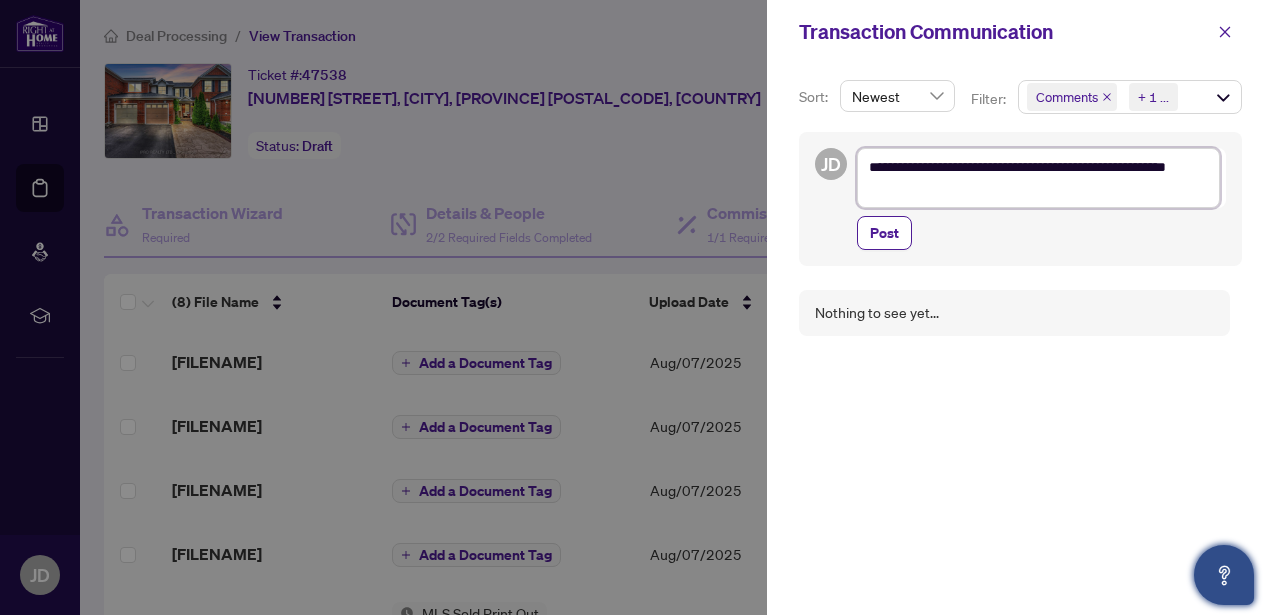 type on "**********" 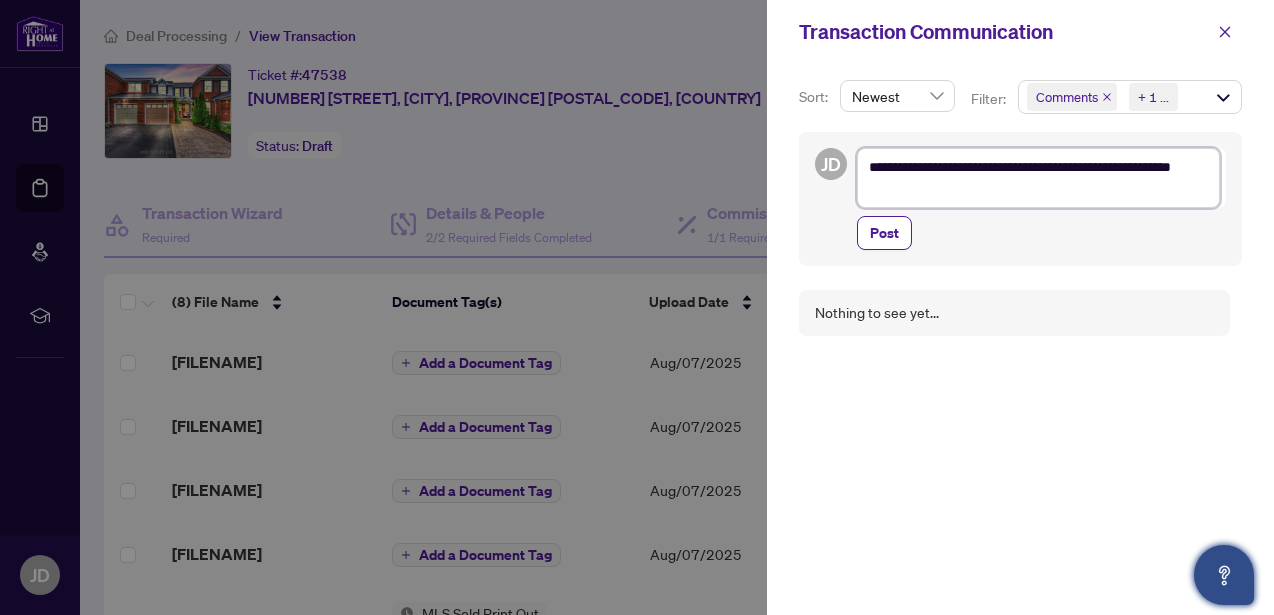 type on "**********" 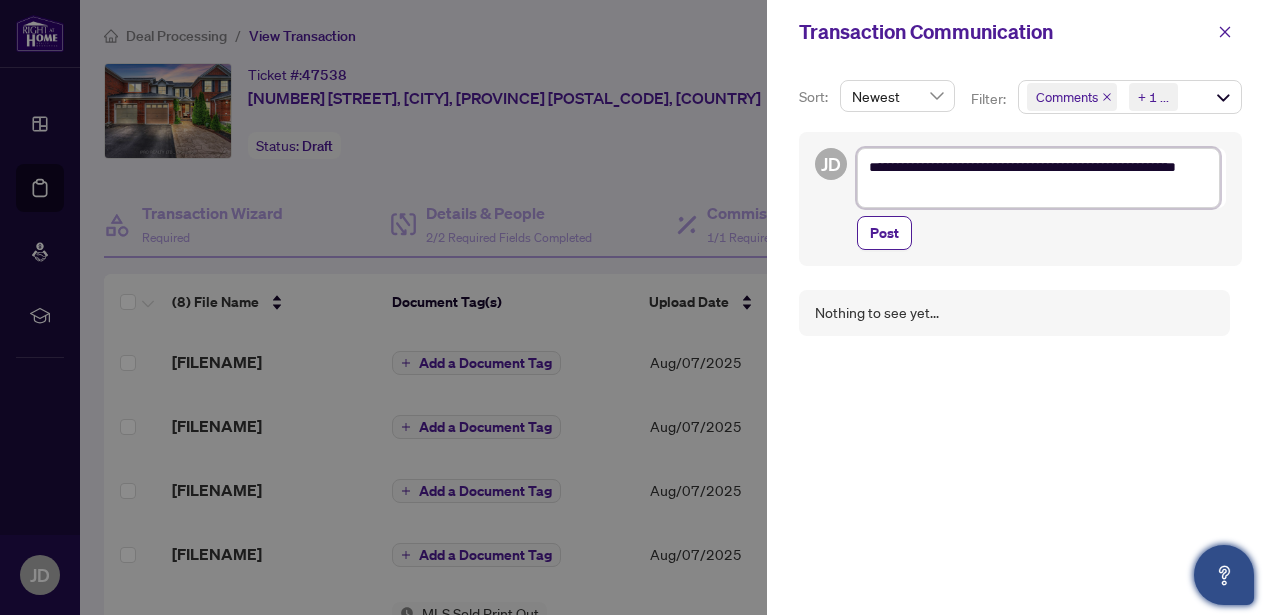 type on "**********" 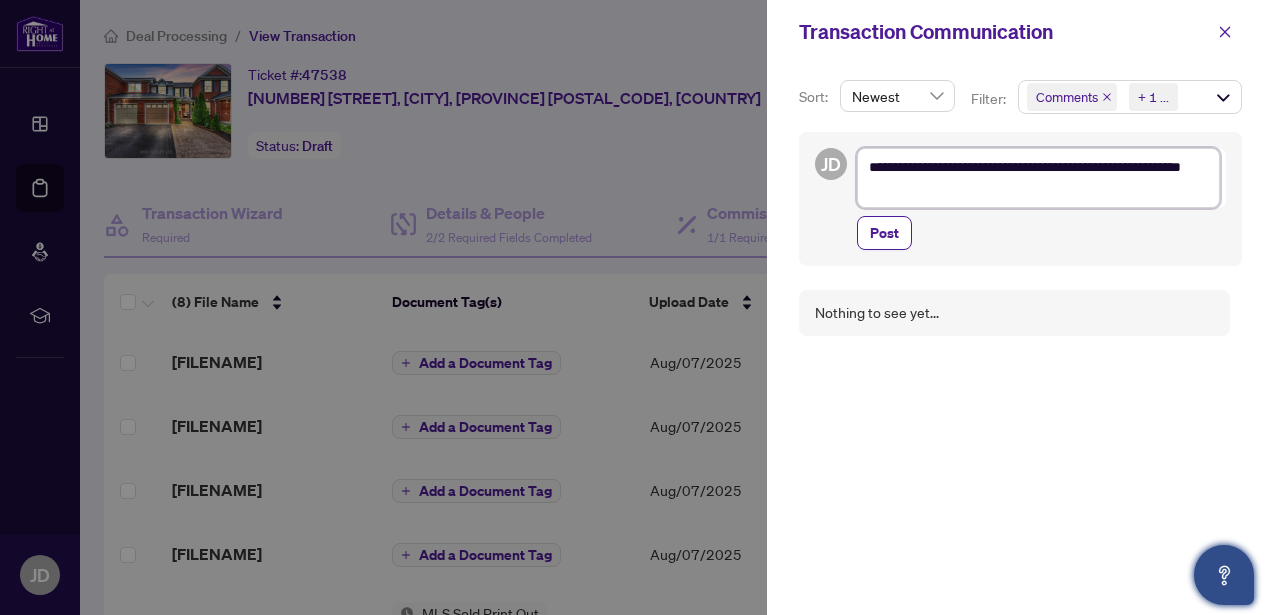 type on "**********" 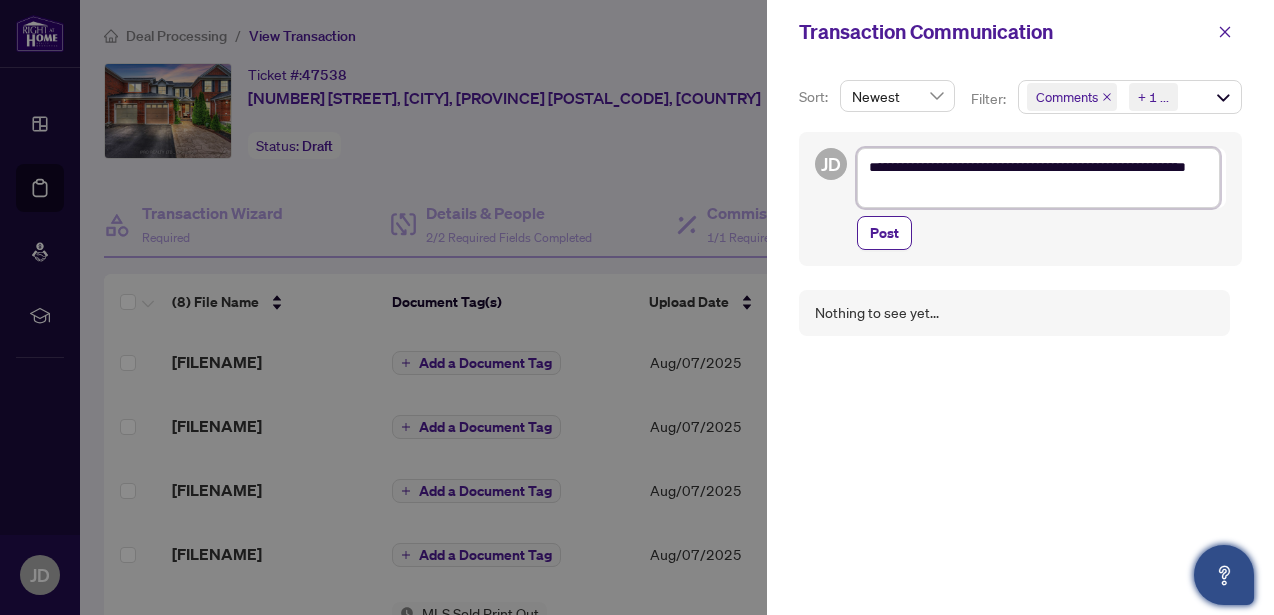 type on "**********" 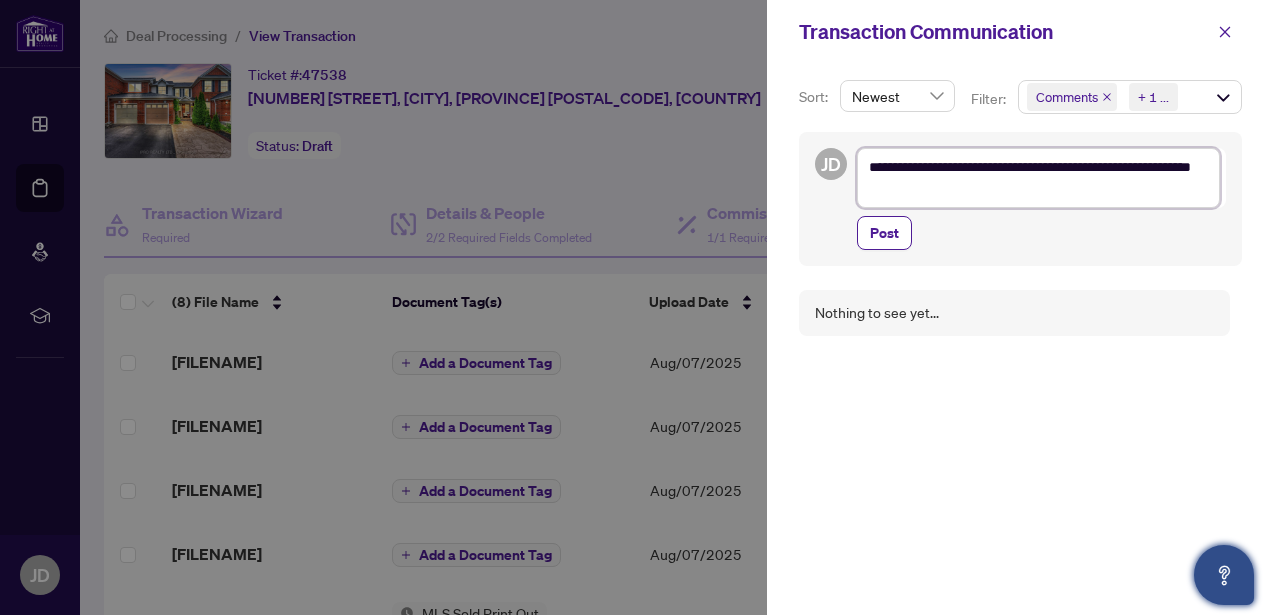 type on "**********" 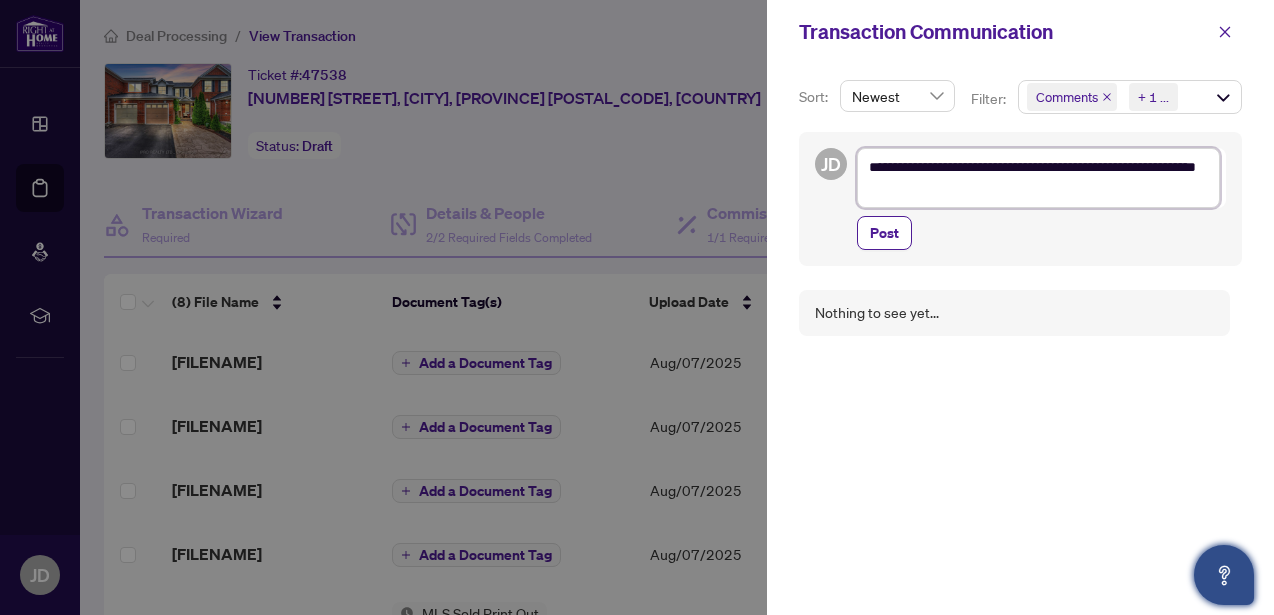 type on "**********" 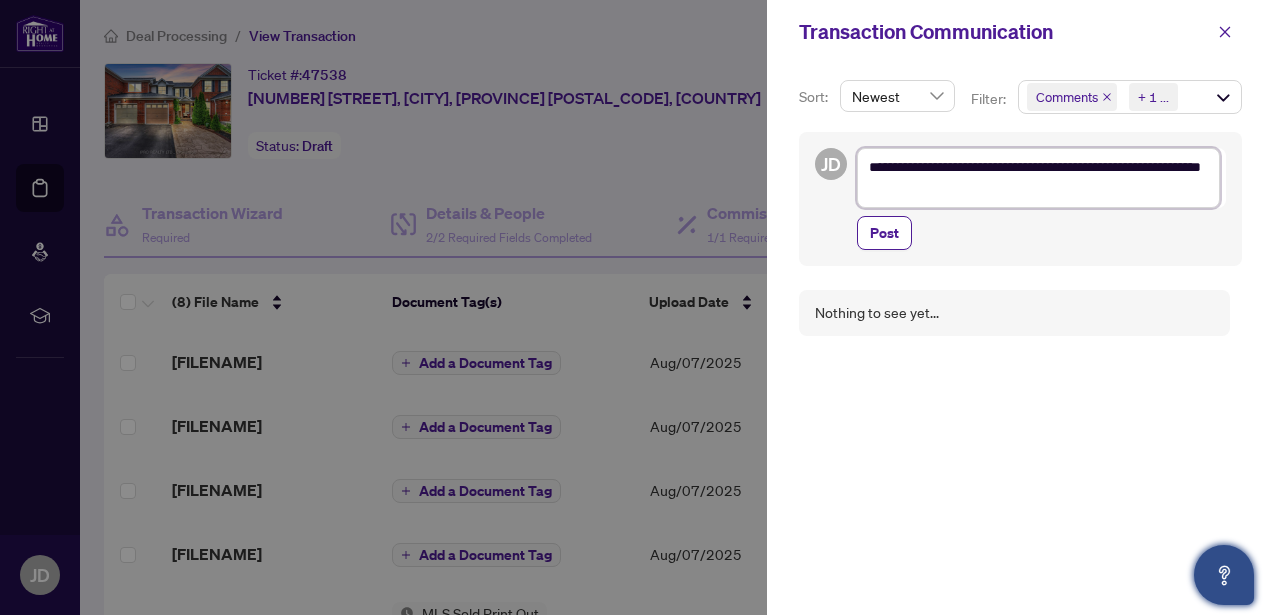 type on "**********" 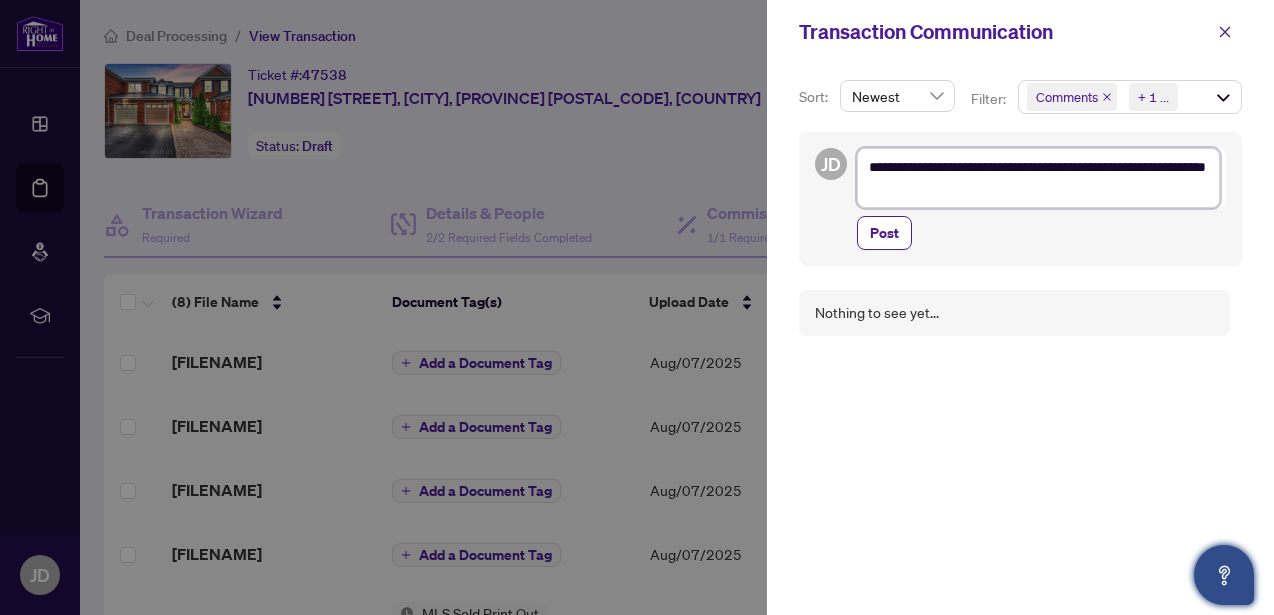 type on "**********" 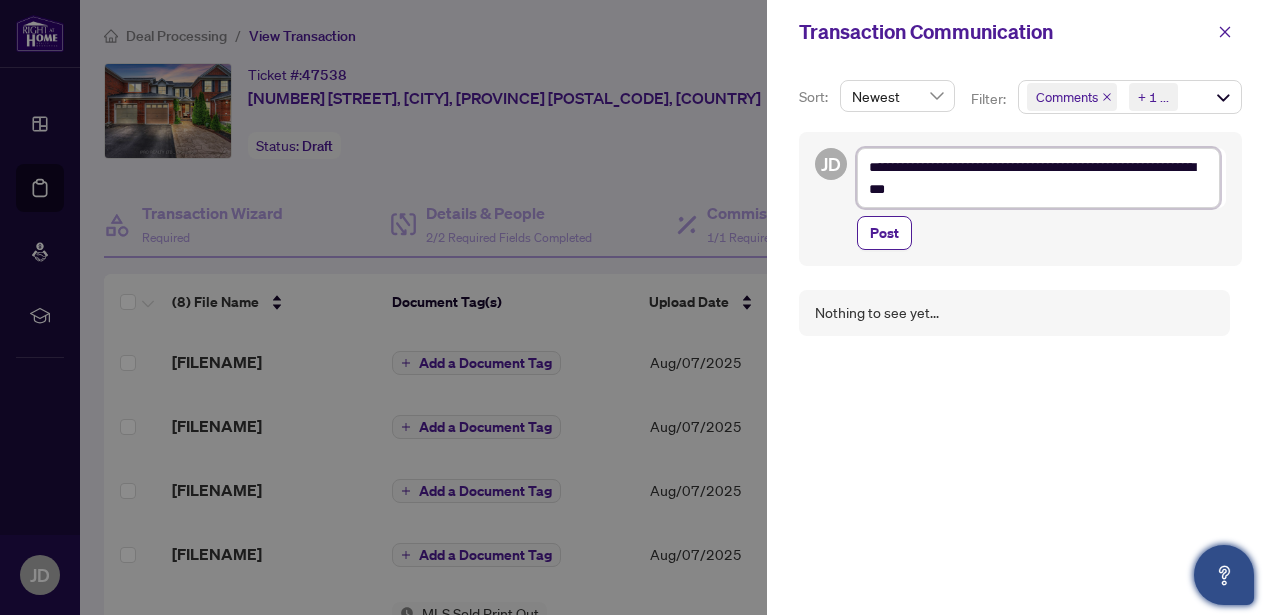 type on "**********" 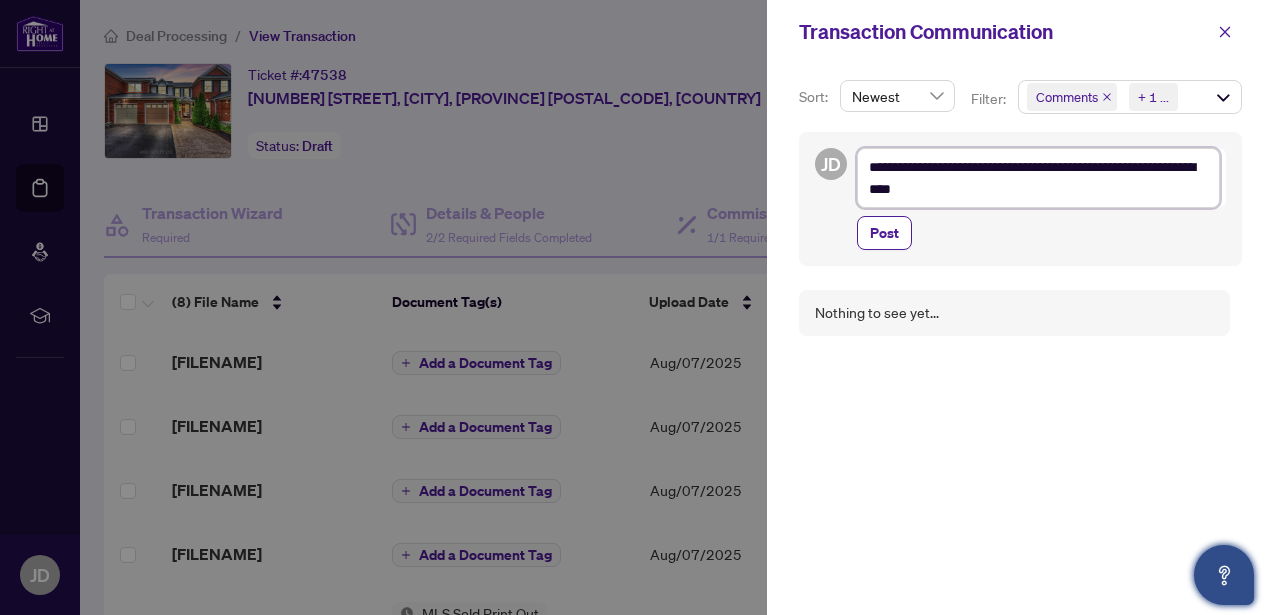 type on "**********" 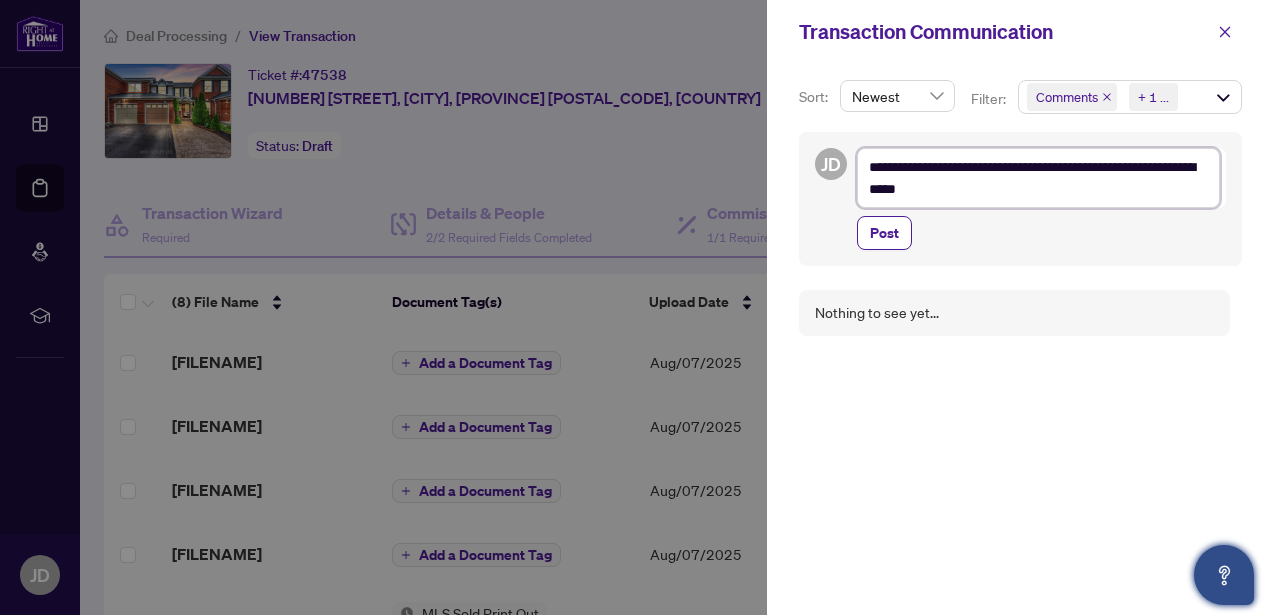type on "**********" 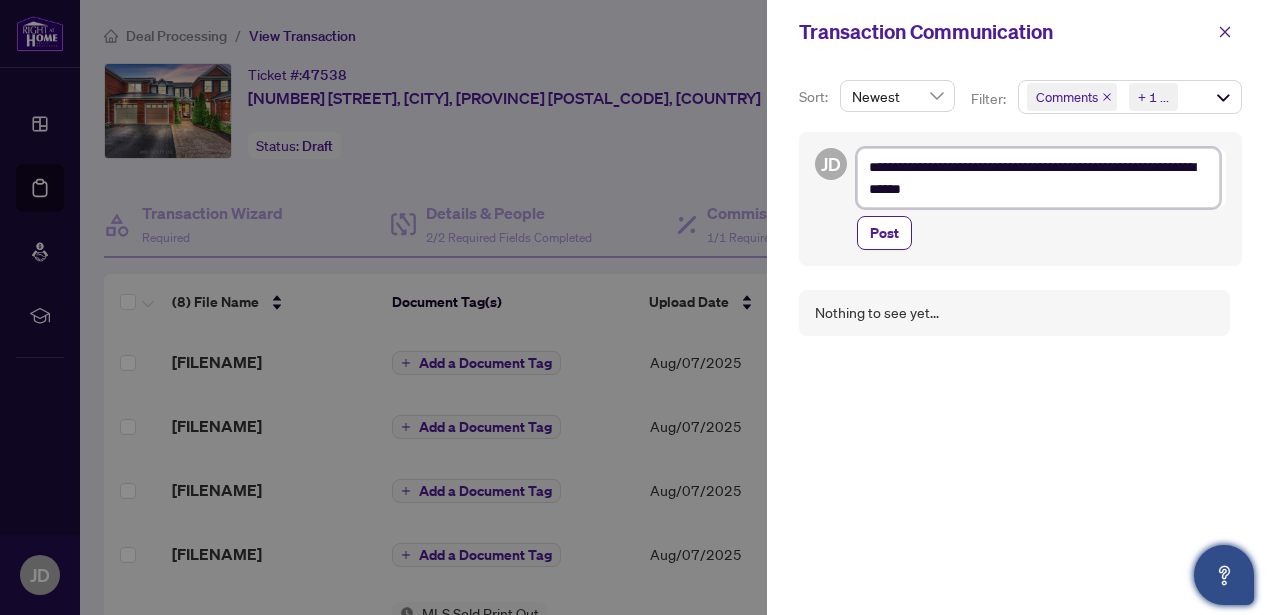type on "**********" 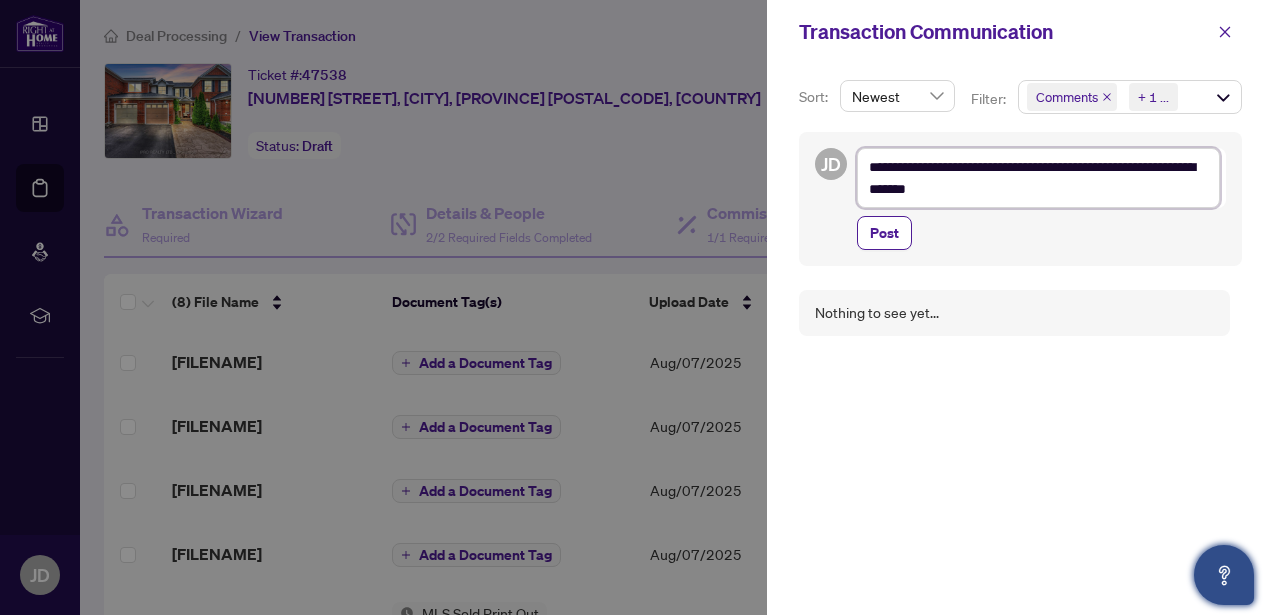 type on "**********" 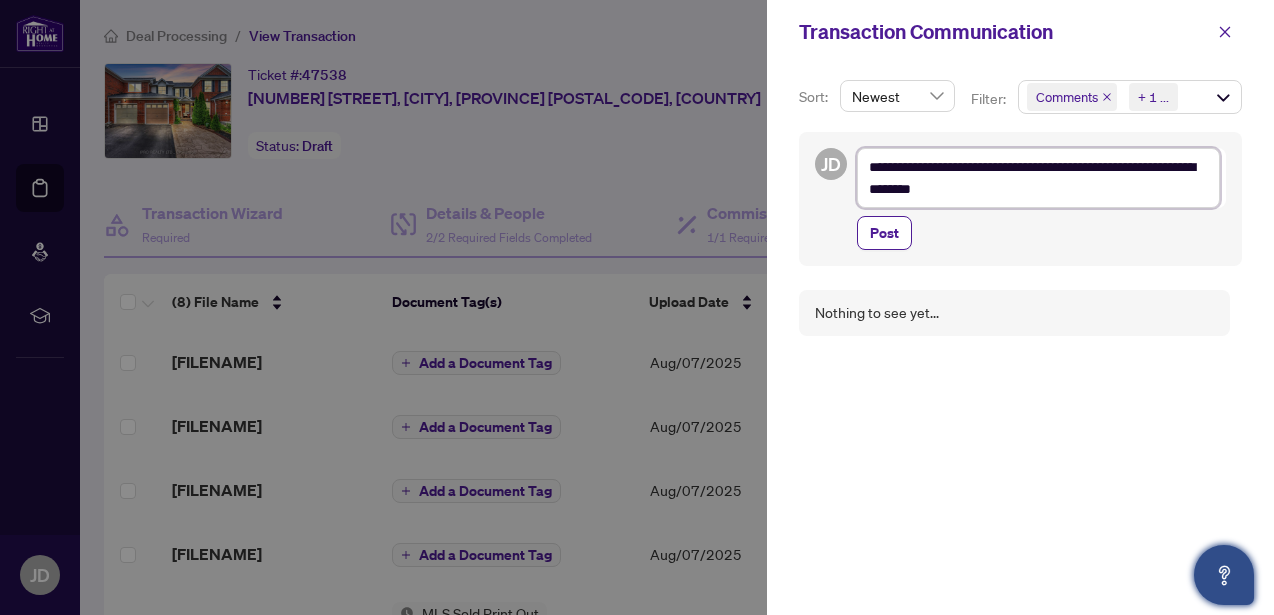 type on "**********" 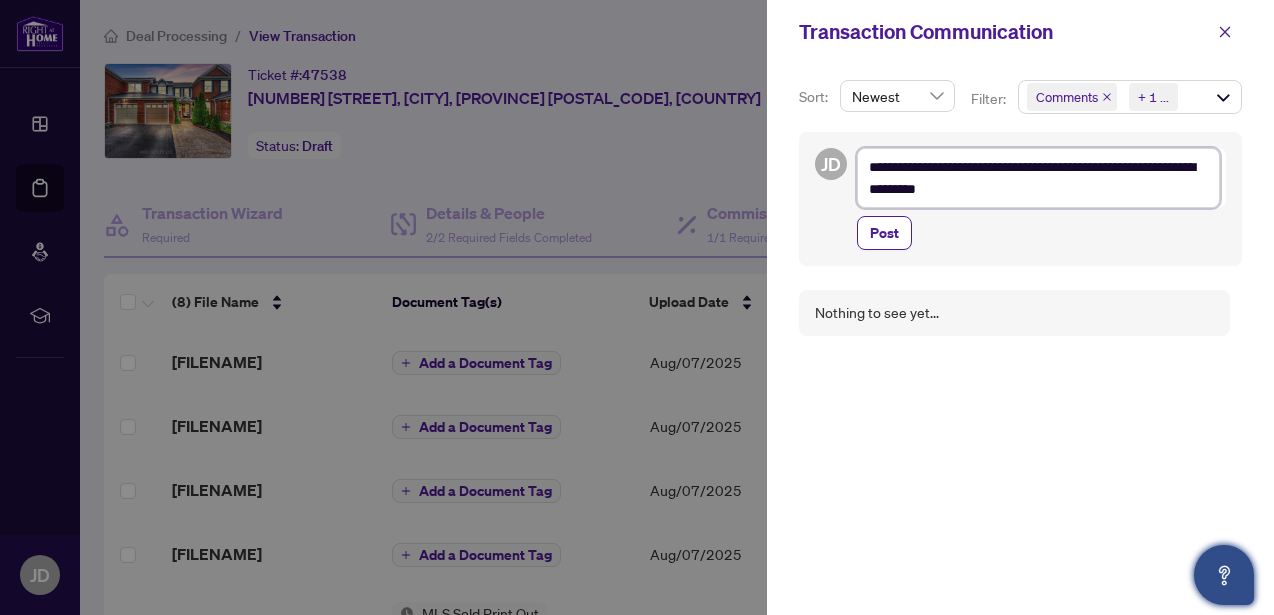 type on "**********" 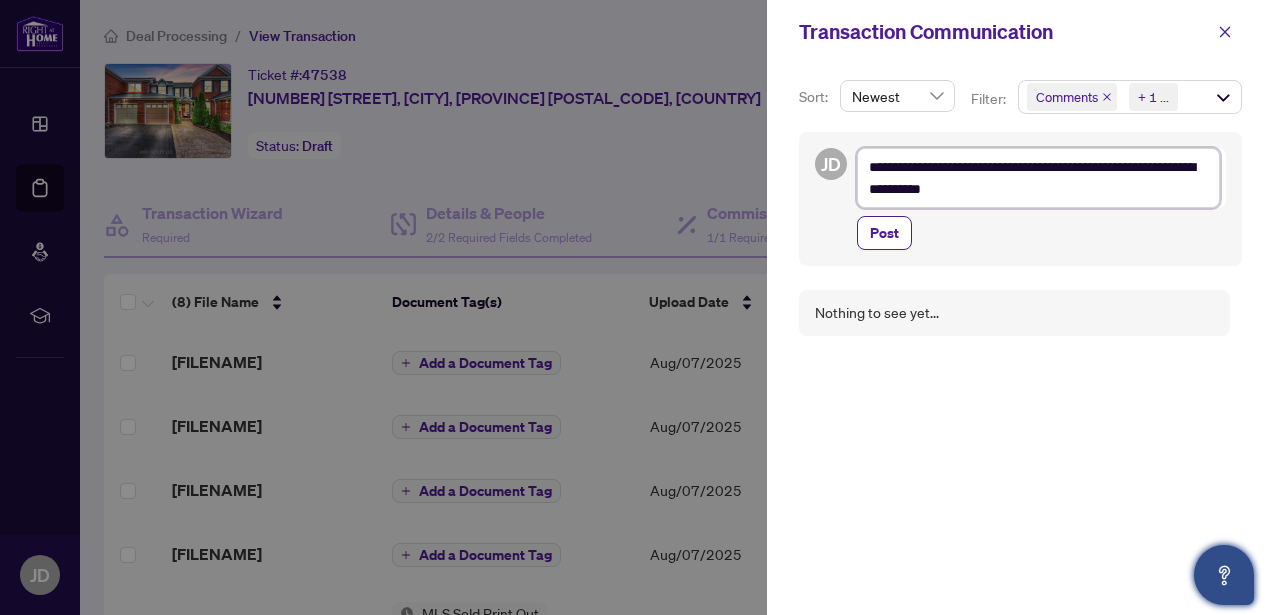 type on "**********" 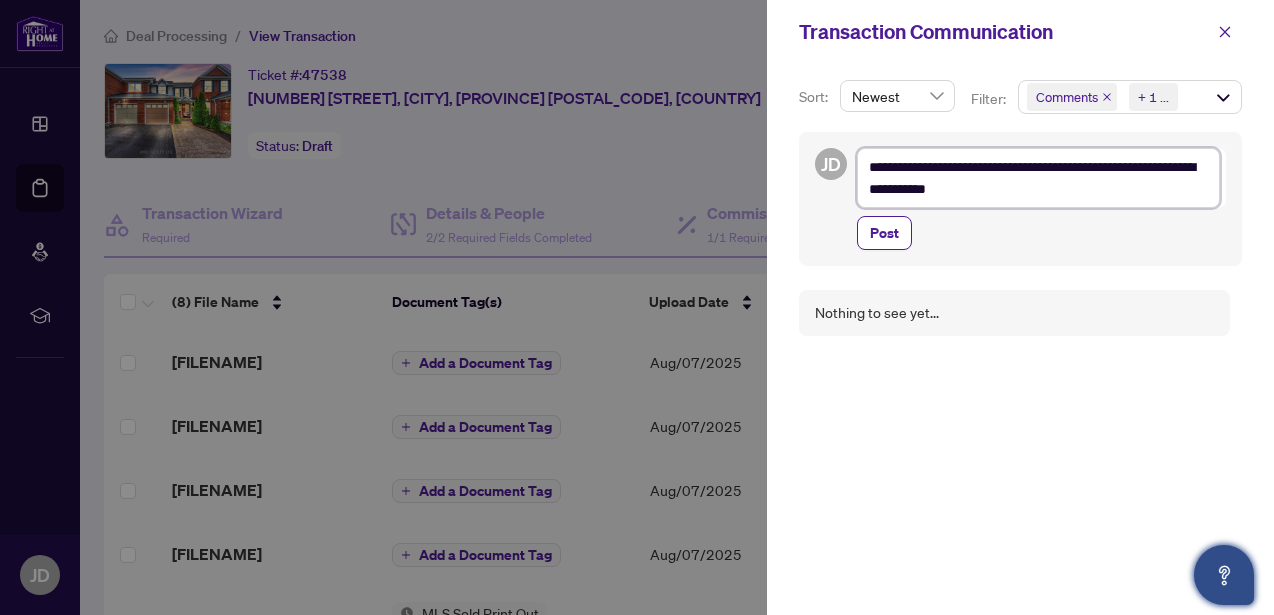 type on "**********" 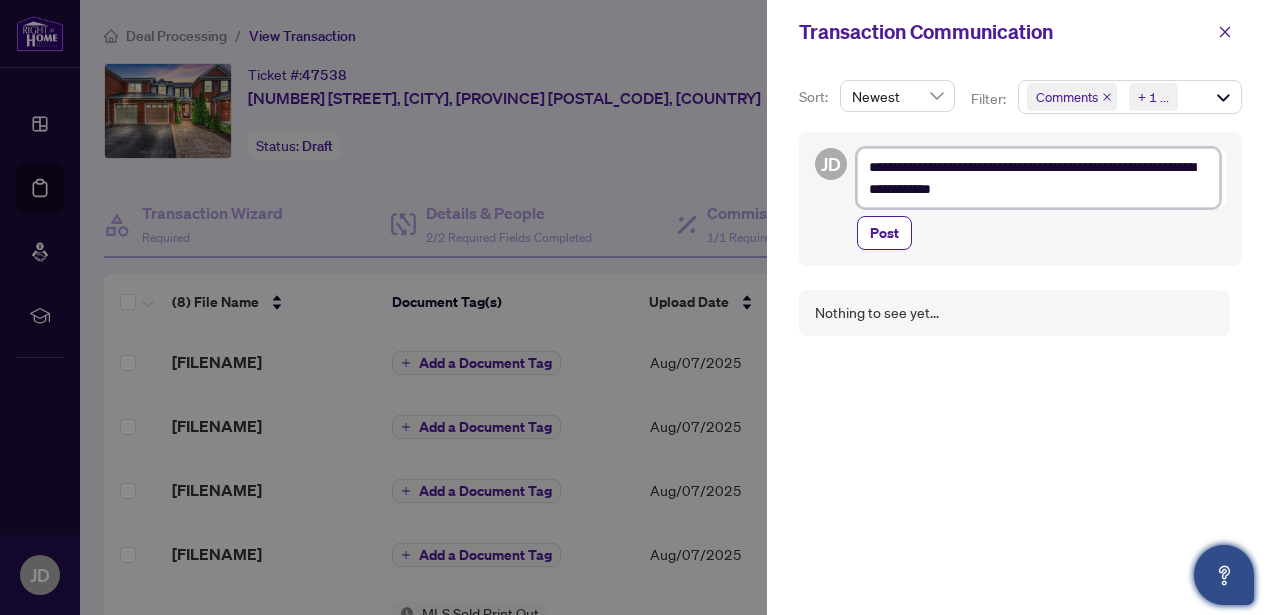 type on "**********" 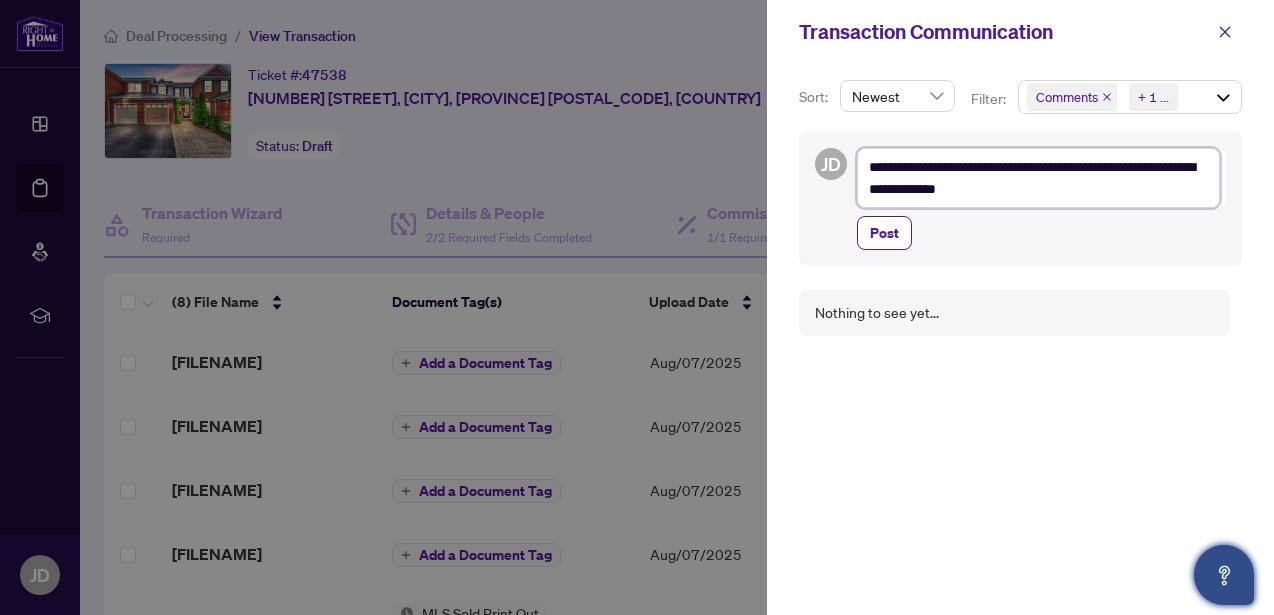 type on "**********" 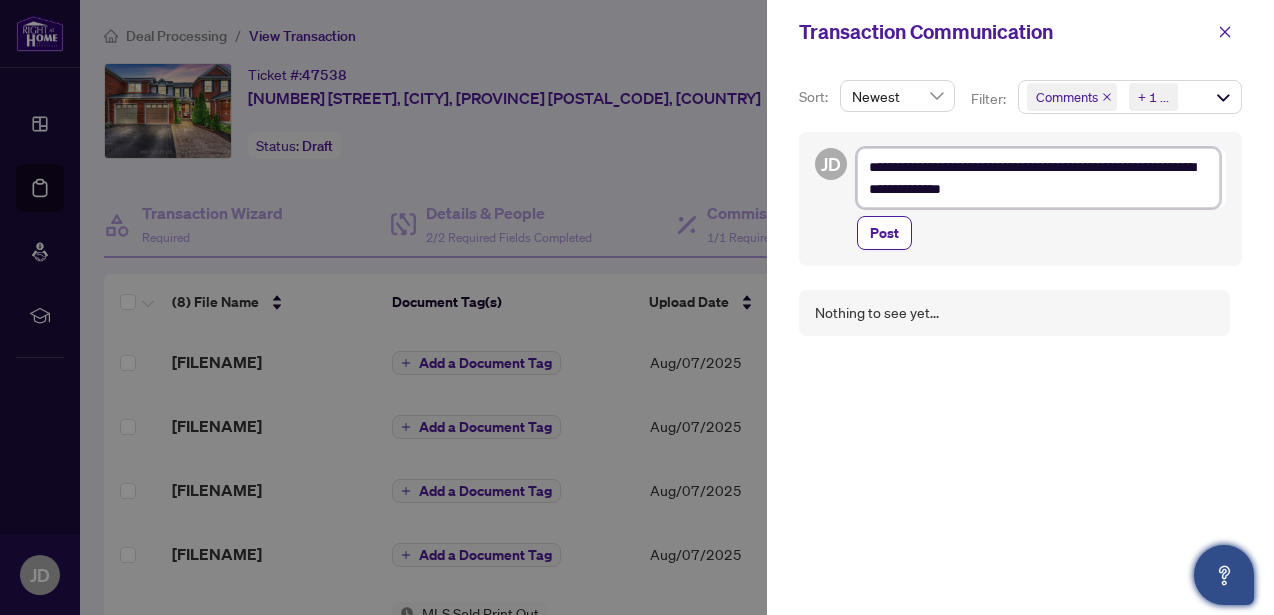 type on "**********" 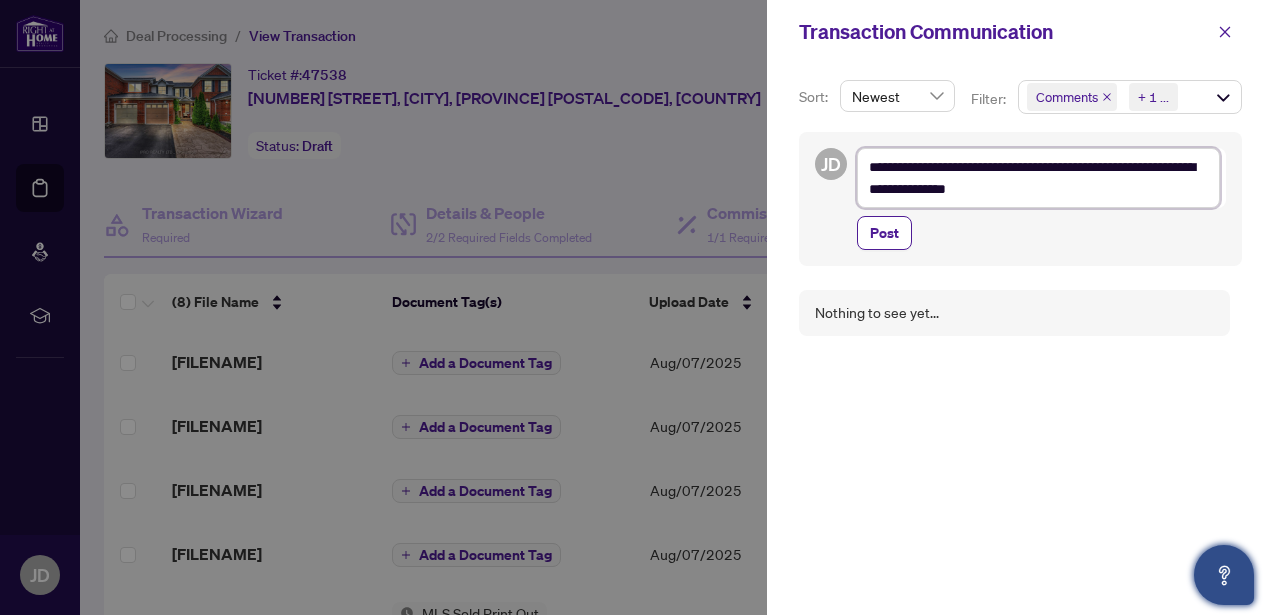 type 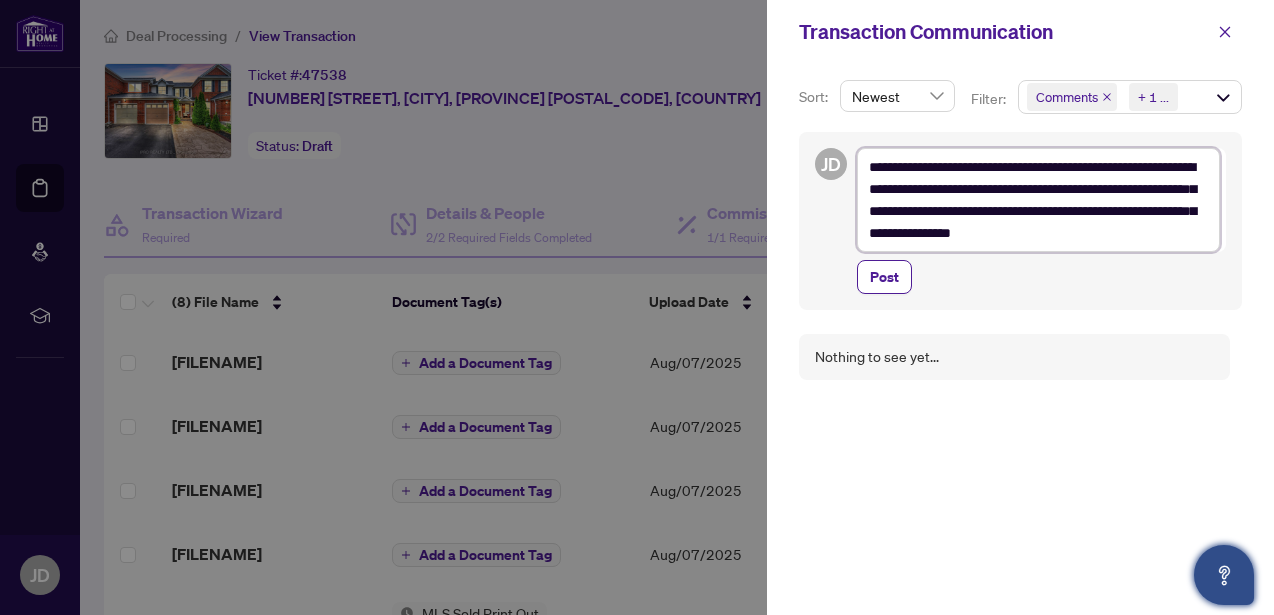 scroll, scrollTop: 0, scrollLeft: 0, axis: both 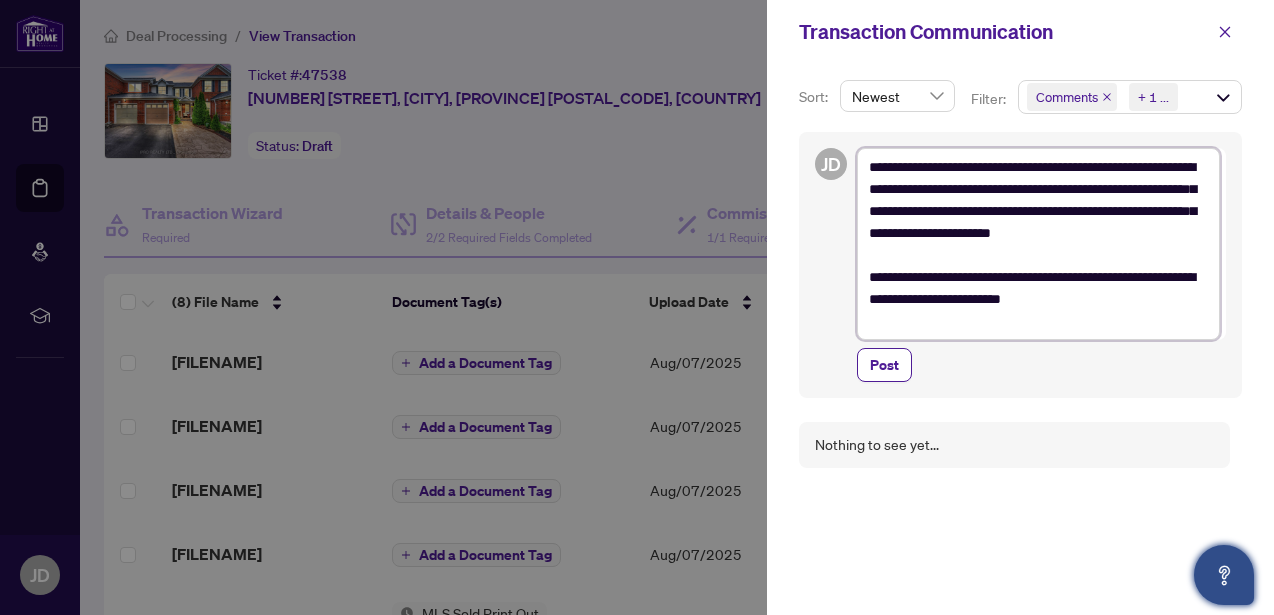 drag, startPoint x: 900, startPoint y: 192, endPoint x: 914, endPoint y: 185, distance: 15.652476 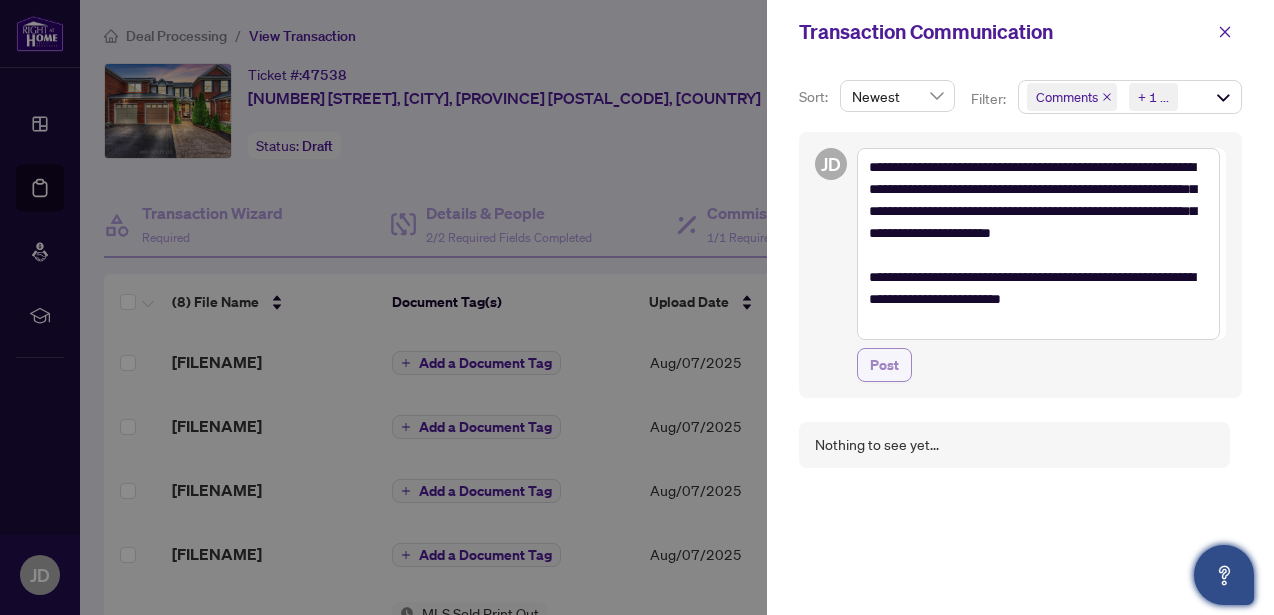 click on "Post" at bounding box center (884, 365) 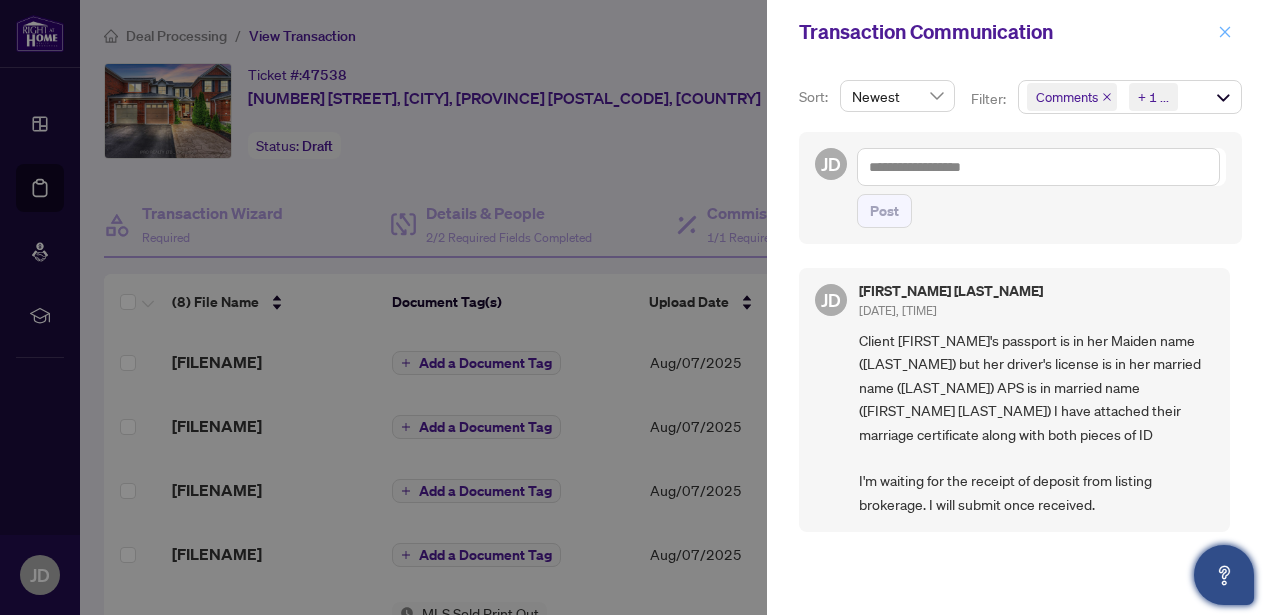 click 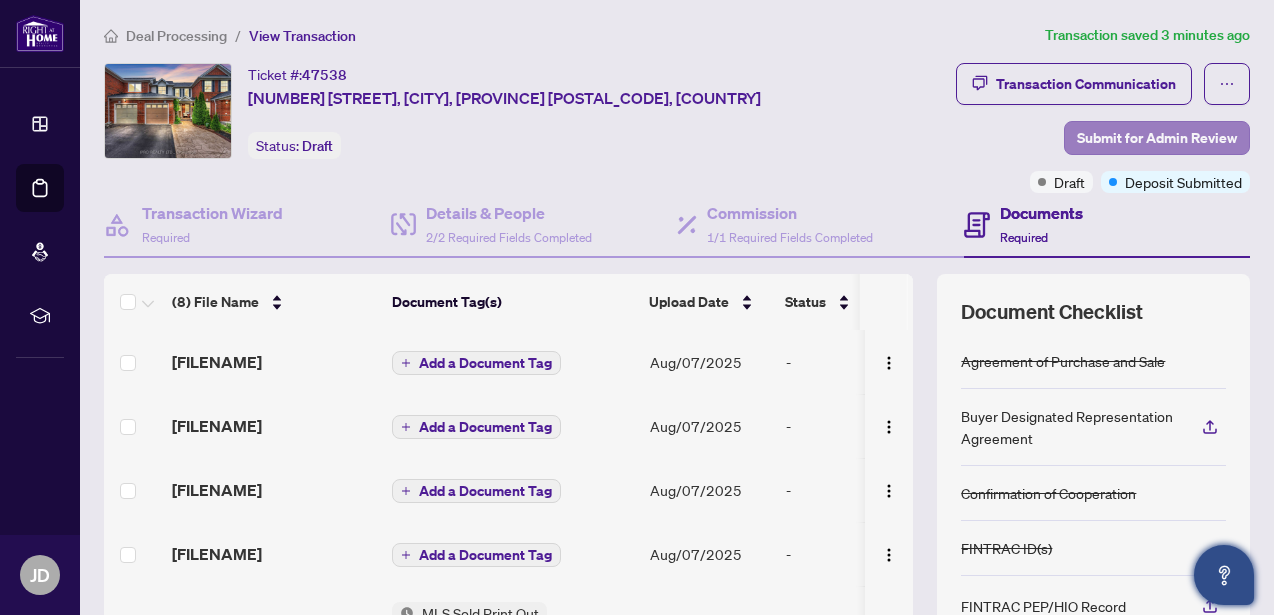 click on "Submit for Admin Review" at bounding box center [1157, 138] 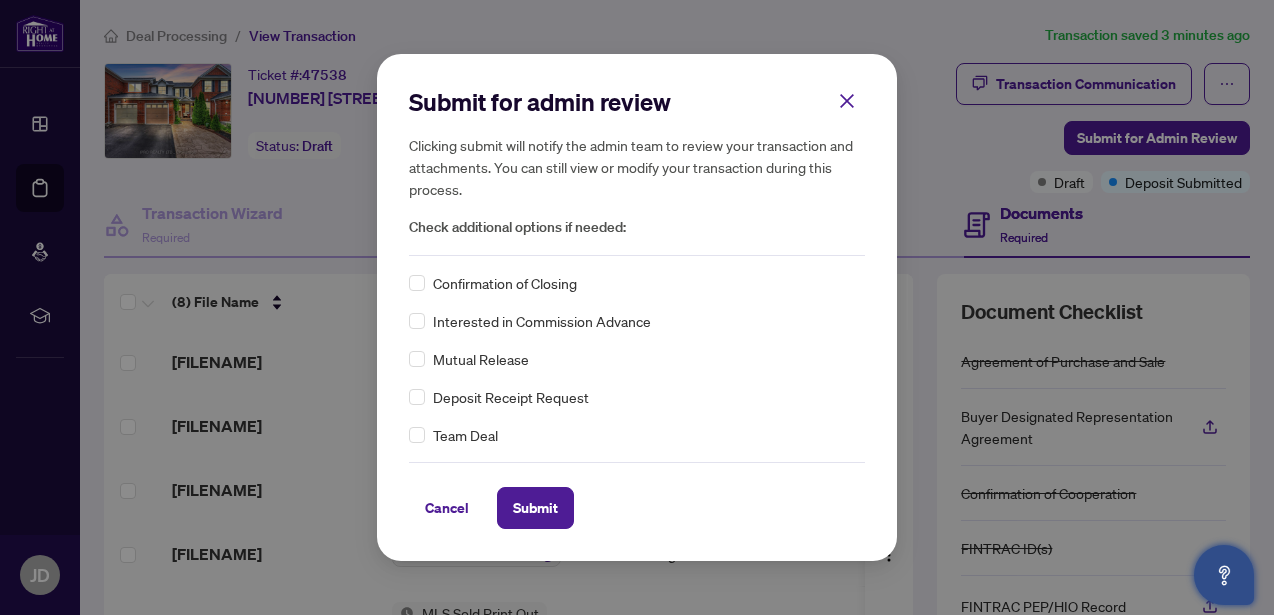 scroll, scrollTop: 0, scrollLeft: 0, axis: both 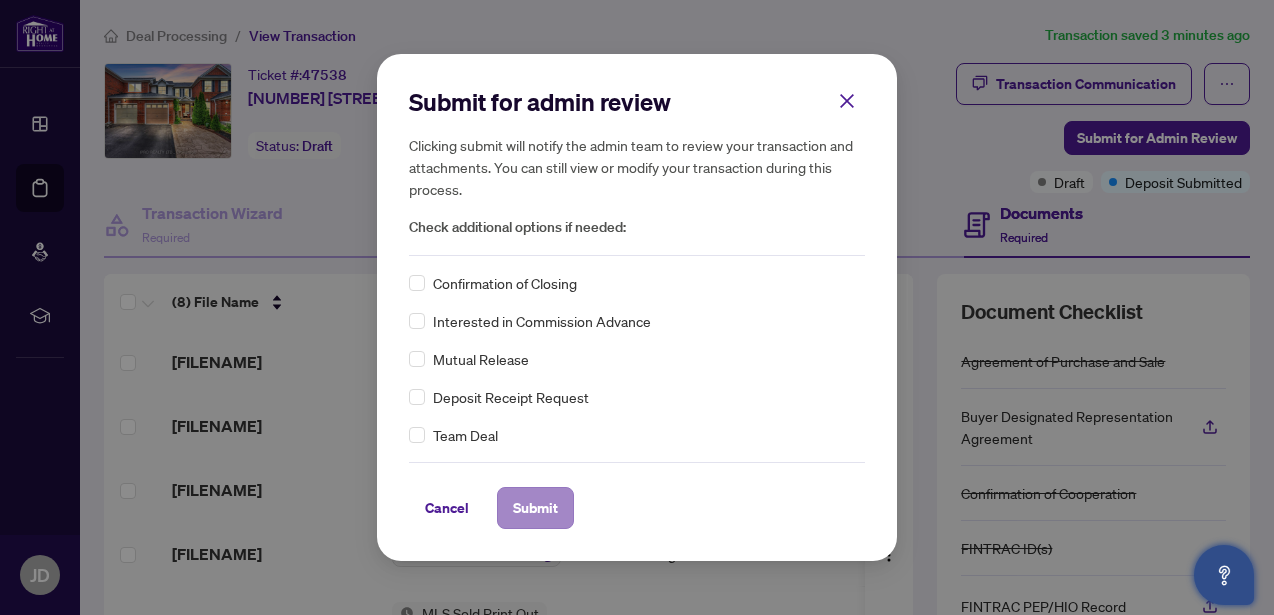 click on "Submit" at bounding box center [535, 508] 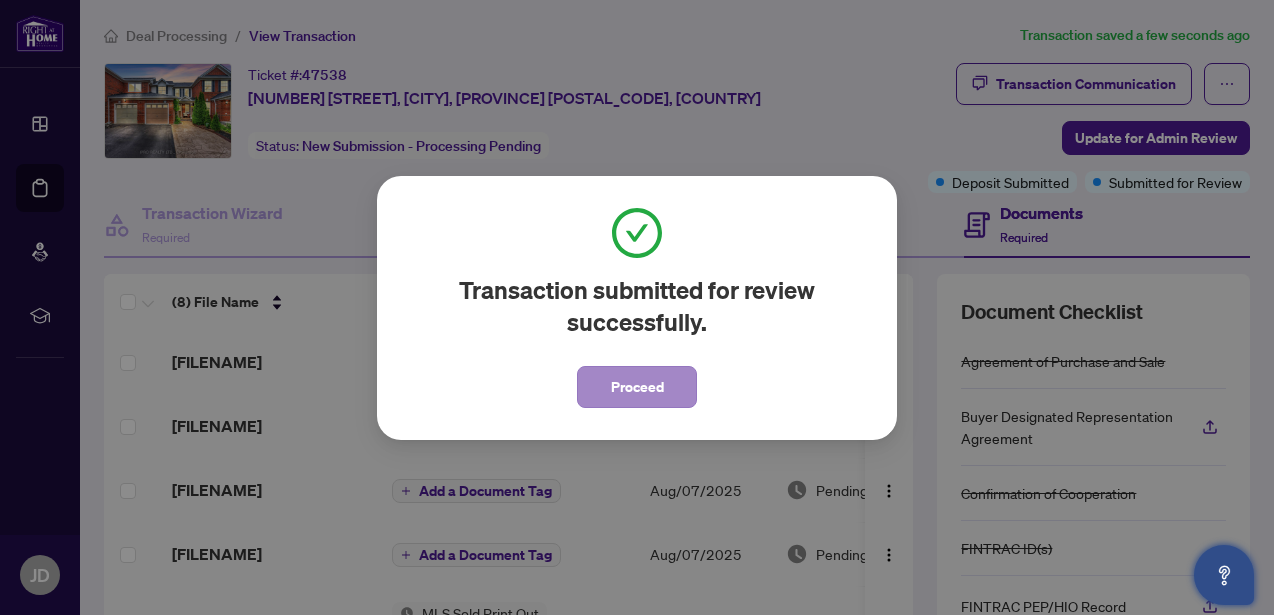 click on "Proceed" at bounding box center [637, 387] 